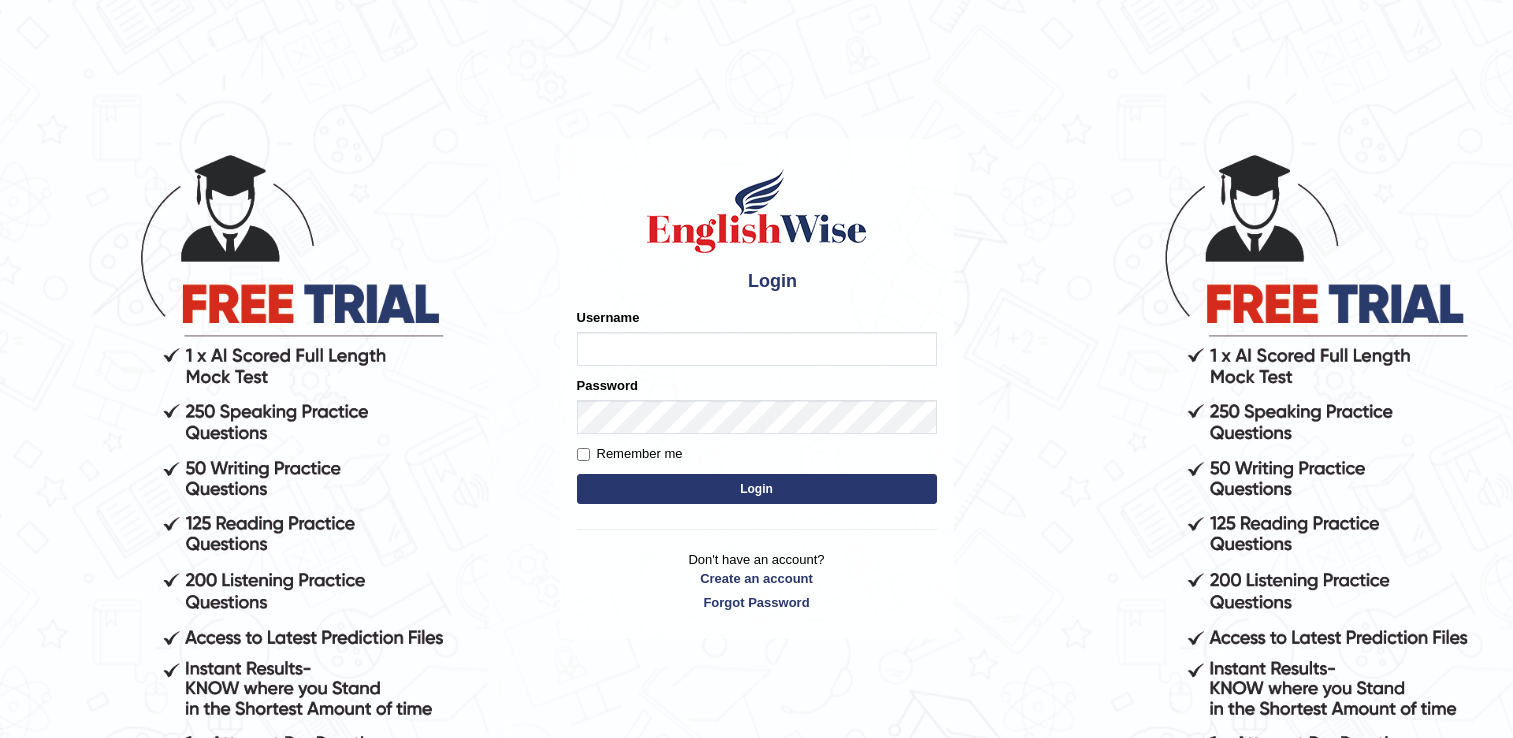 scroll, scrollTop: 0, scrollLeft: 0, axis: both 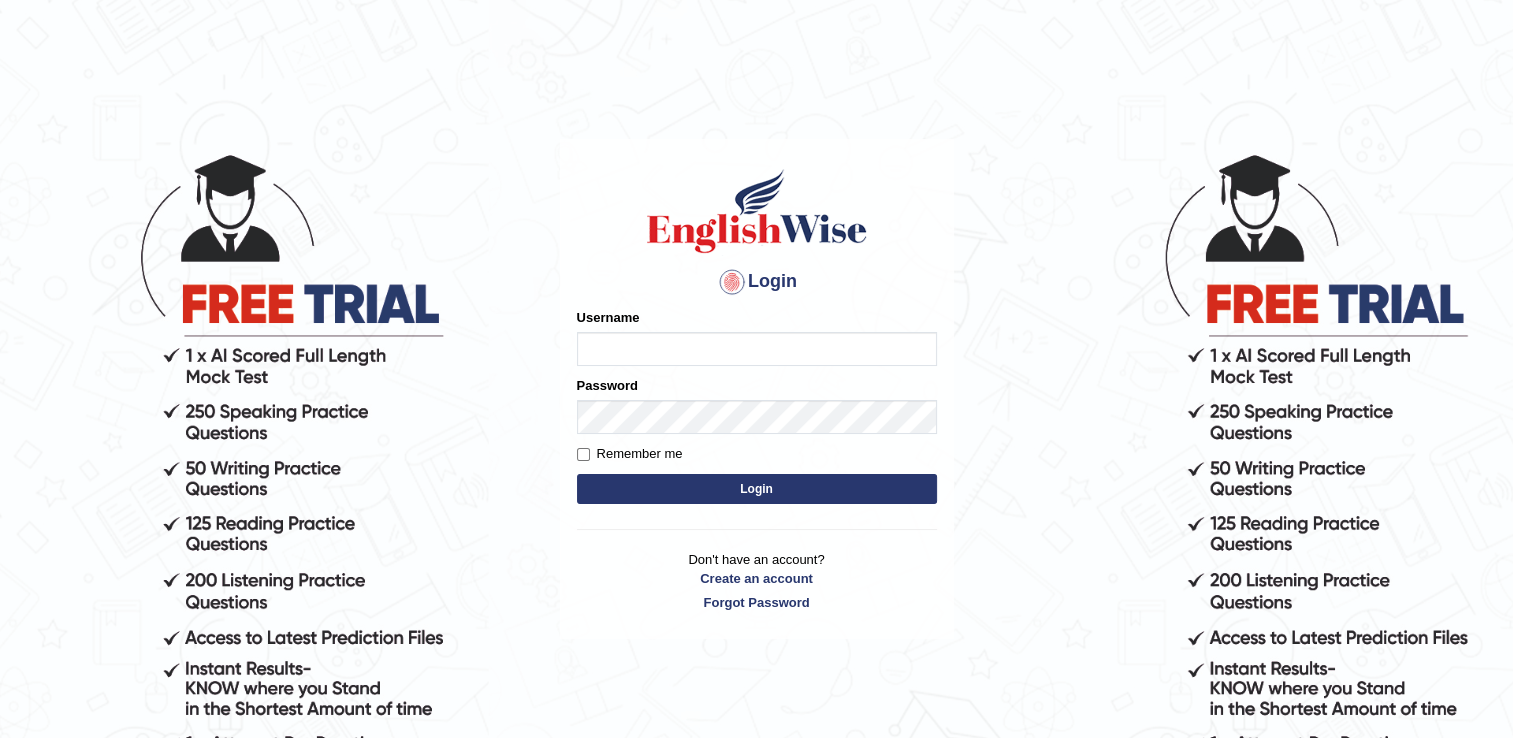 type on "naswar" 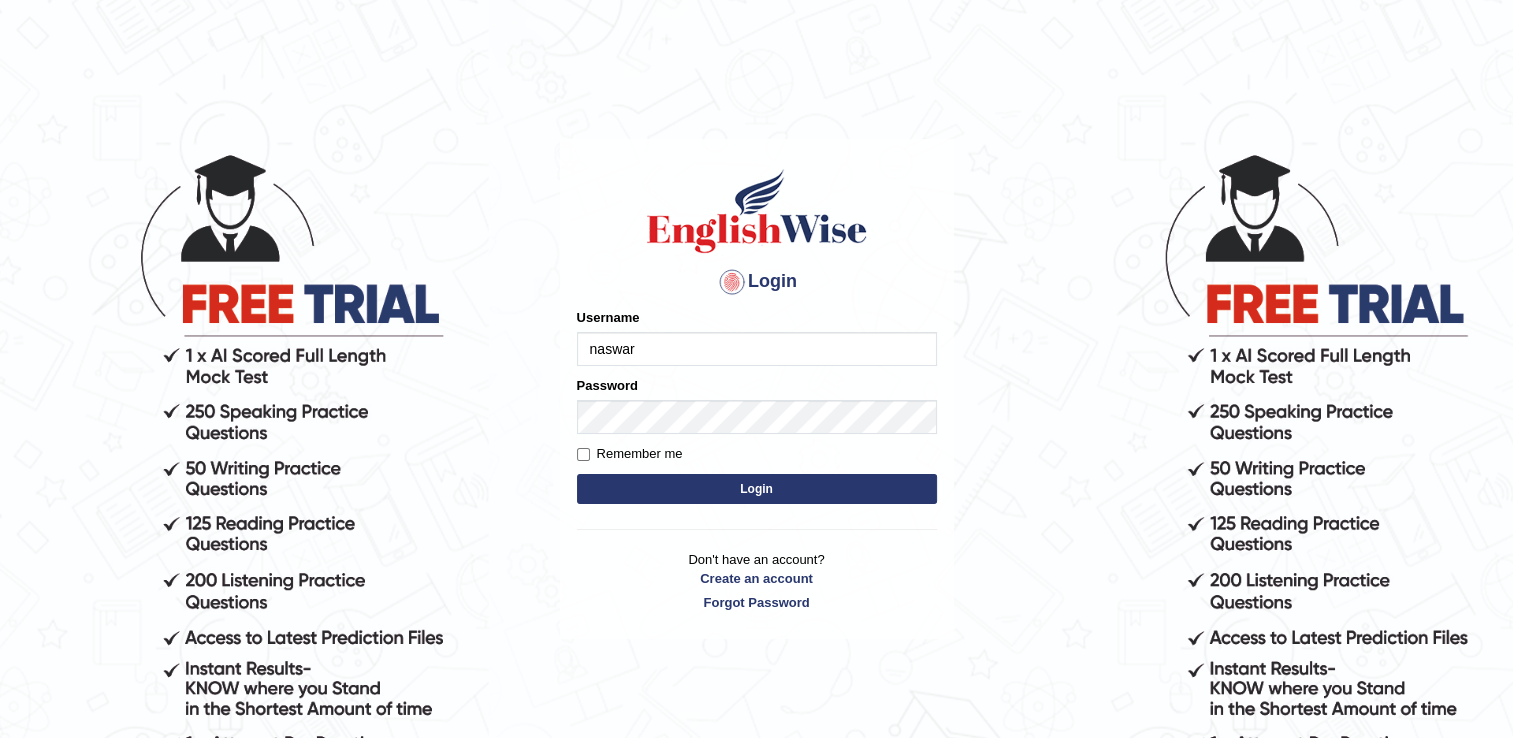 click on "Login" at bounding box center (757, 489) 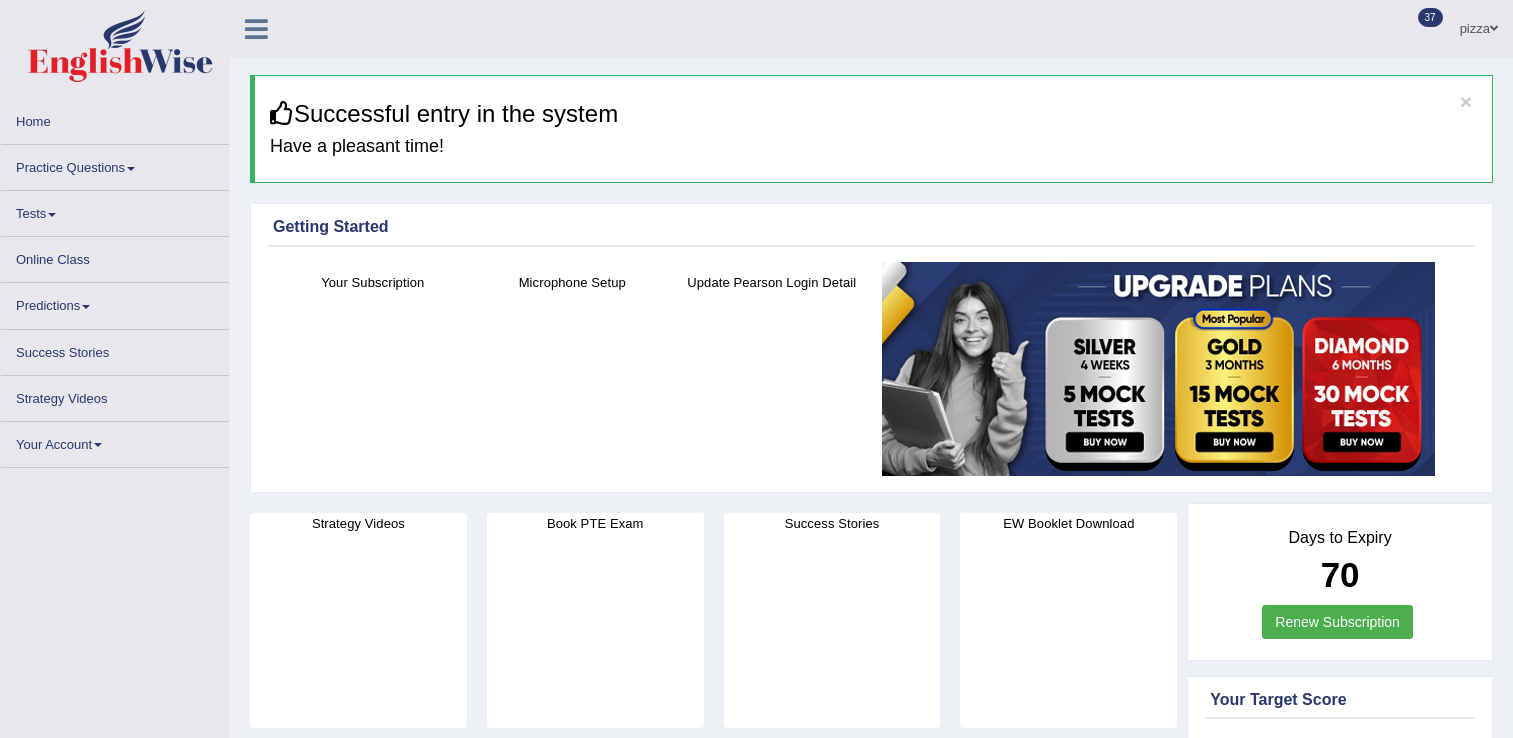 scroll, scrollTop: 0, scrollLeft: 0, axis: both 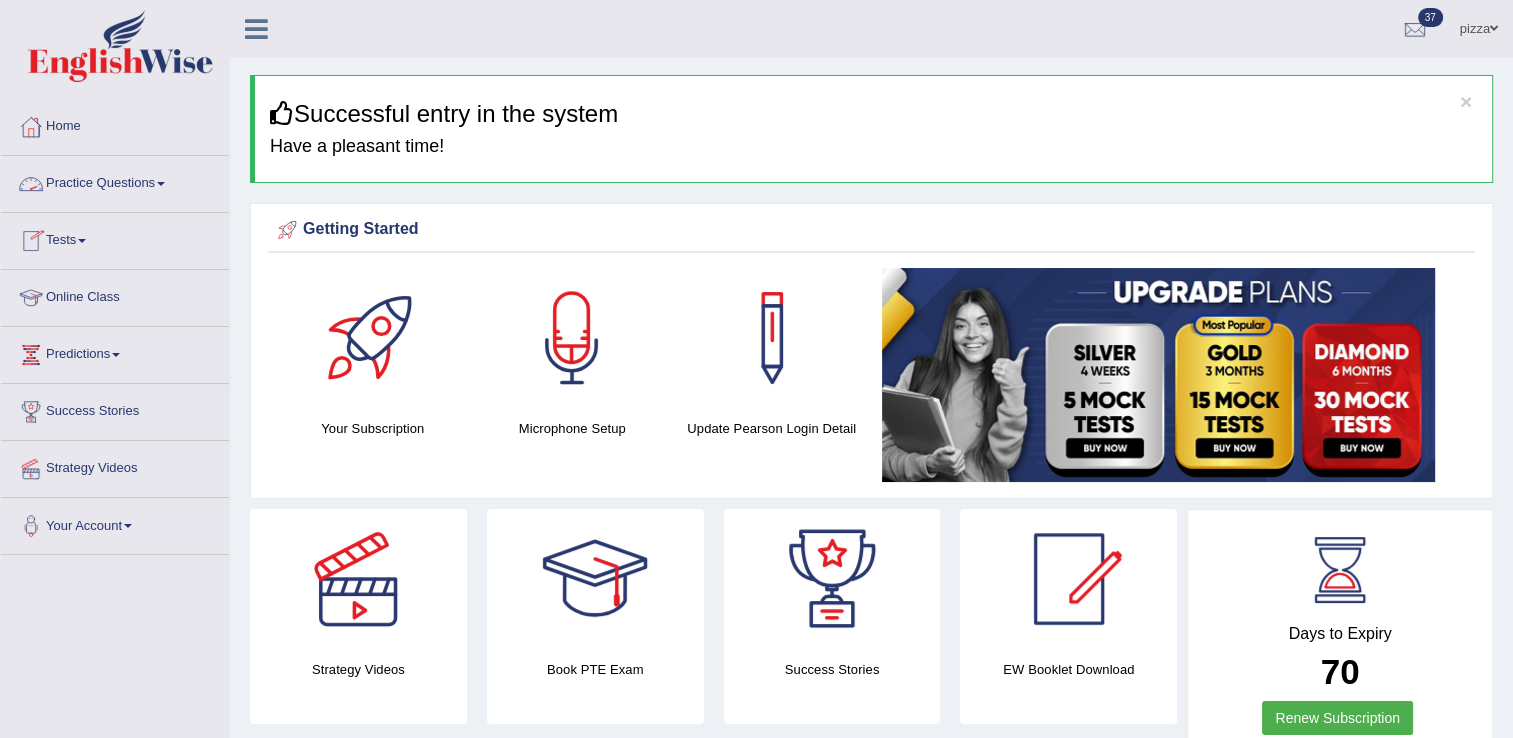 click on "Practice Questions" at bounding box center (115, 181) 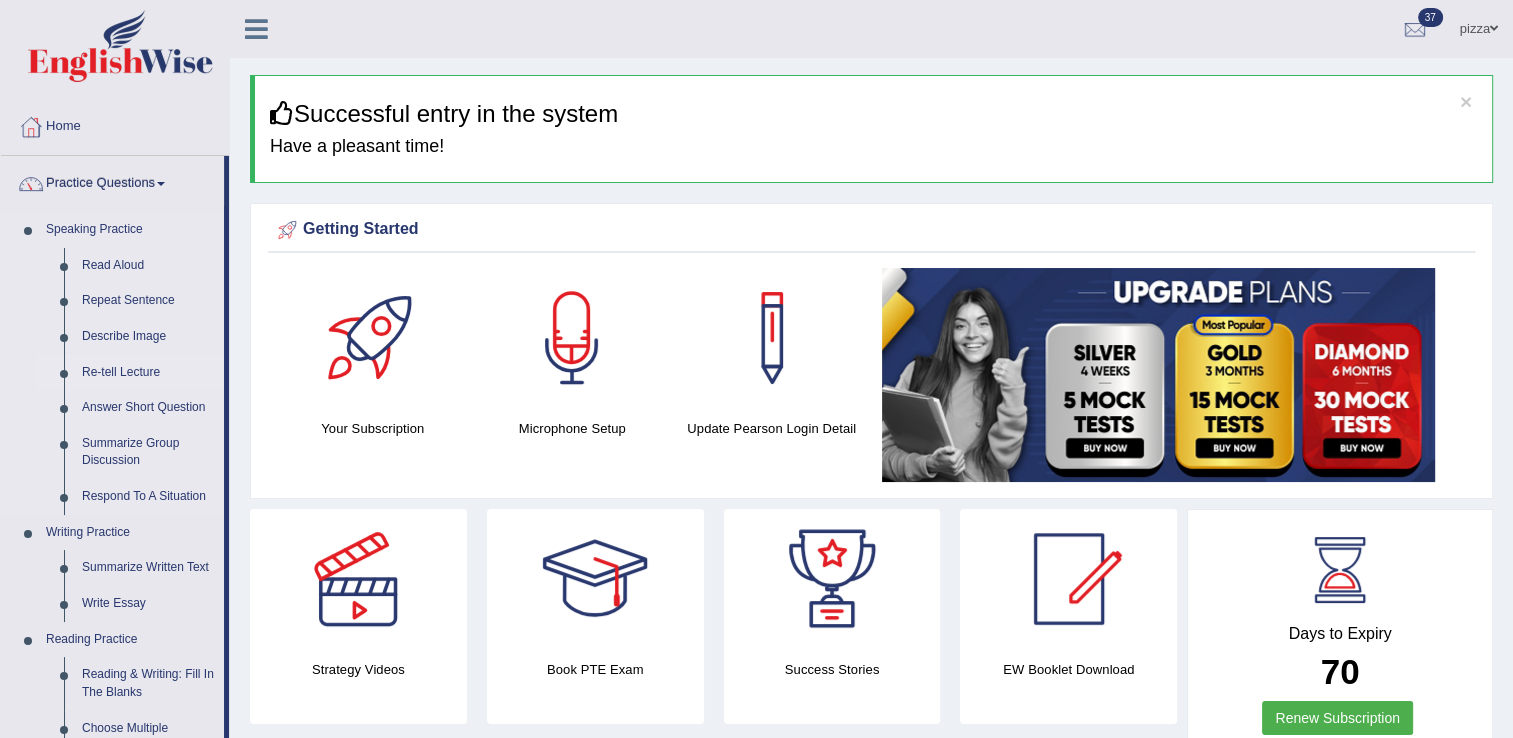 click on "Re-tell Lecture" at bounding box center (148, 373) 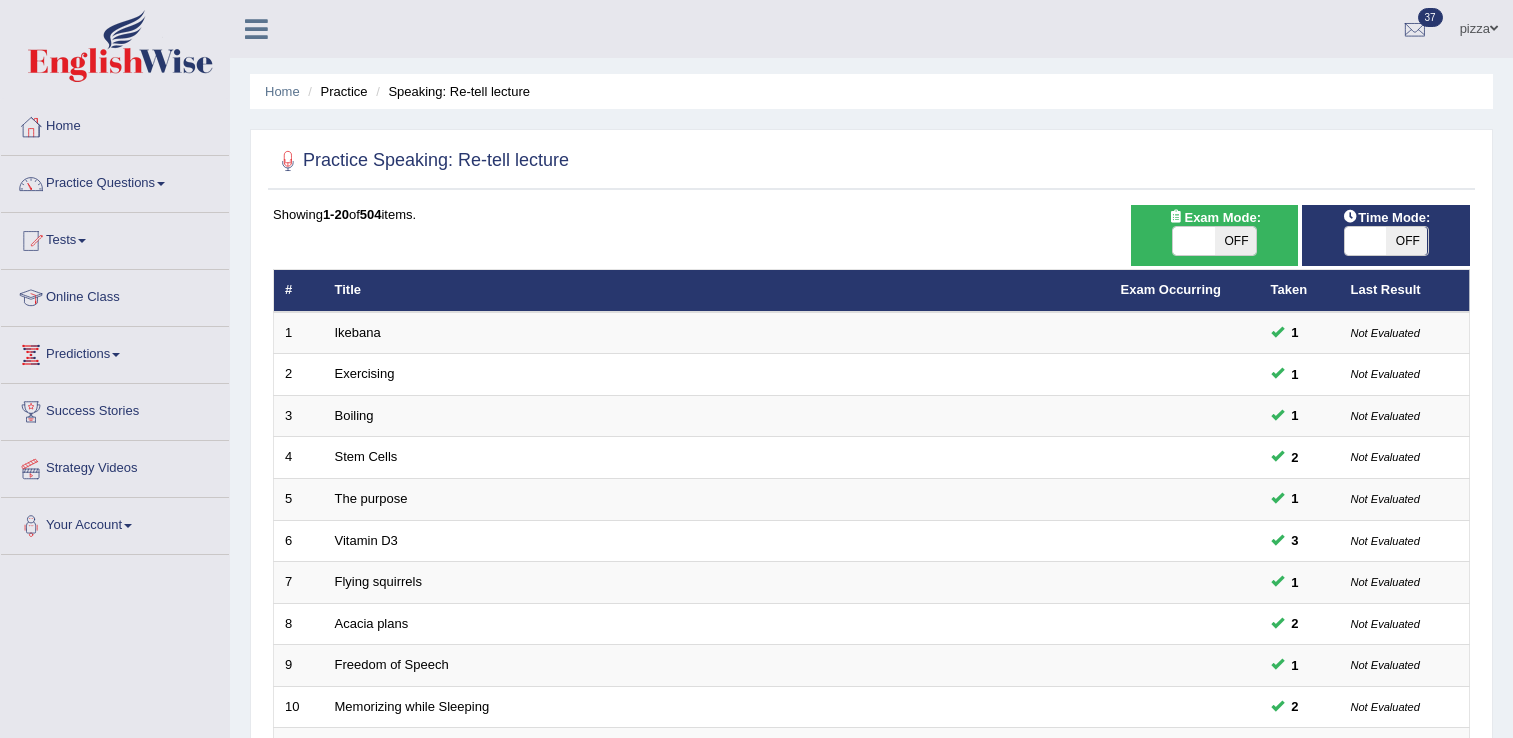 scroll, scrollTop: 0, scrollLeft: 0, axis: both 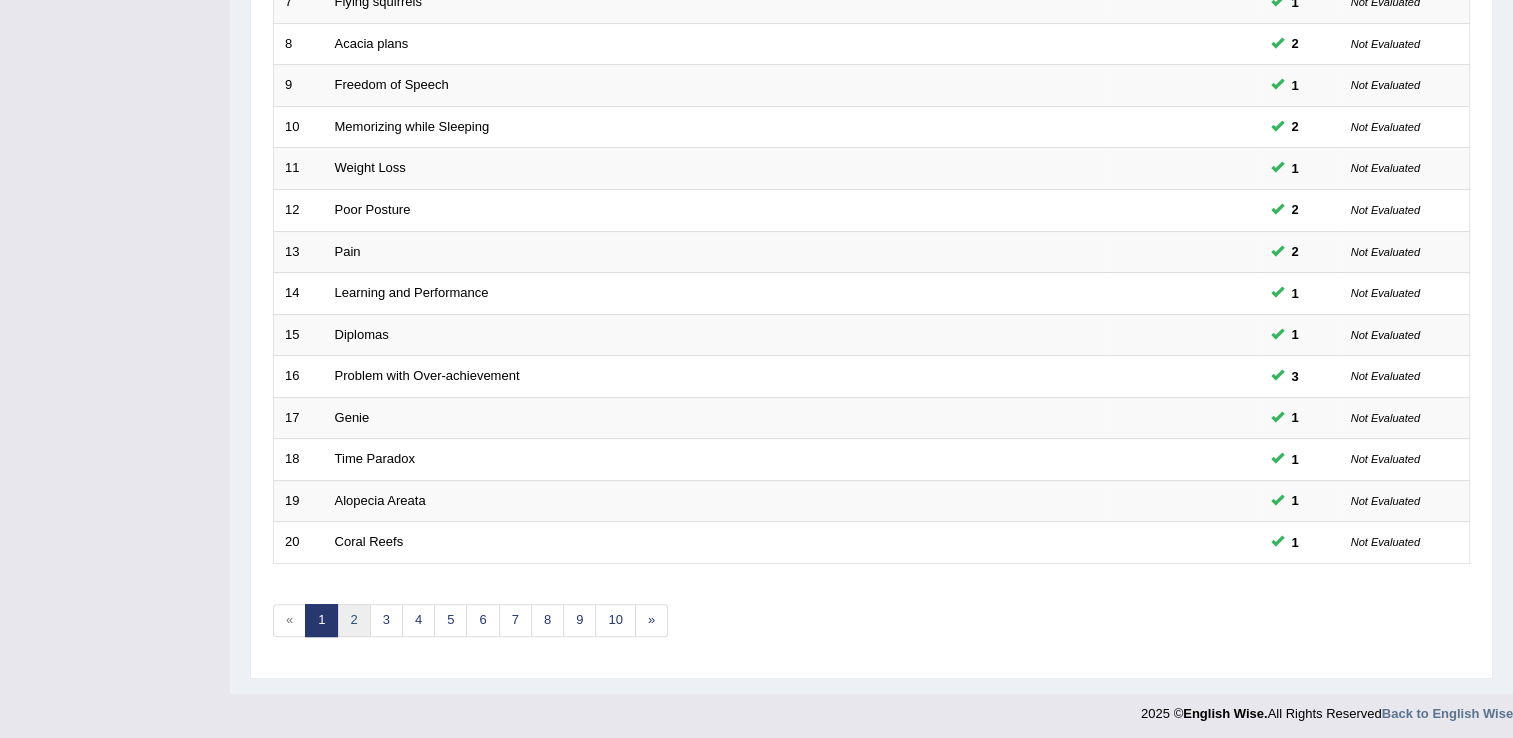 click on "2" at bounding box center [353, 620] 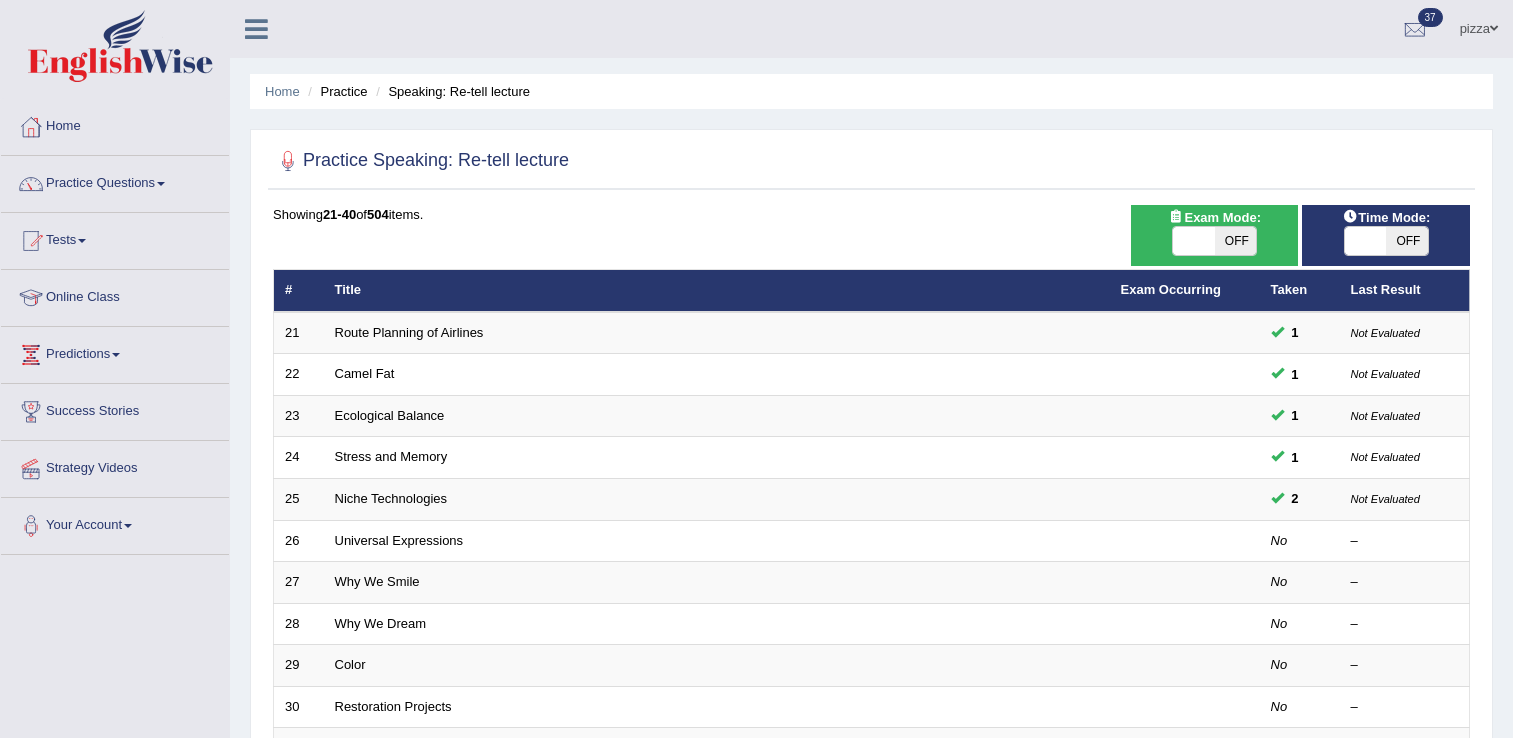 scroll, scrollTop: 0, scrollLeft: 0, axis: both 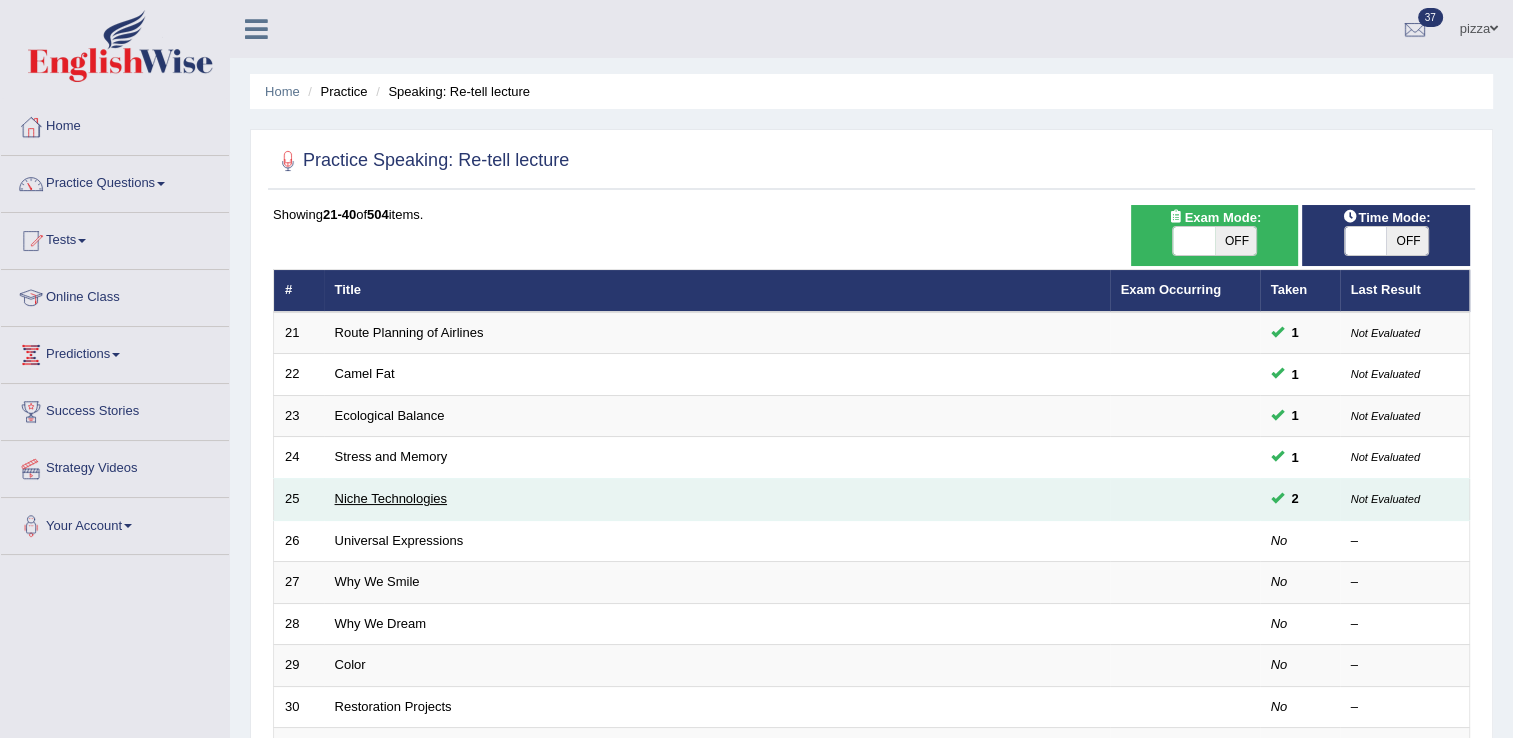 click on "Niche Technologies" at bounding box center [391, 498] 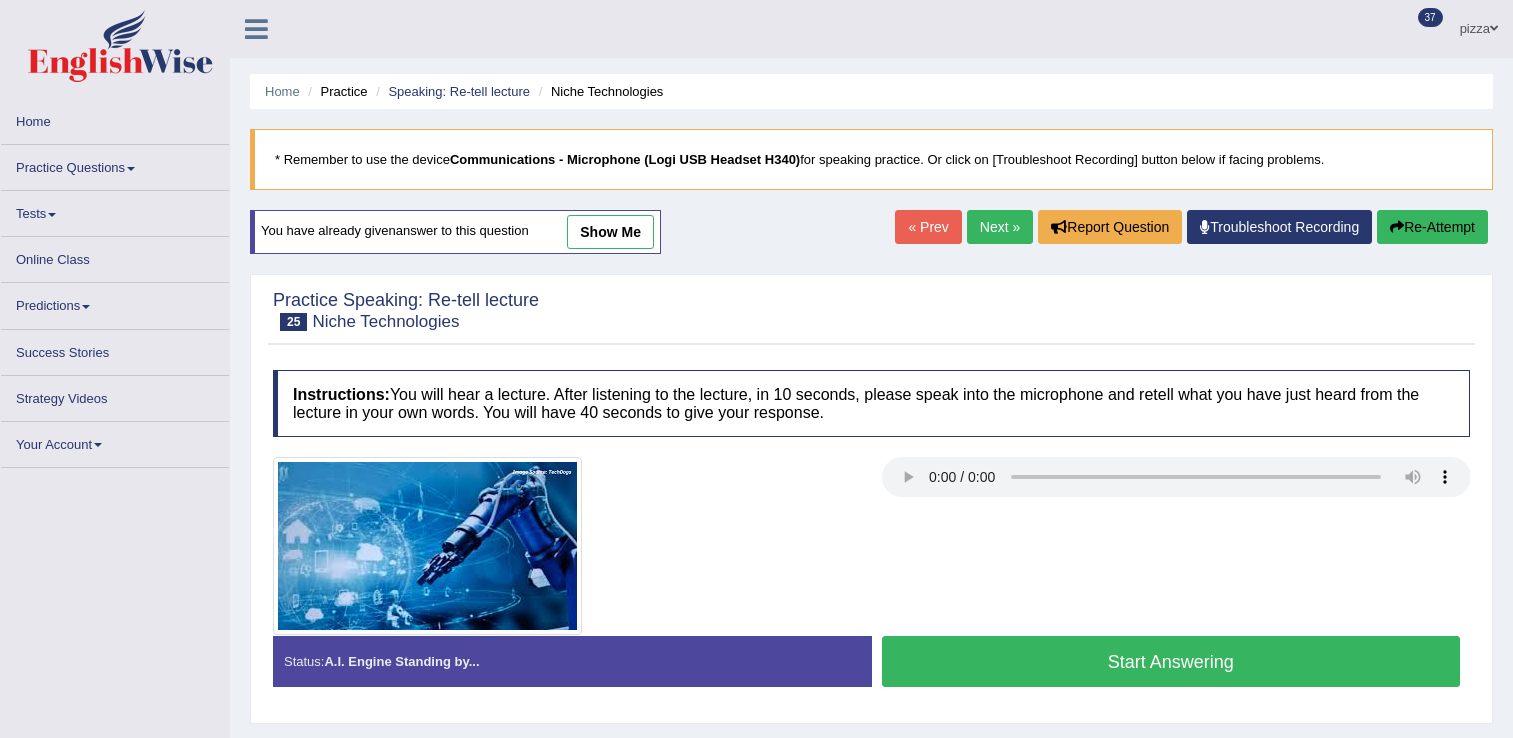 scroll, scrollTop: 0, scrollLeft: 0, axis: both 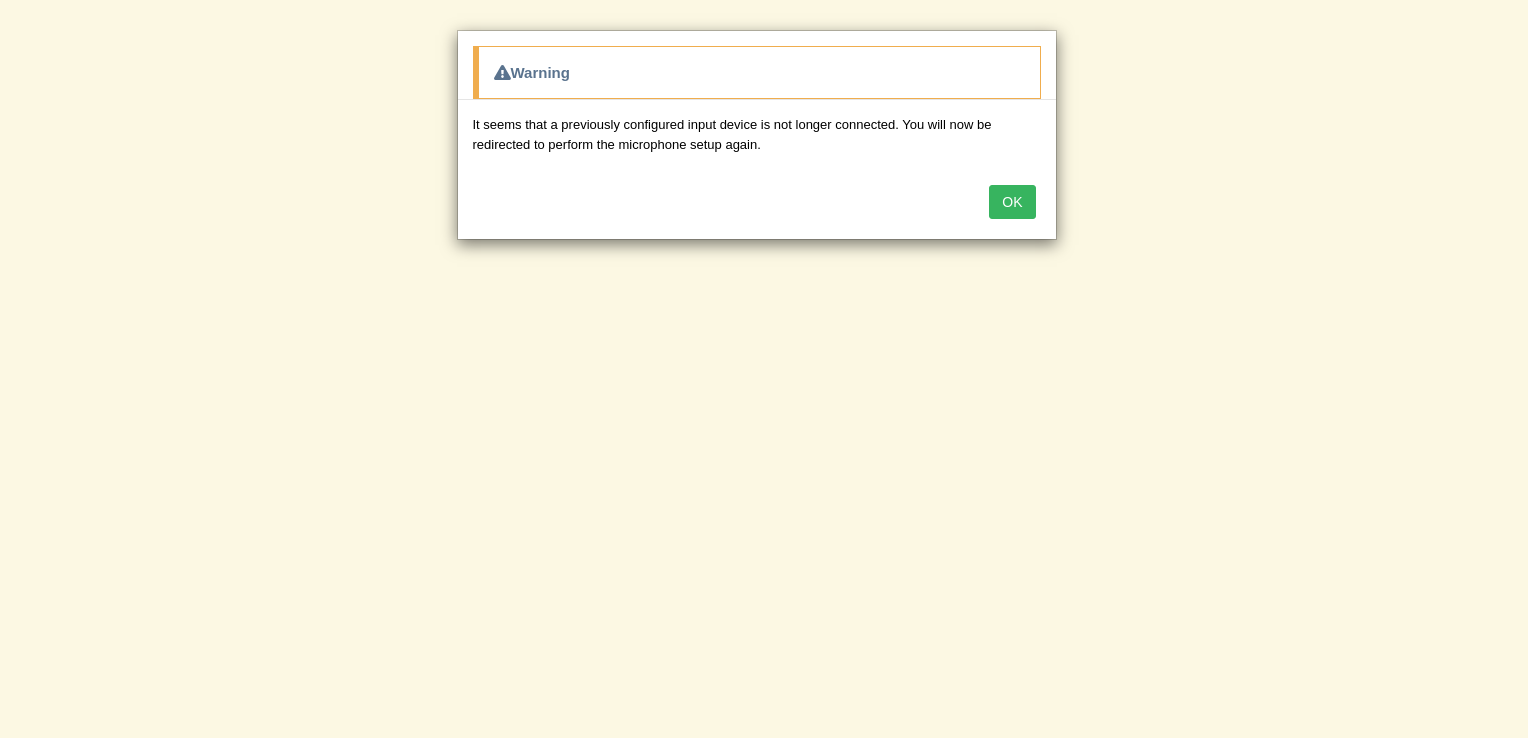 click on "OK" at bounding box center (1012, 202) 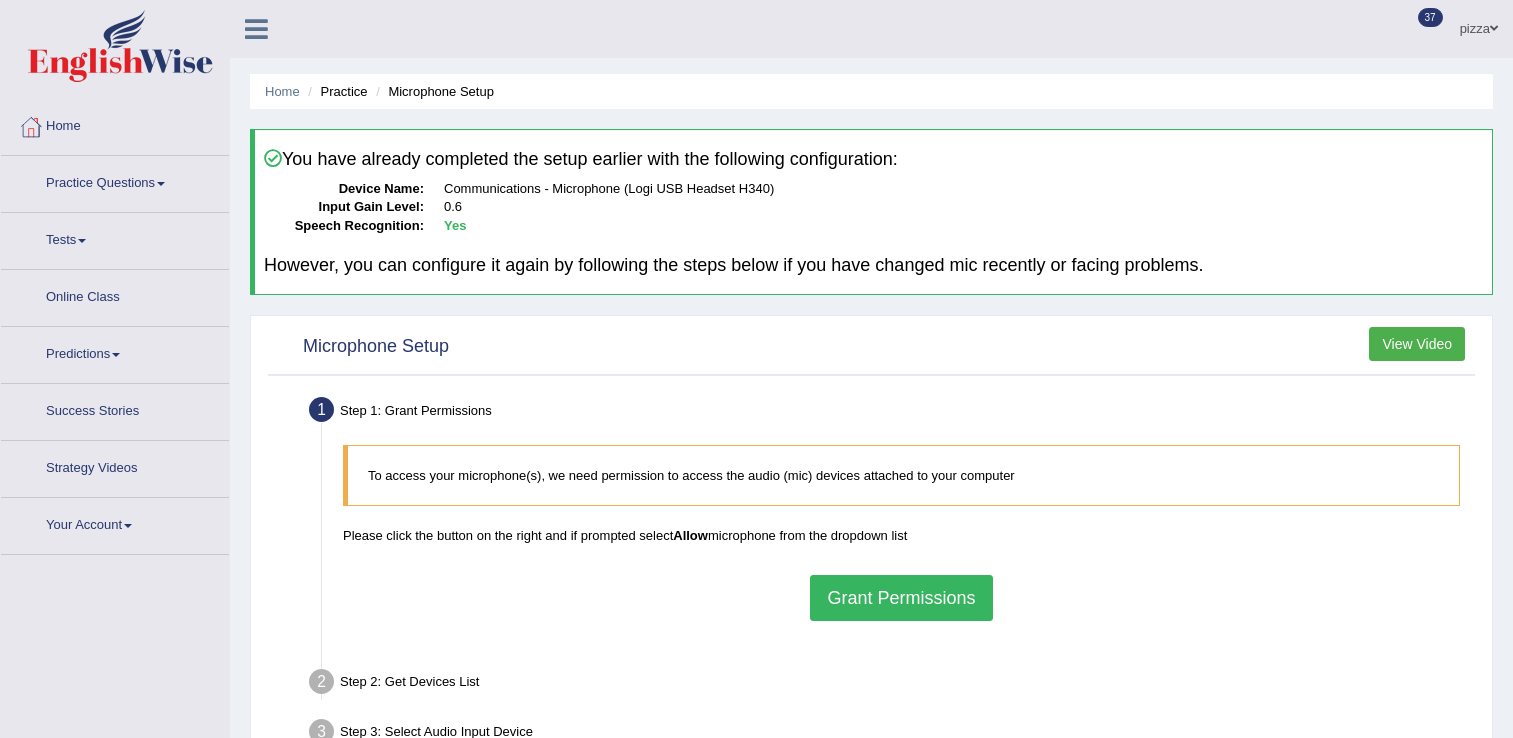 scroll, scrollTop: 0, scrollLeft: 0, axis: both 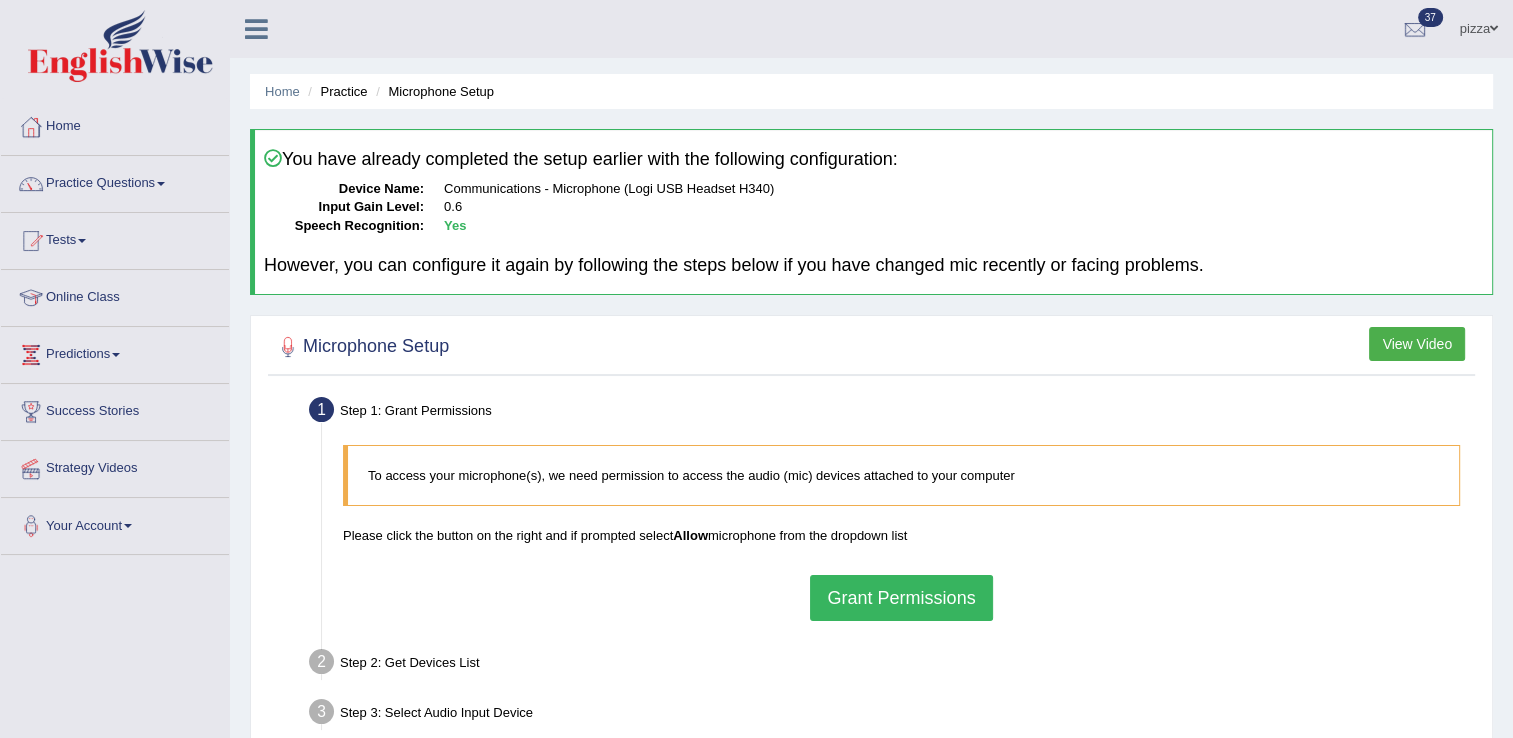 click on "Grant Permissions" at bounding box center (901, 598) 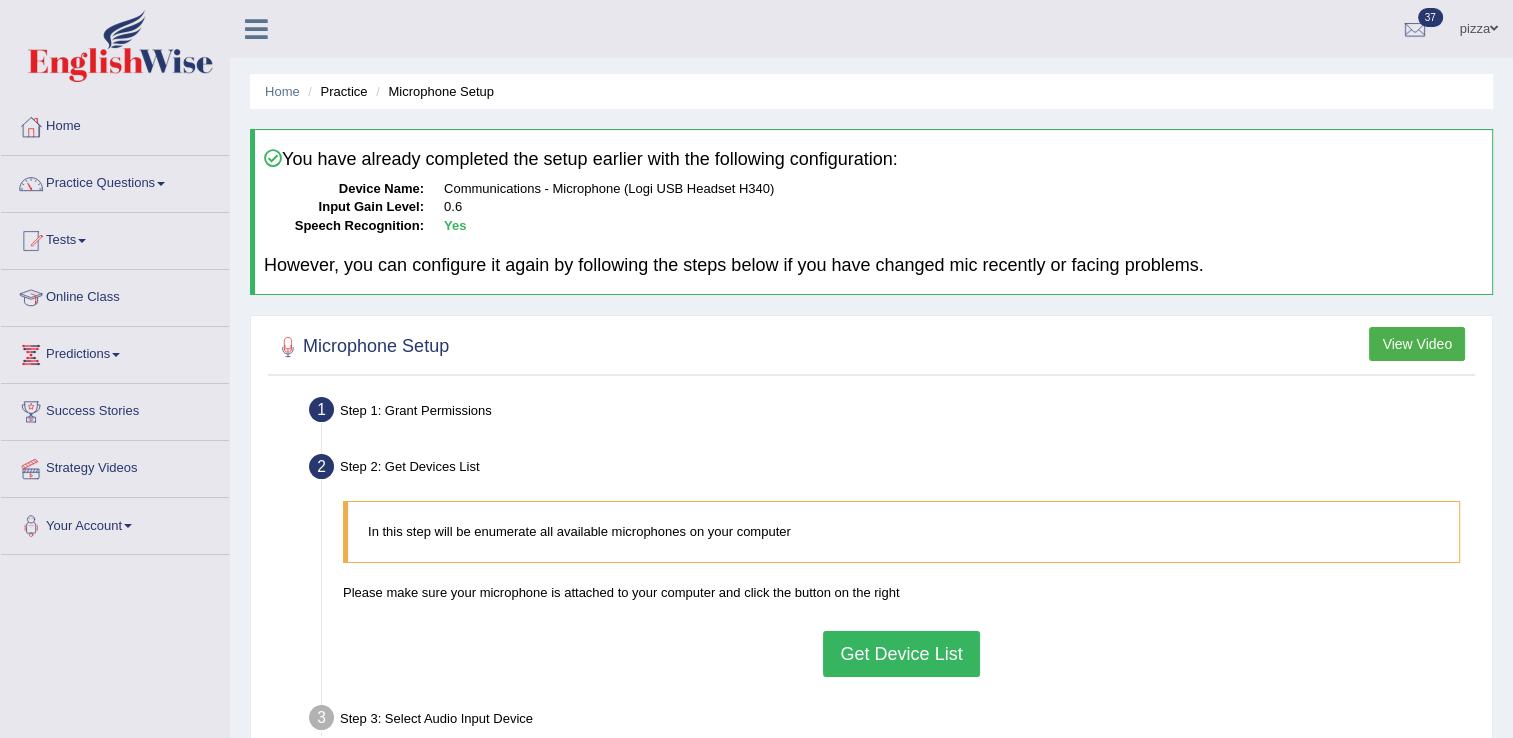 click on "Get Device List" at bounding box center (901, 654) 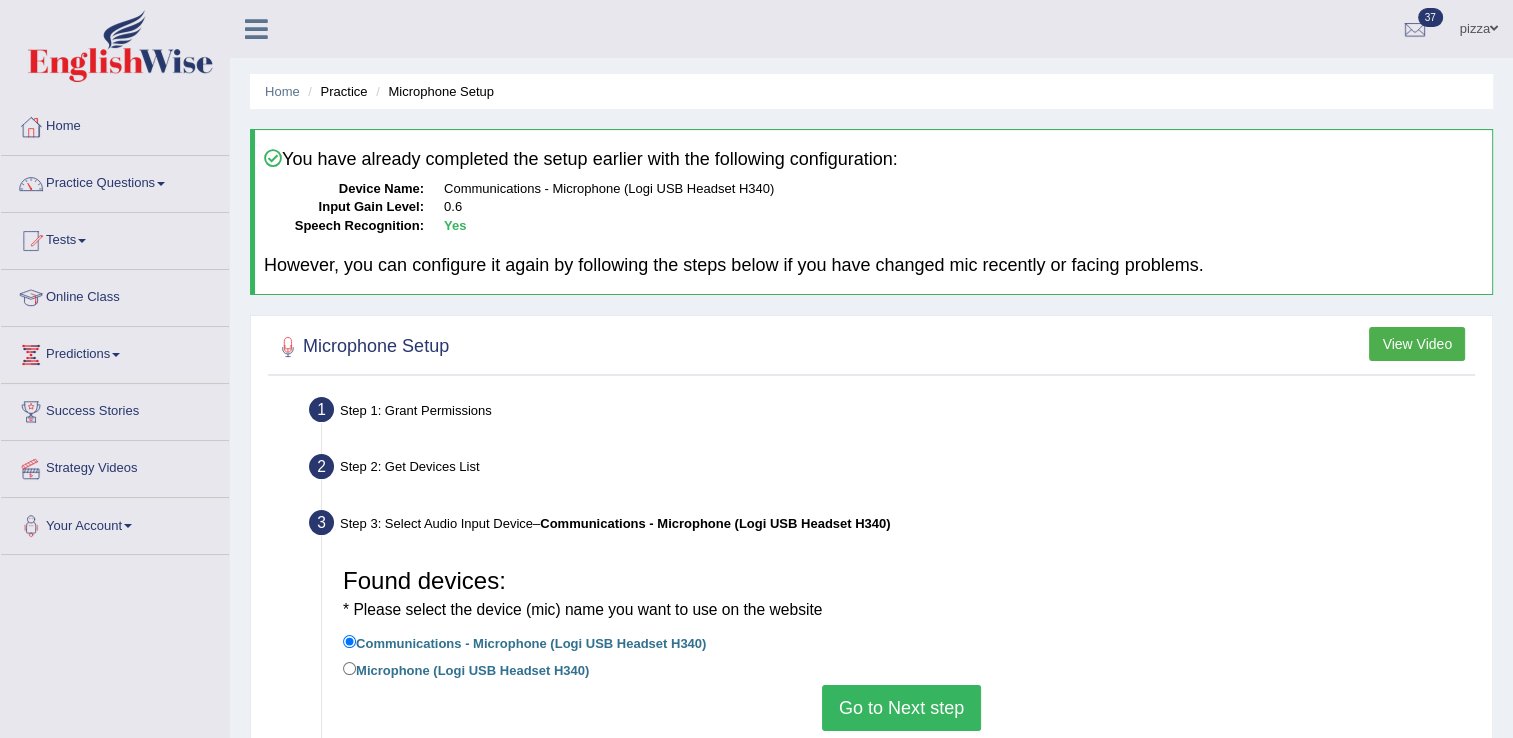 click on "Go to Next step" at bounding box center [901, 708] 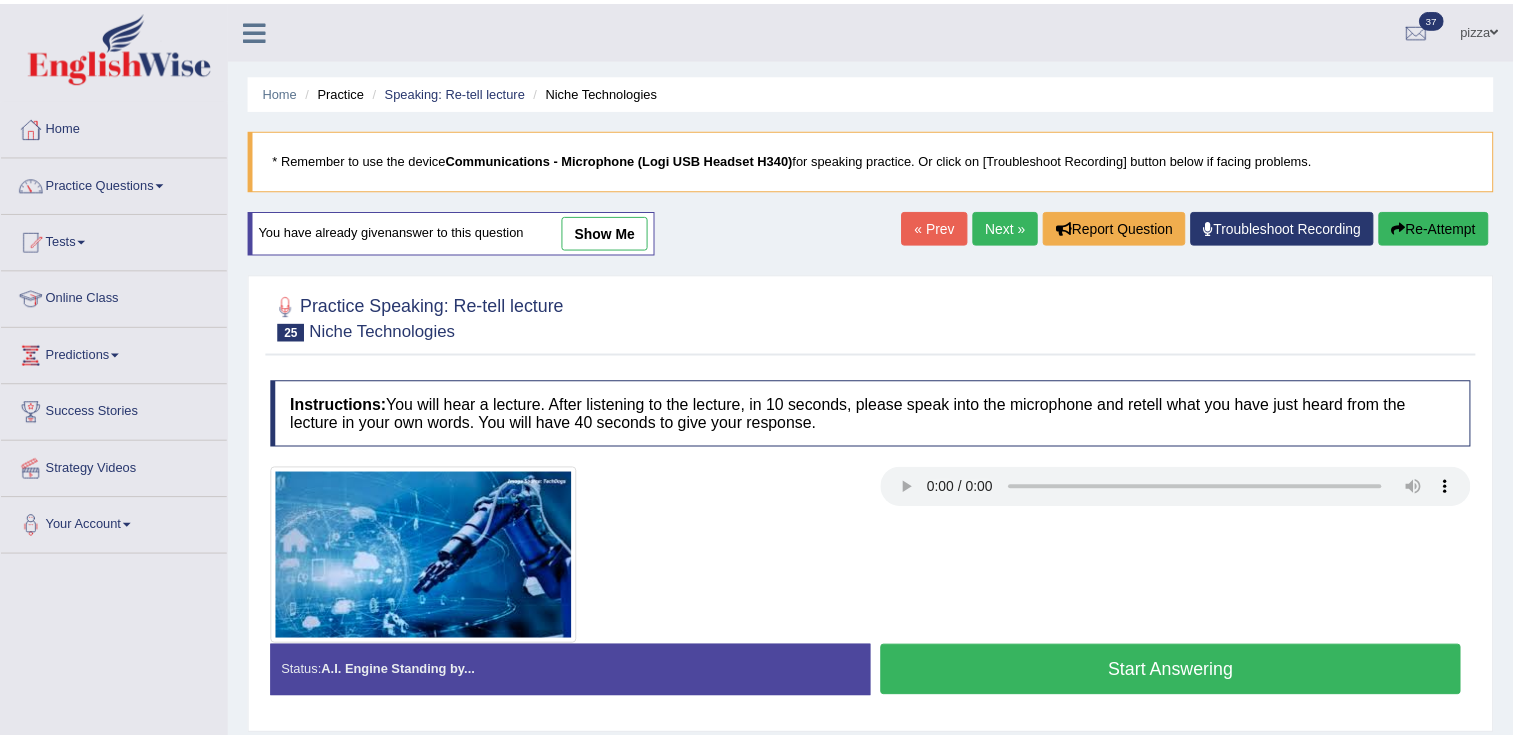 scroll, scrollTop: 0, scrollLeft: 0, axis: both 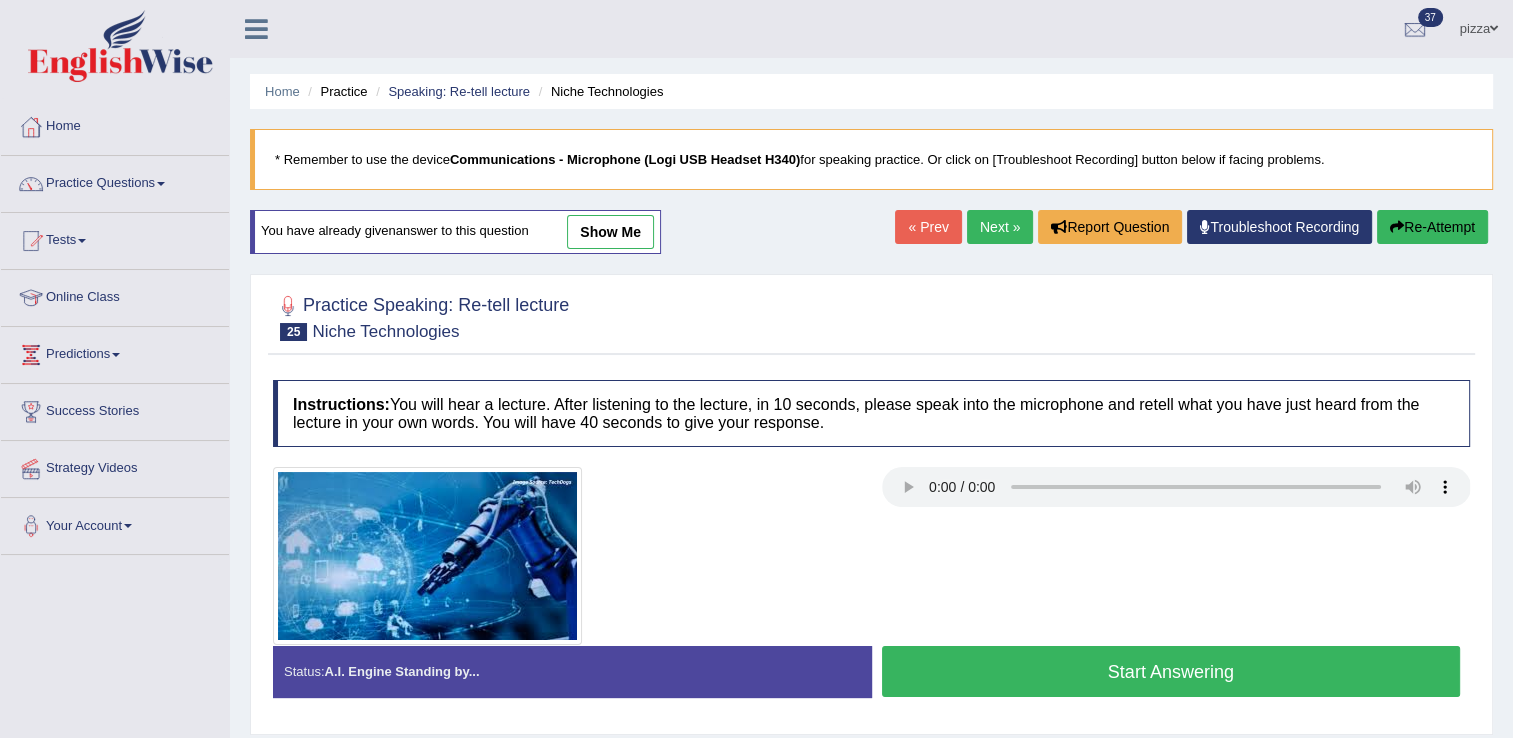 click on "show me" at bounding box center (610, 232) 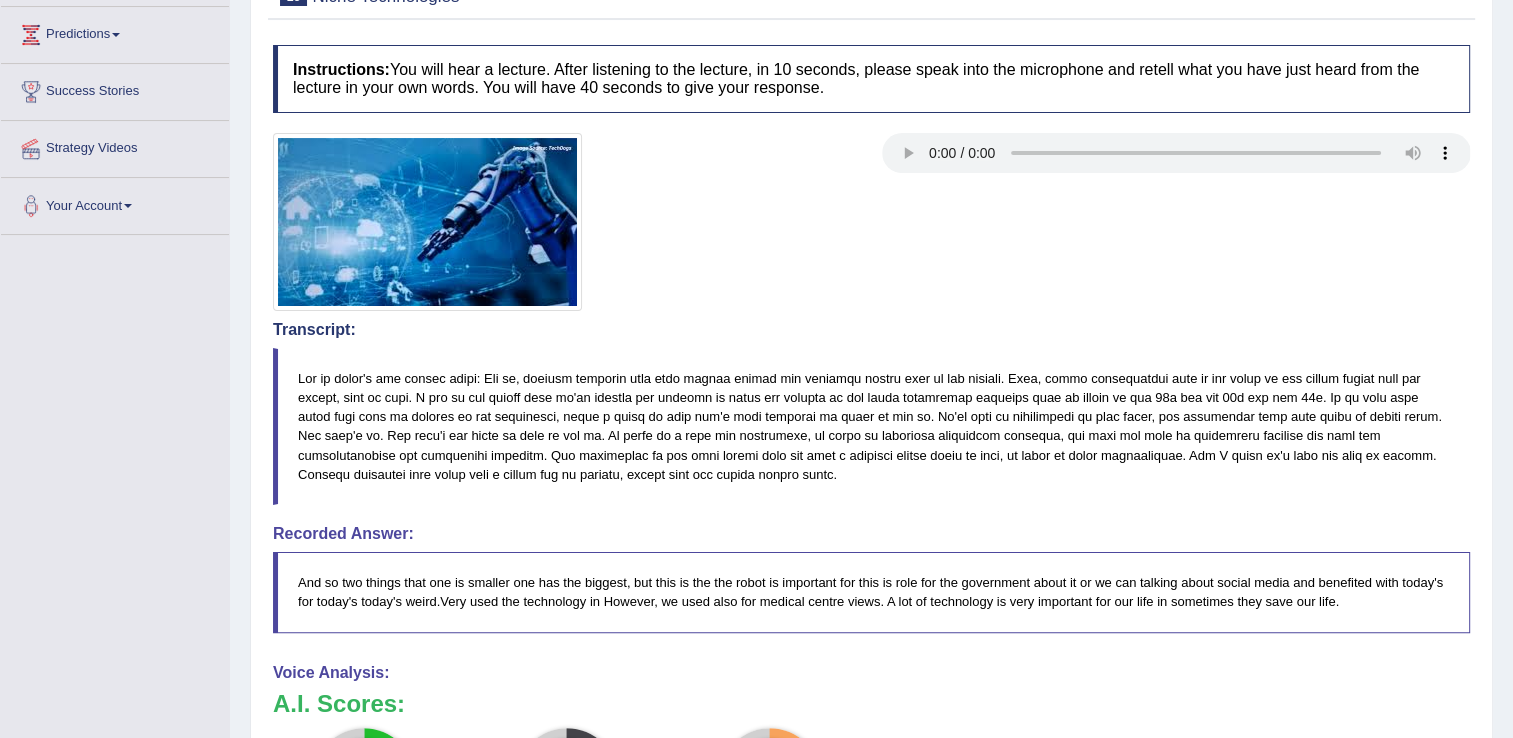 scroll, scrollTop: 386, scrollLeft: 0, axis: vertical 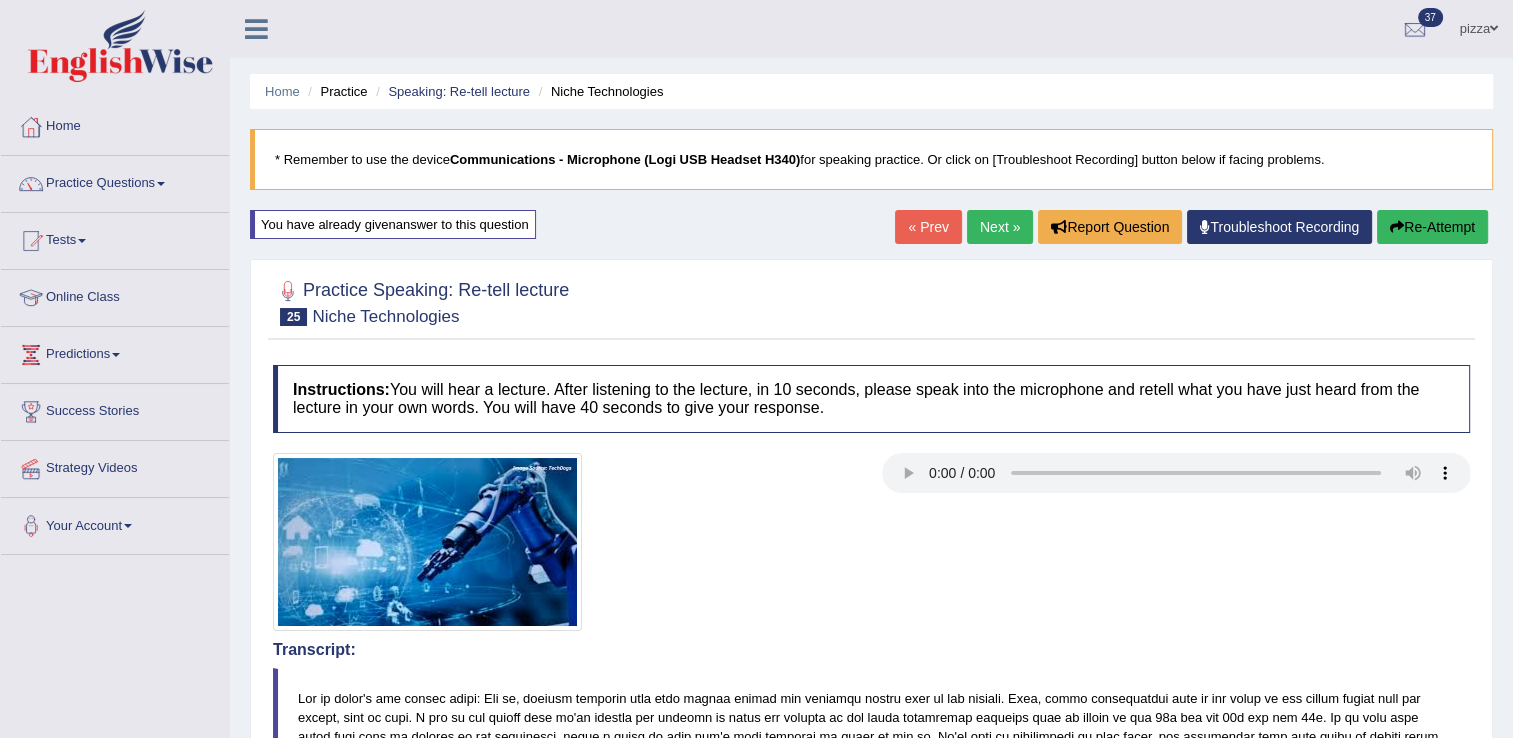 click on "« Prev" at bounding box center (928, 227) 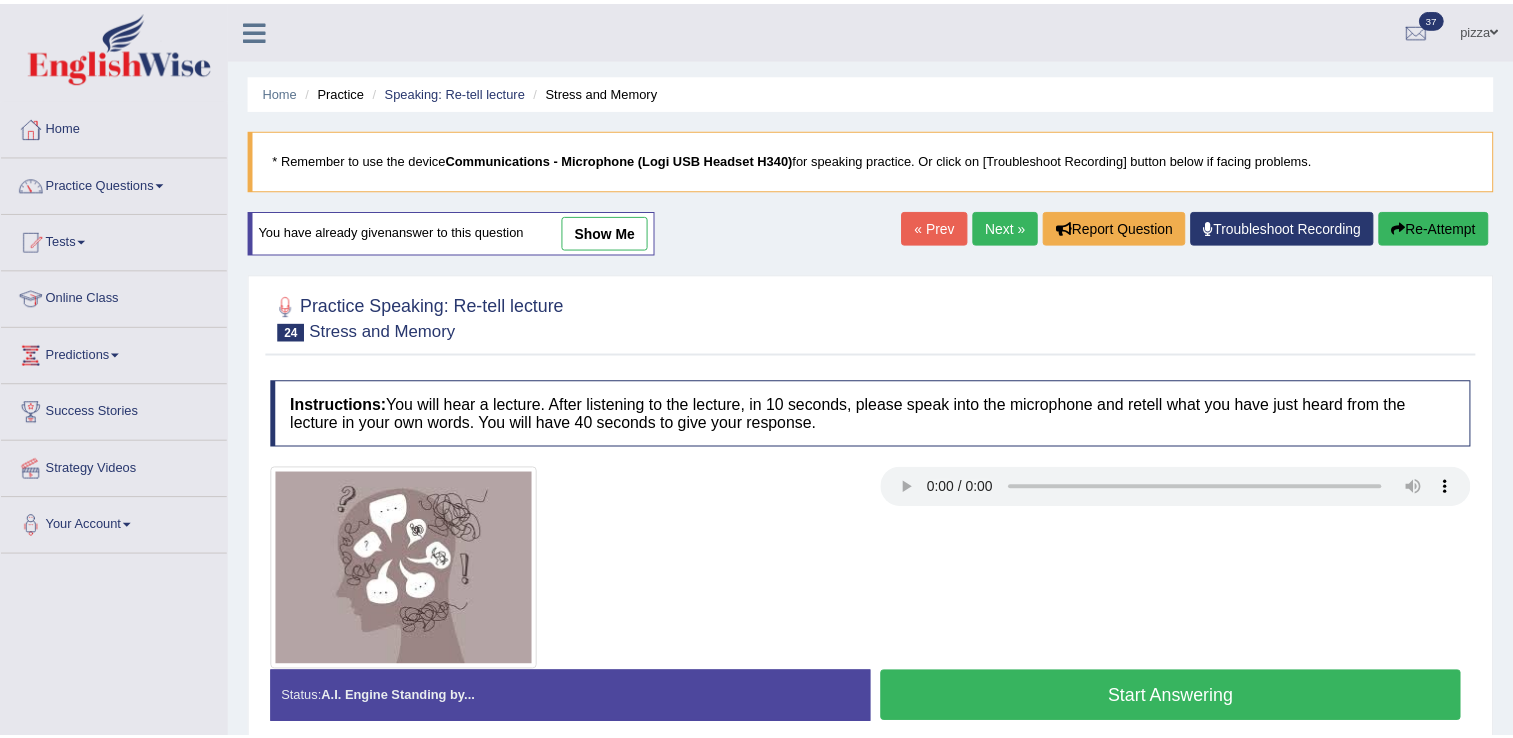 scroll, scrollTop: 0, scrollLeft: 0, axis: both 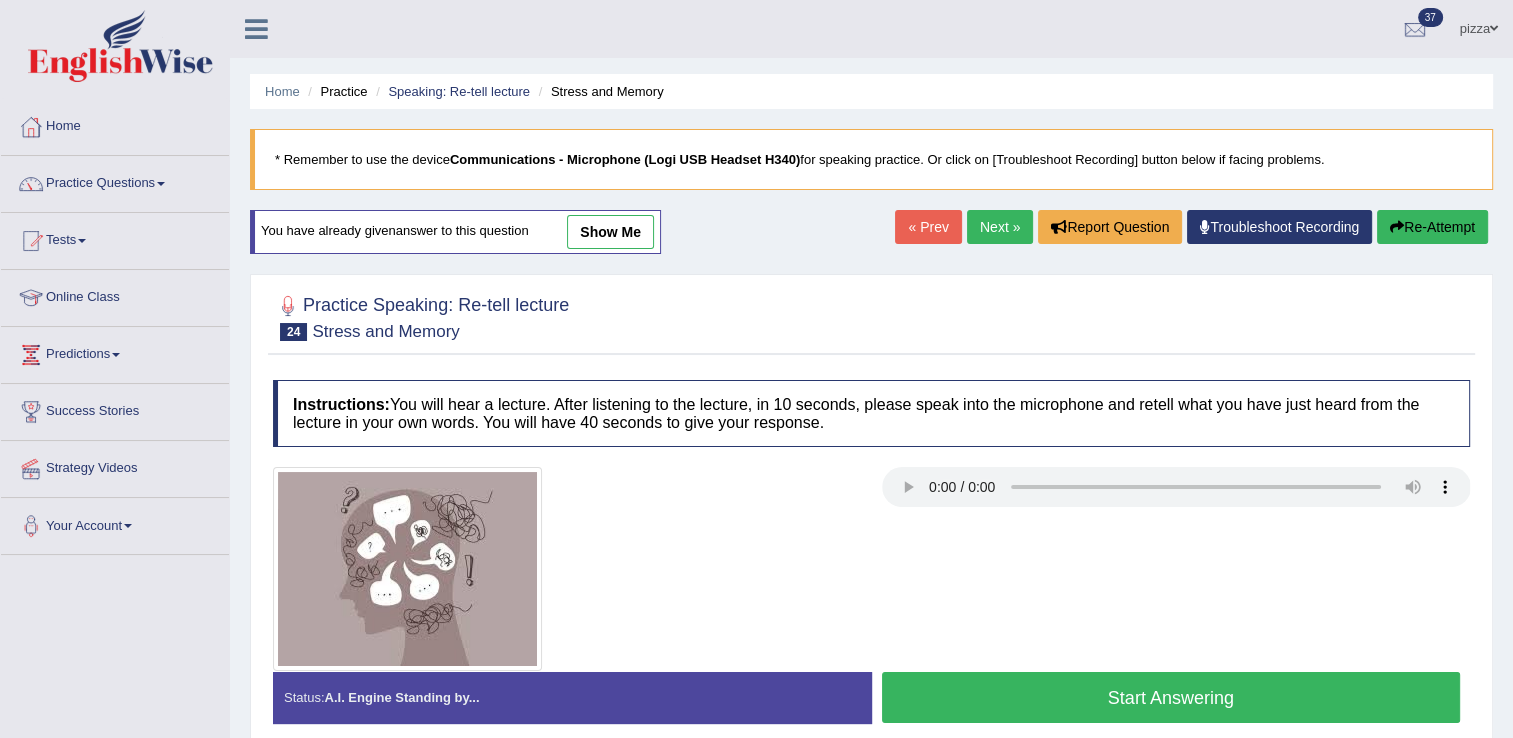click on "show me" at bounding box center (610, 232) 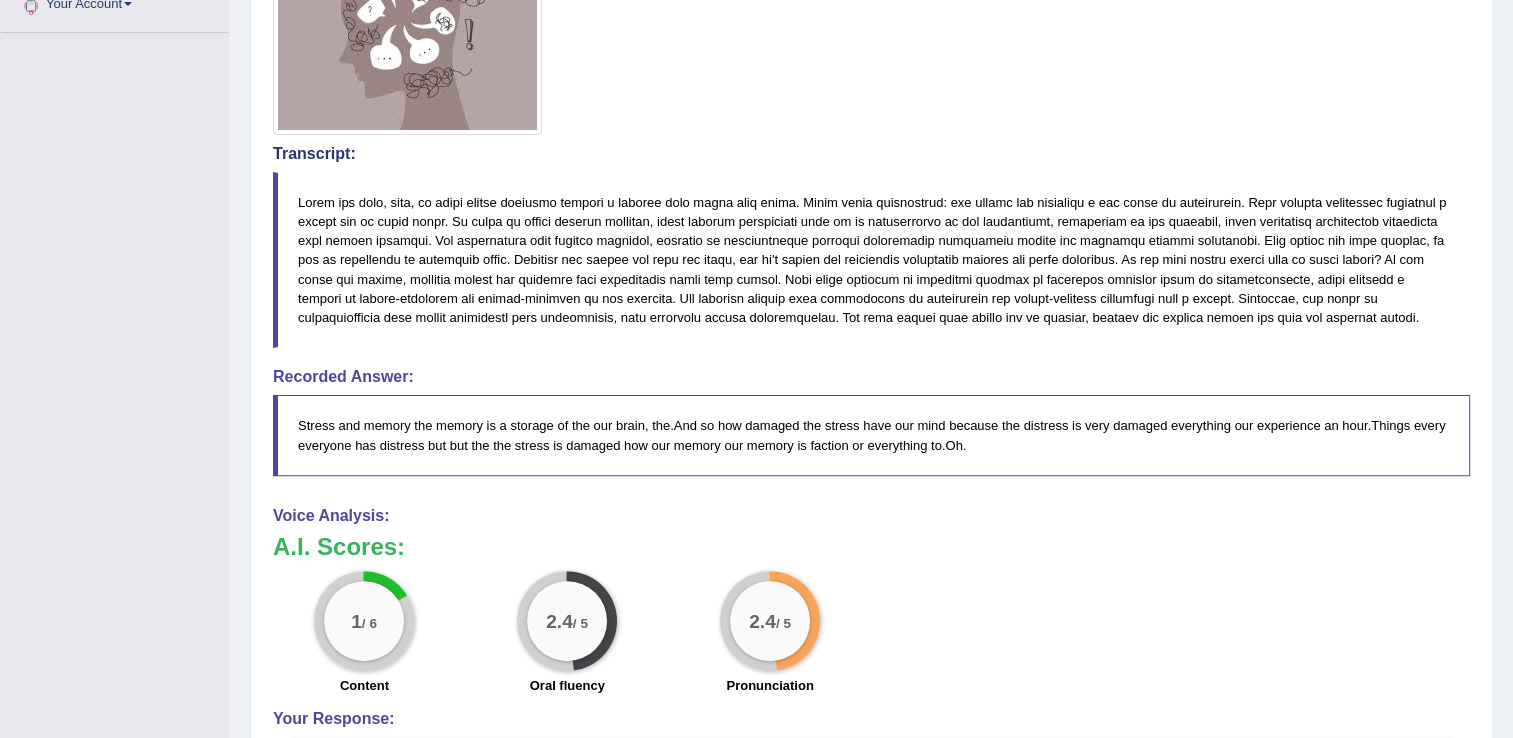 scroll, scrollTop: 760, scrollLeft: 0, axis: vertical 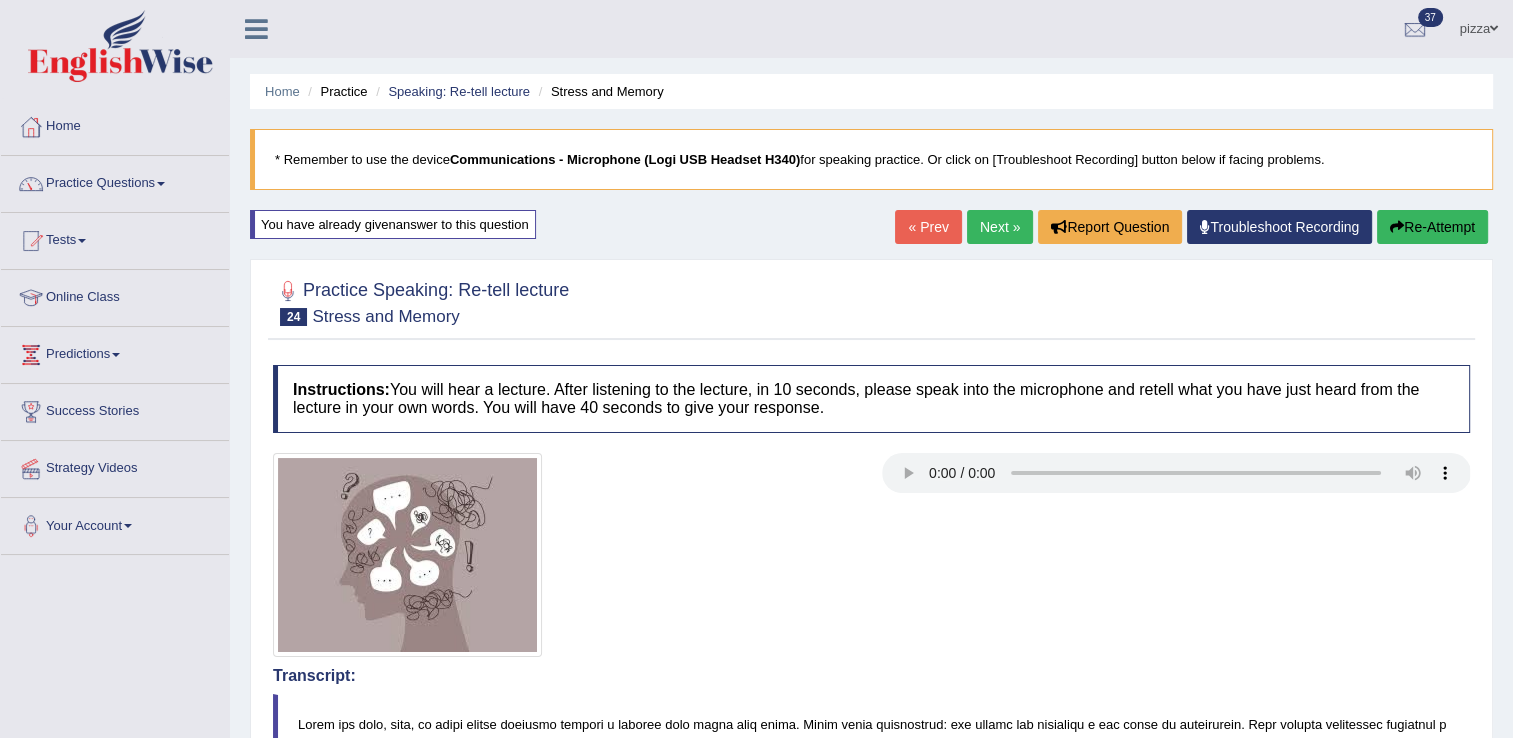 click on "Practice Questions" at bounding box center (115, 181) 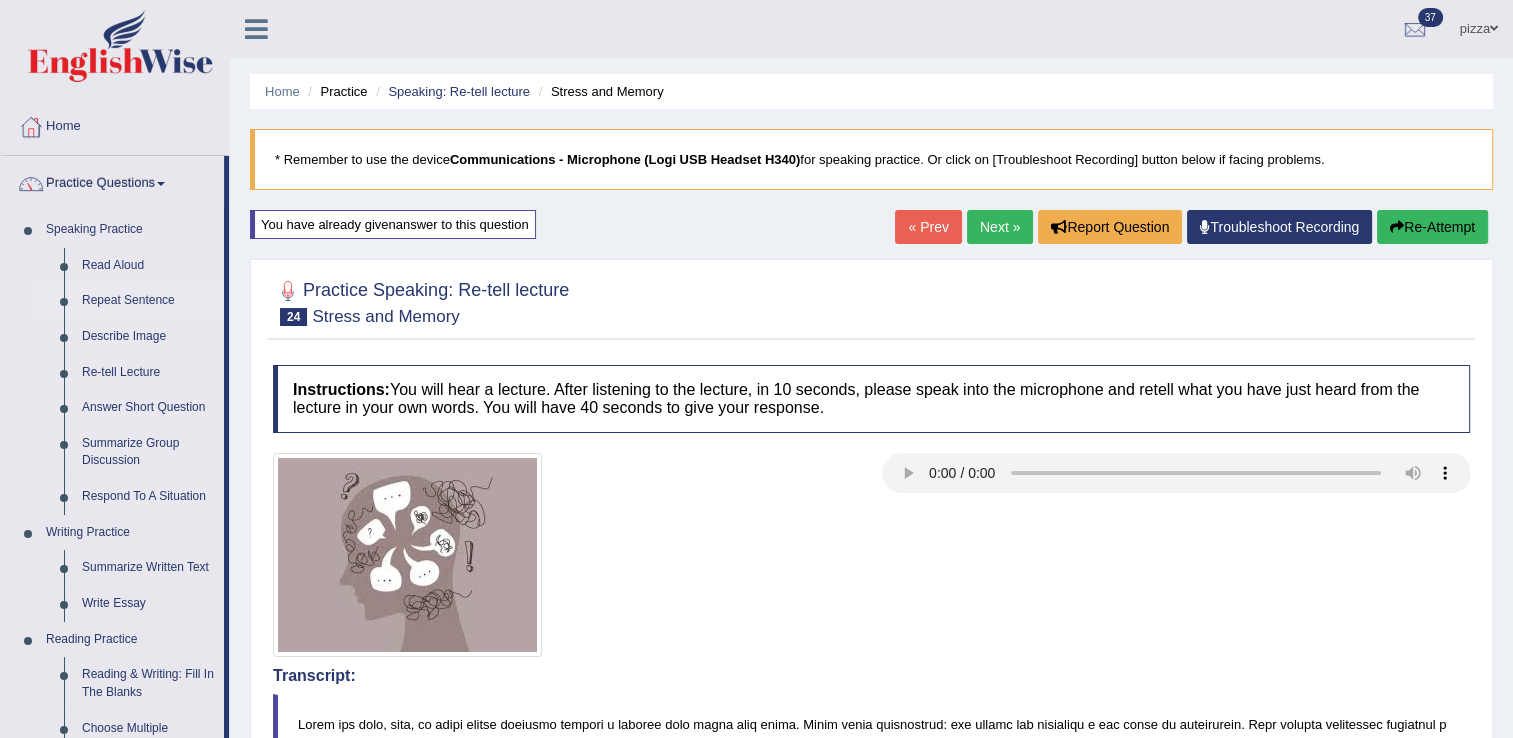 click on "Repeat Sentence" at bounding box center (148, 301) 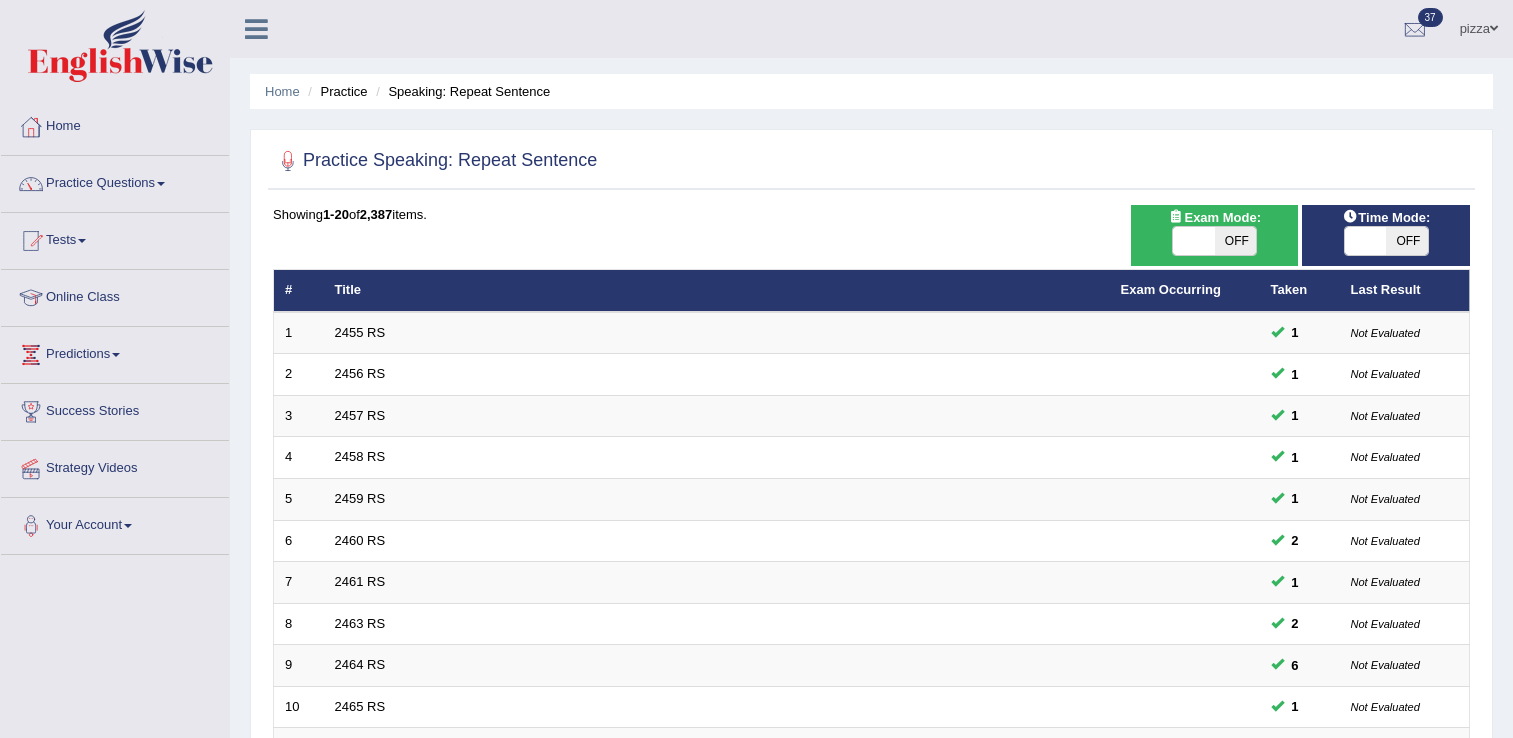 scroll, scrollTop: 0, scrollLeft: 0, axis: both 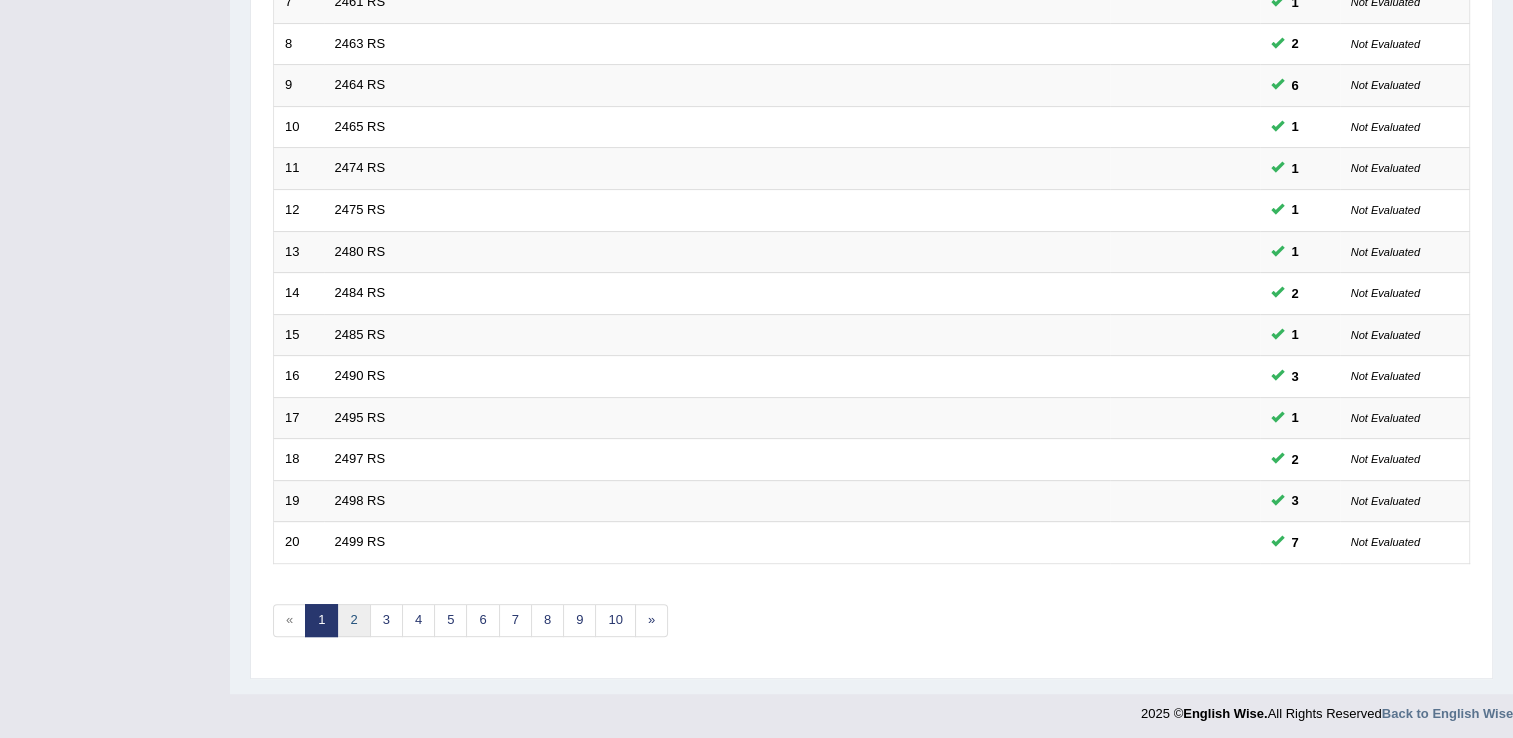 click on "2" at bounding box center [353, 620] 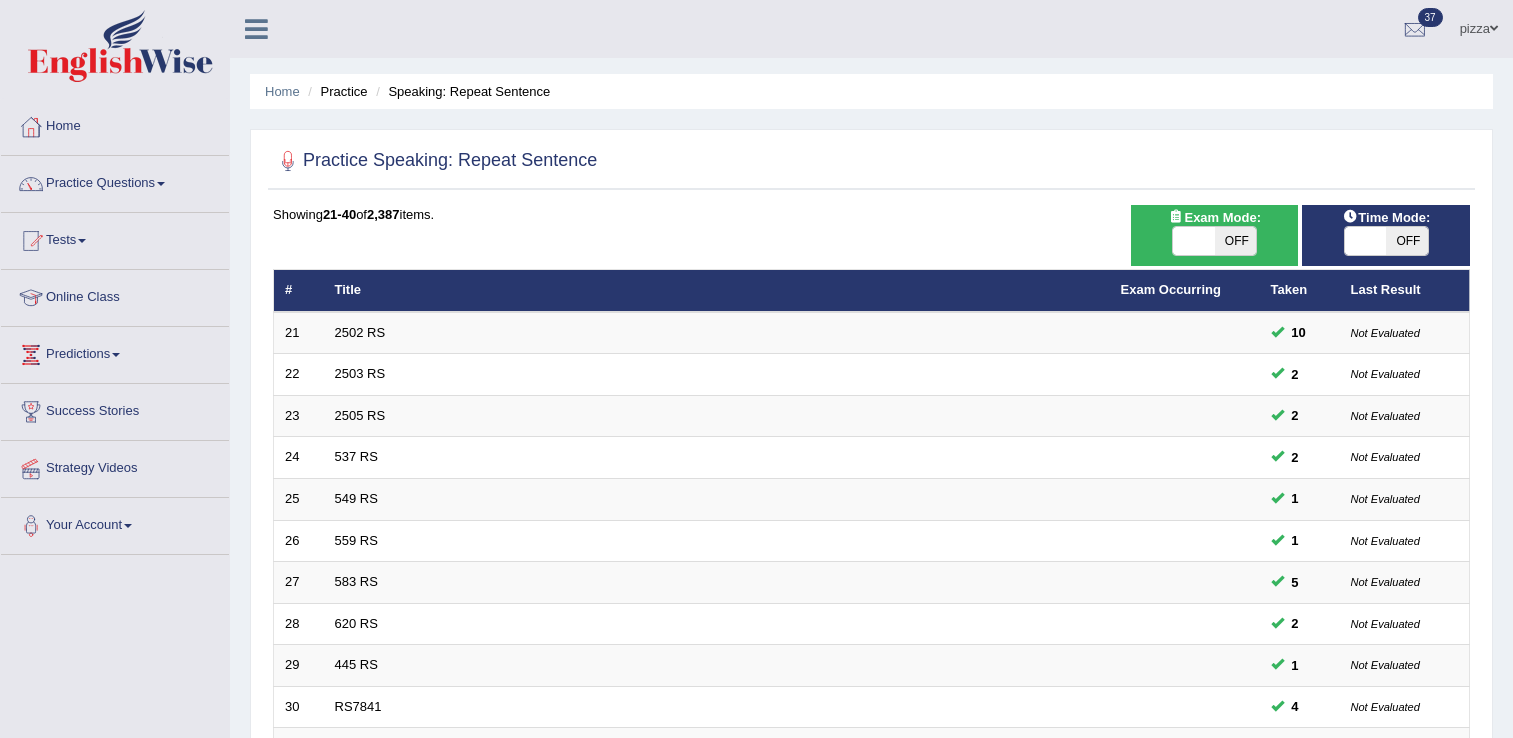 scroll, scrollTop: 0, scrollLeft: 0, axis: both 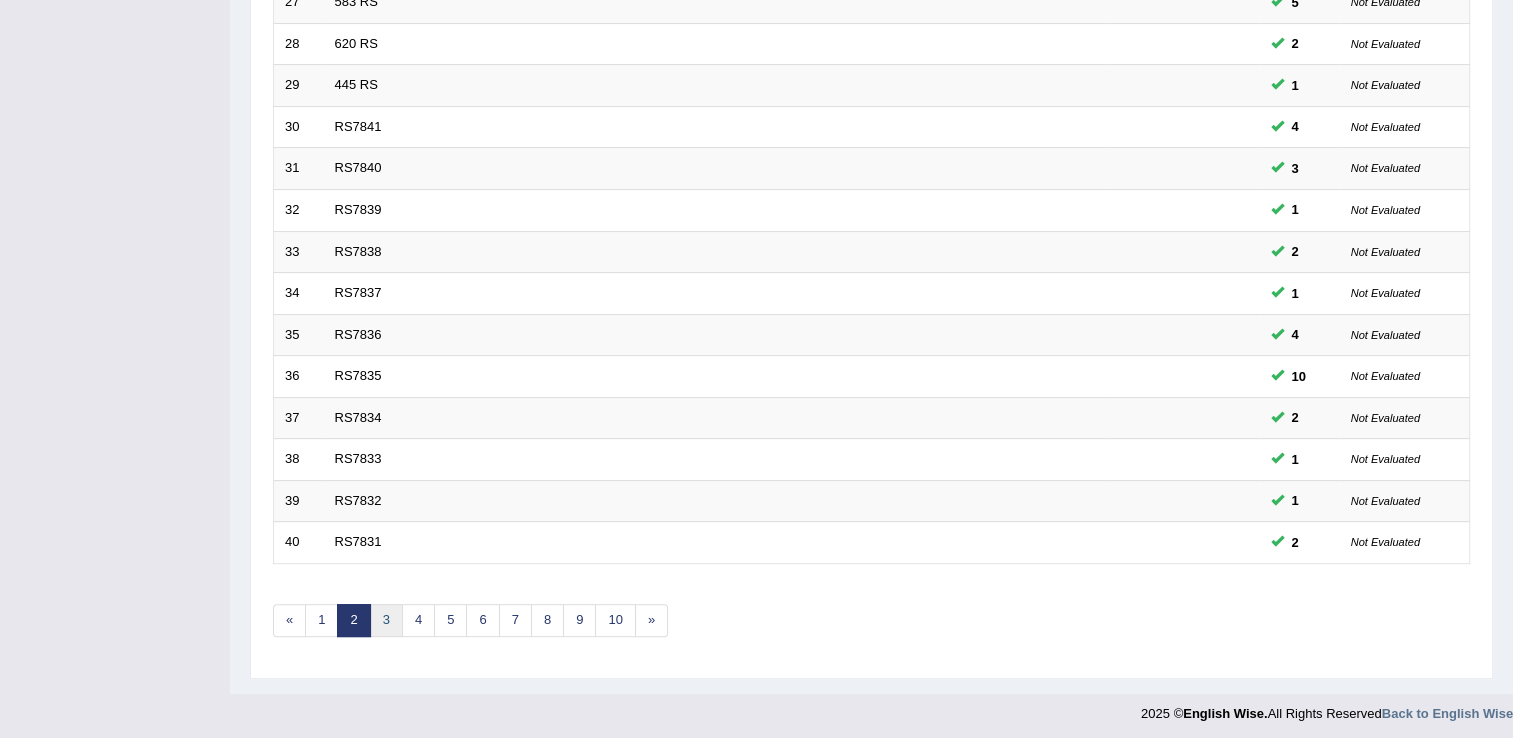 click on "3" at bounding box center [386, 620] 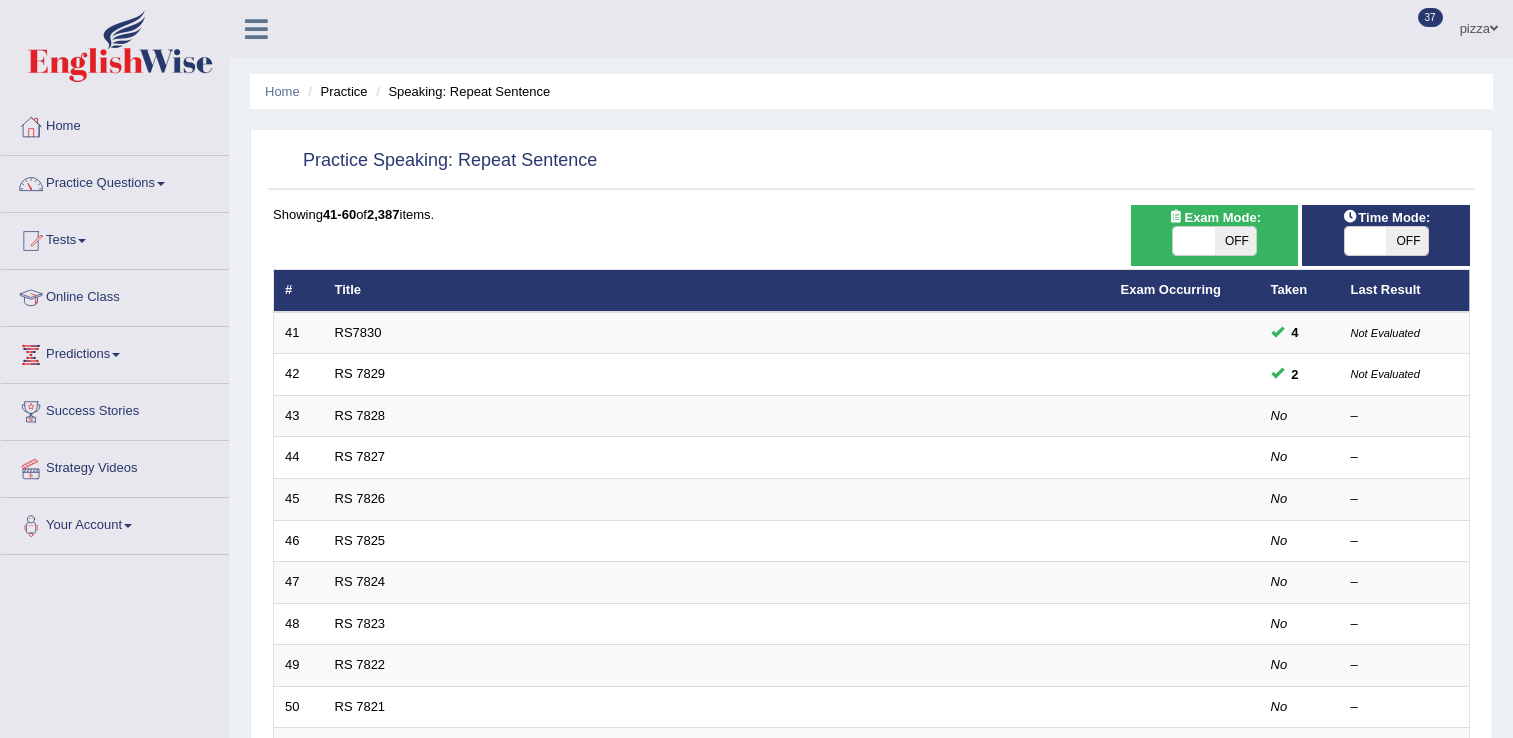 scroll, scrollTop: 0, scrollLeft: 0, axis: both 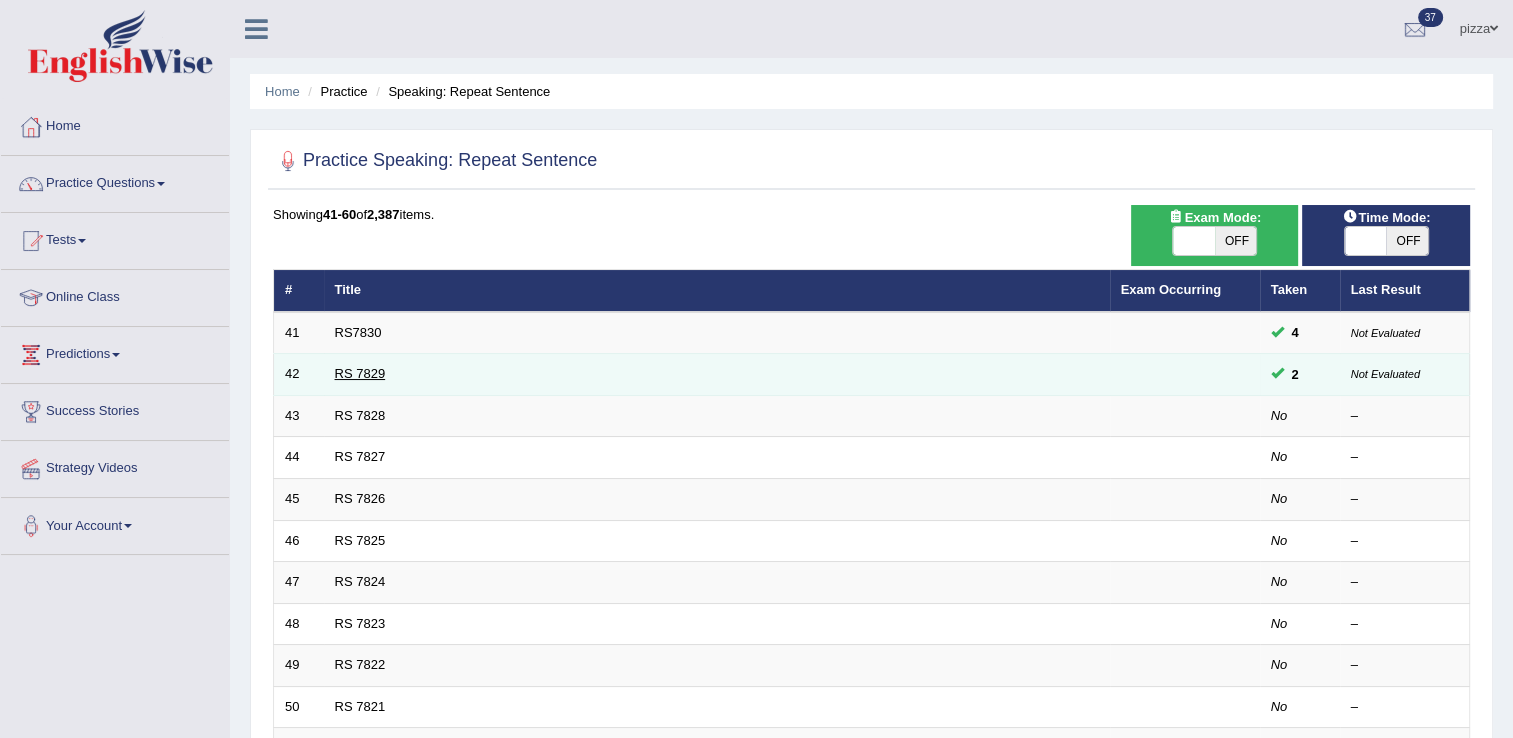click on "RS 7829" at bounding box center [360, 373] 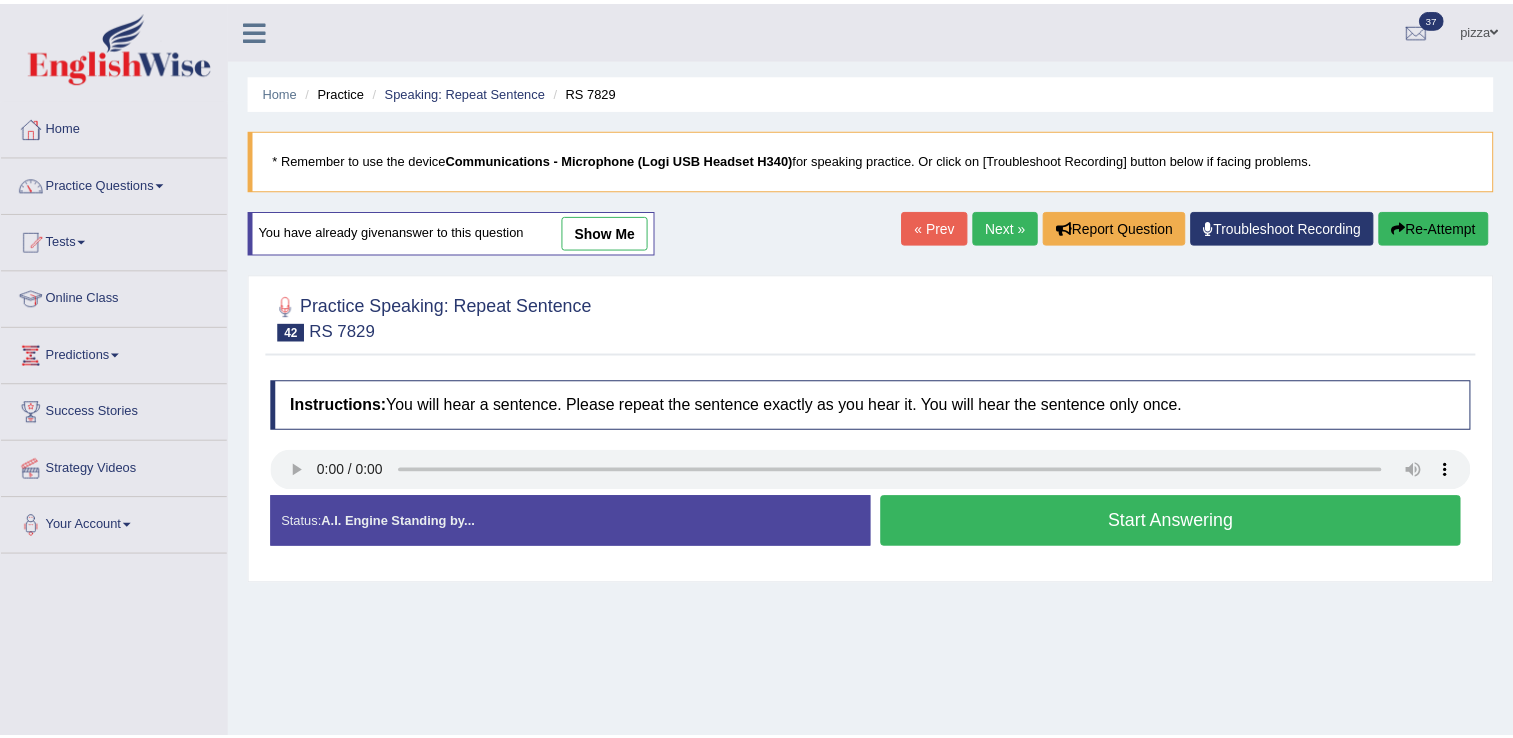 scroll, scrollTop: 0, scrollLeft: 0, axis: both 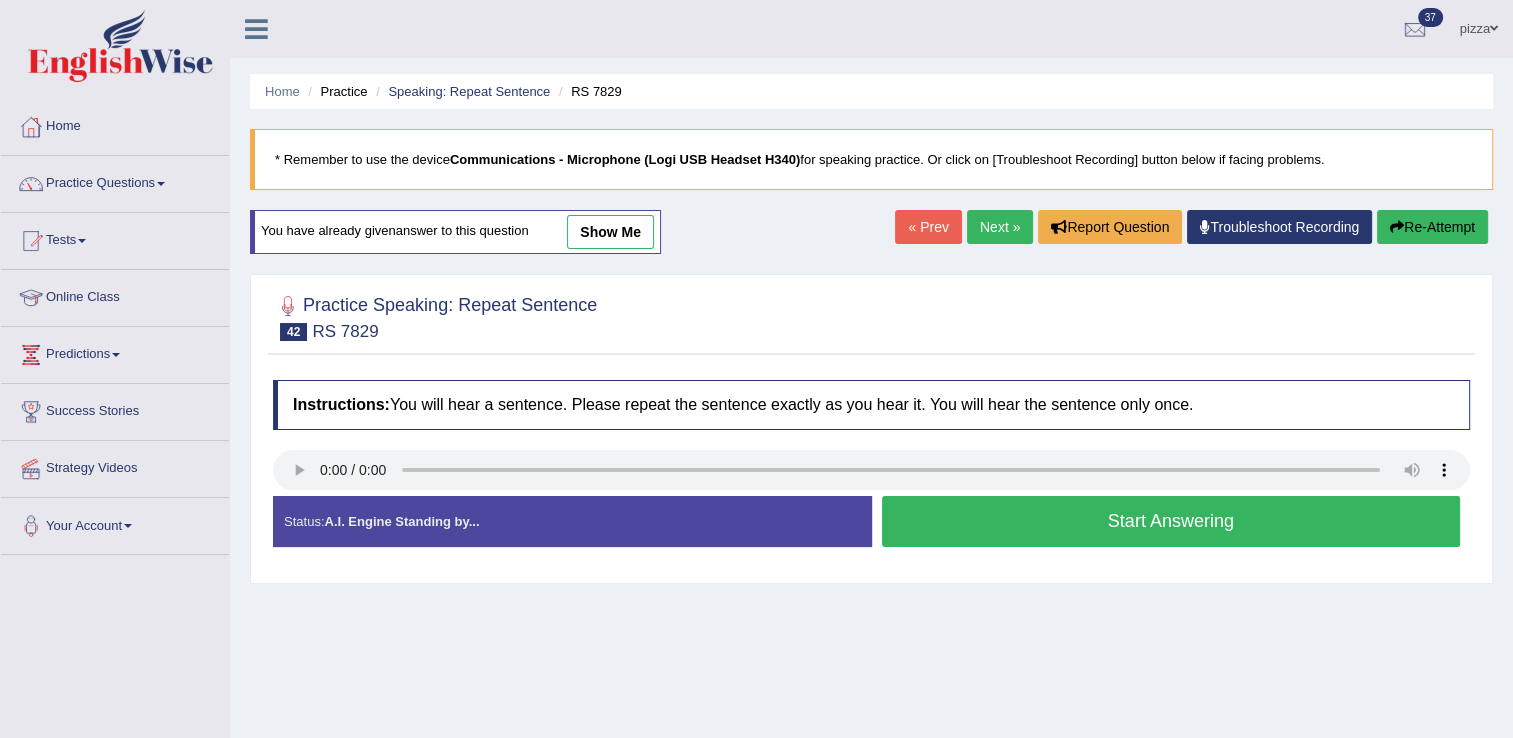 click on "show me" at bounding box center [610, 232] 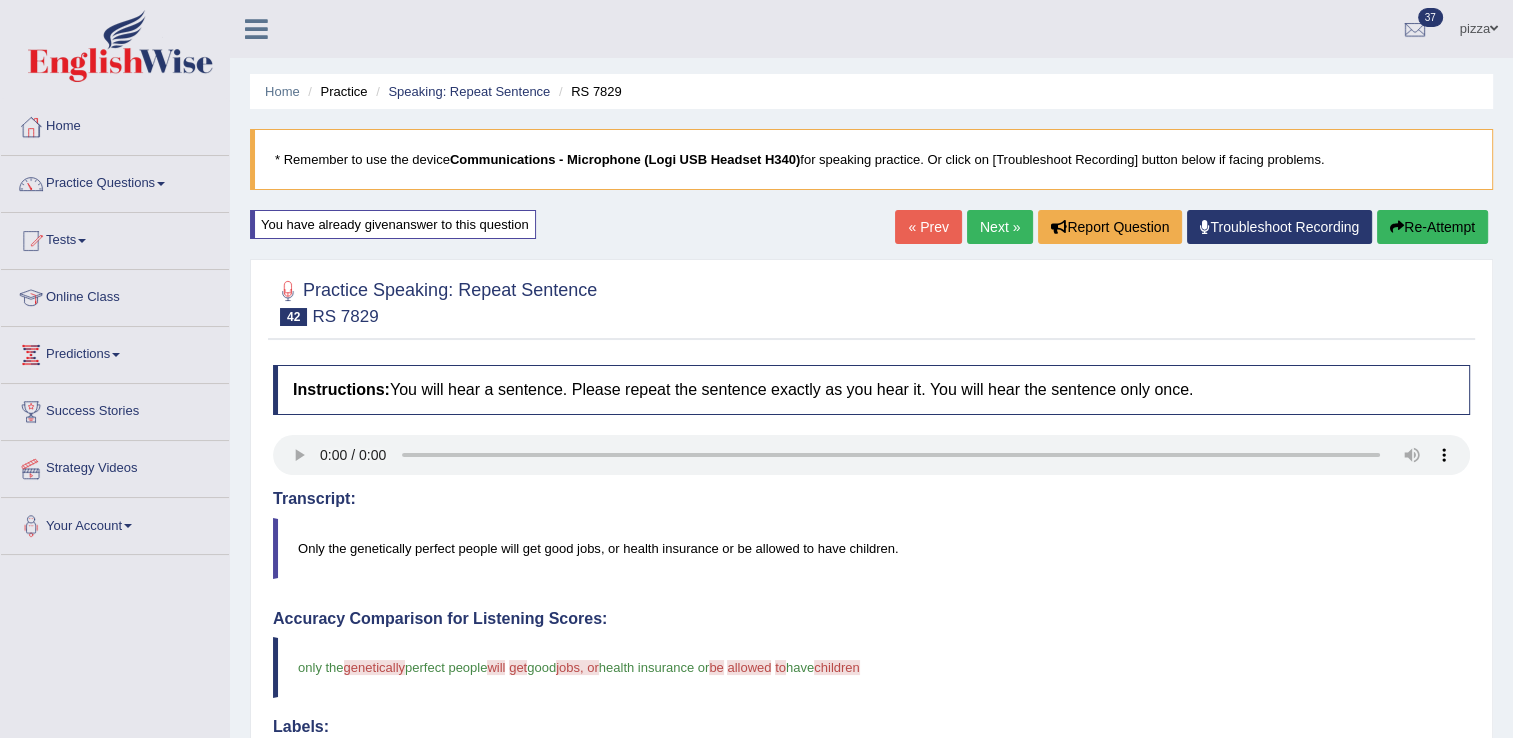 click on "Labels:" at bounding box center (871, 727) 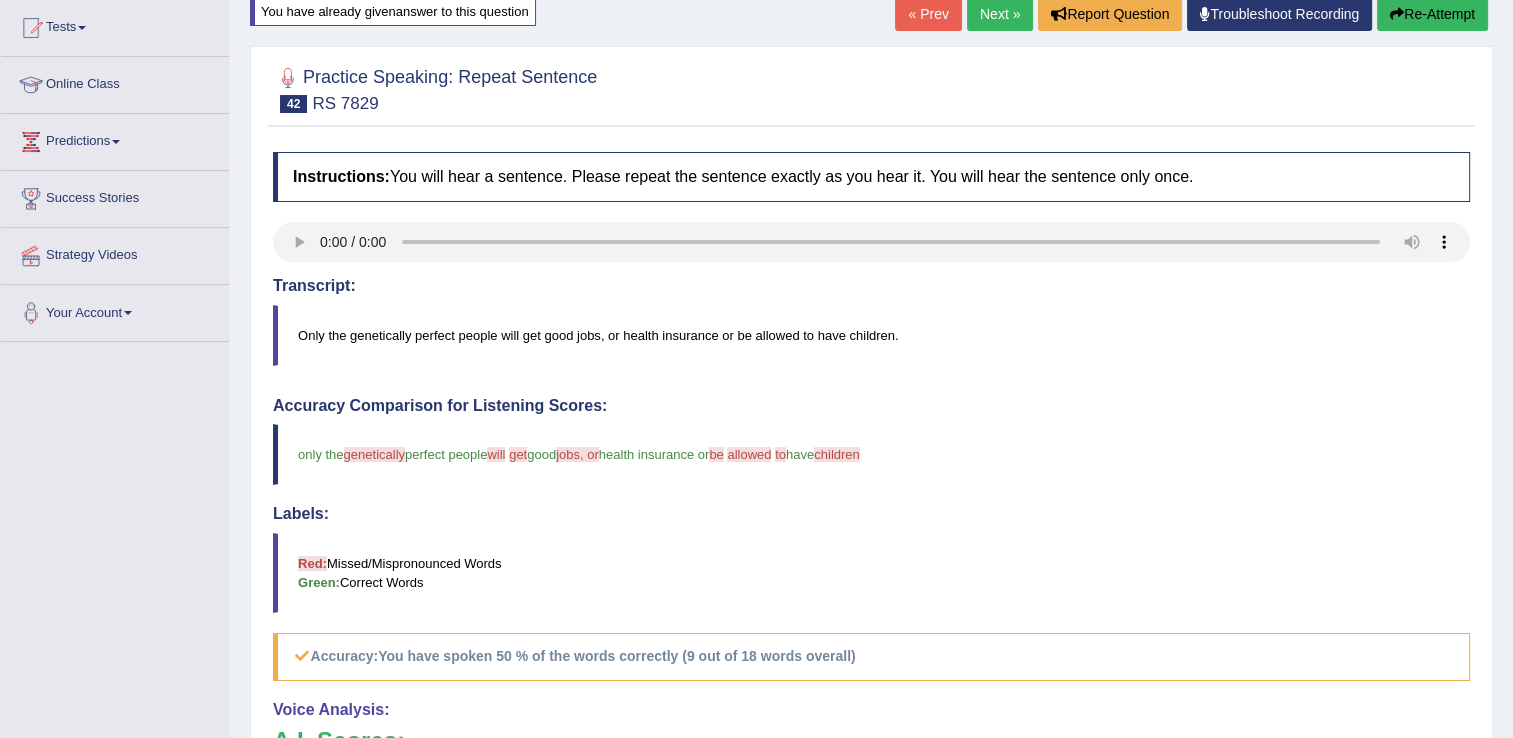 scroll, scrollTop: 293, scrollLeft: 0, axis: vertical 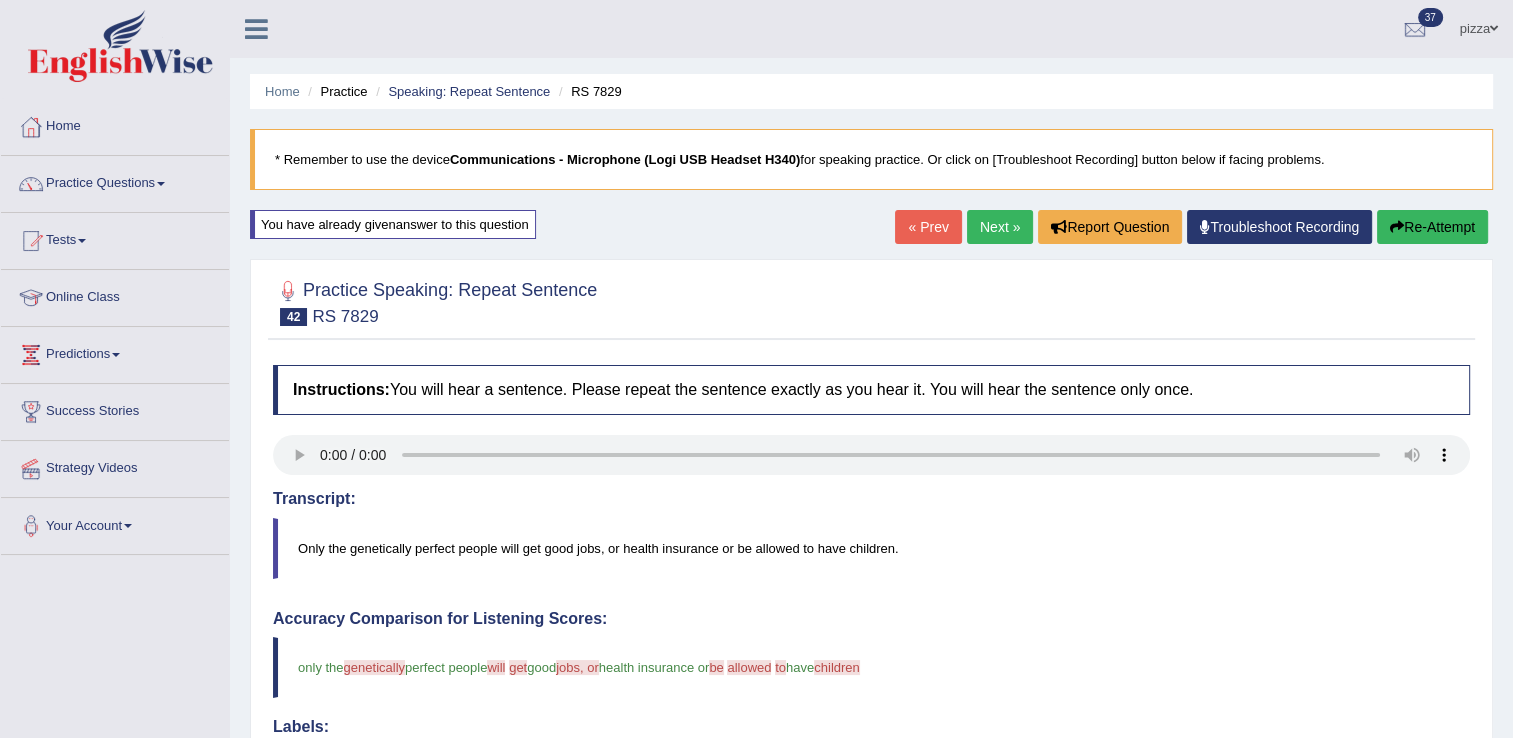 click on "« Prev" at bounding box center (928, 227) 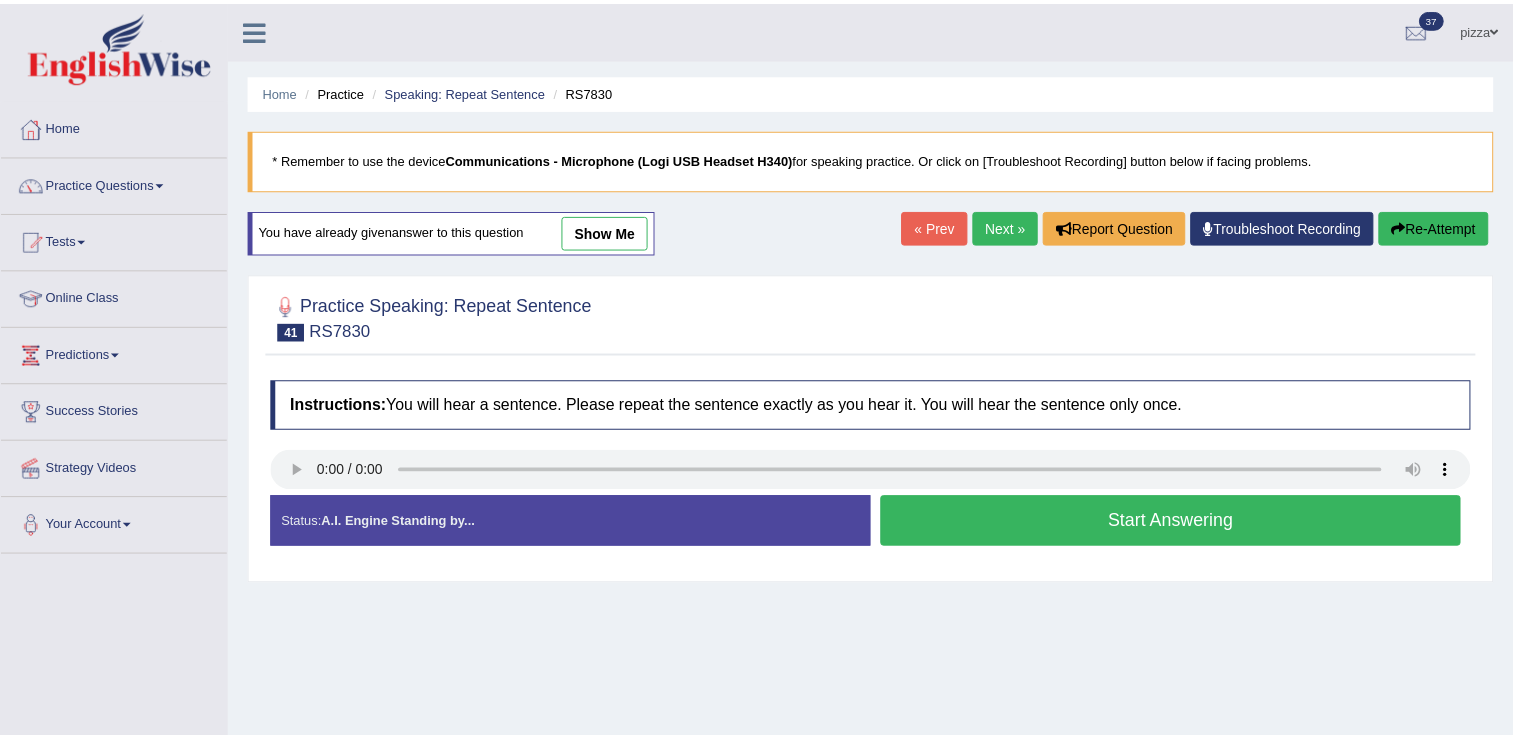 scroll, scrollTop: 0, scrollLeft: 0, axis: both 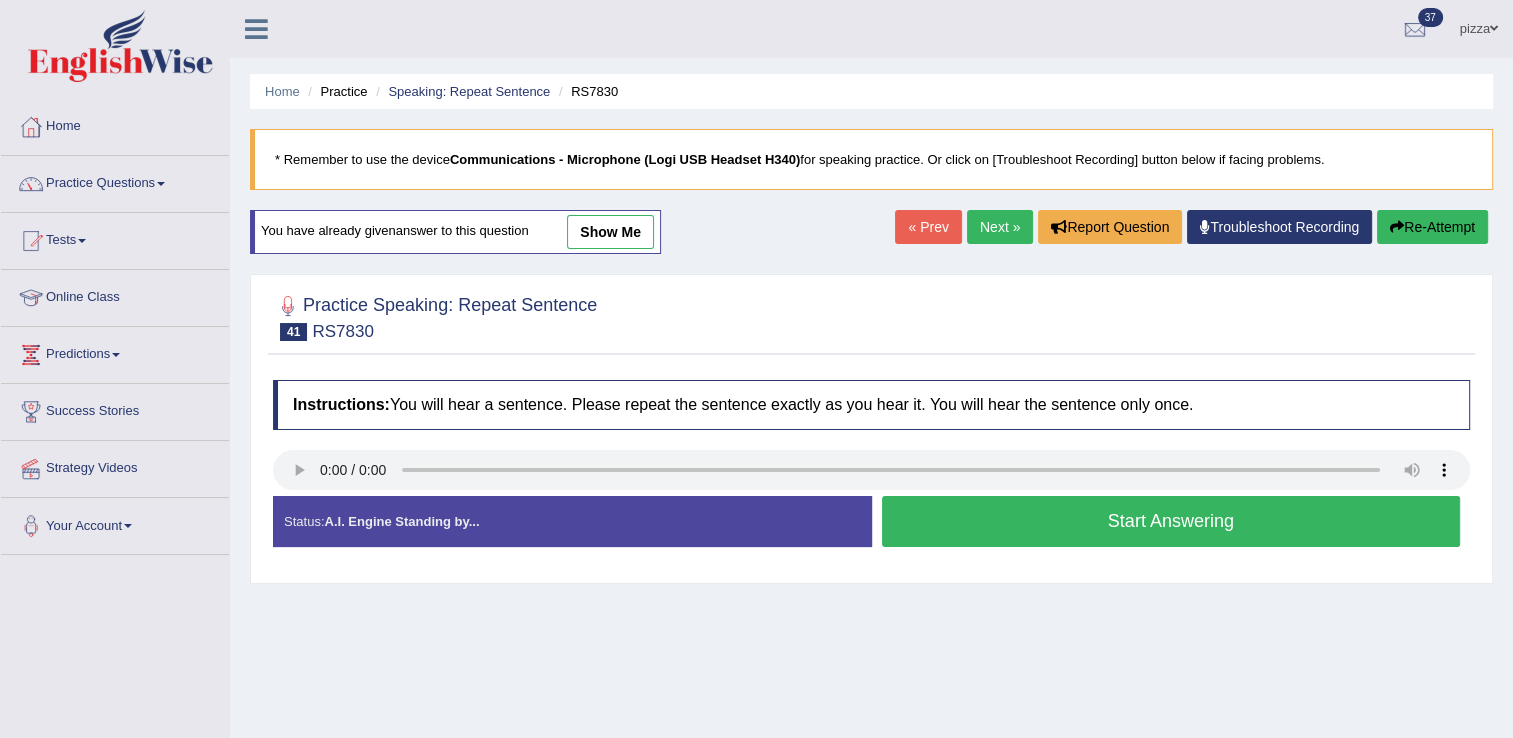 click on "show me" at bounding box center [610, 232] 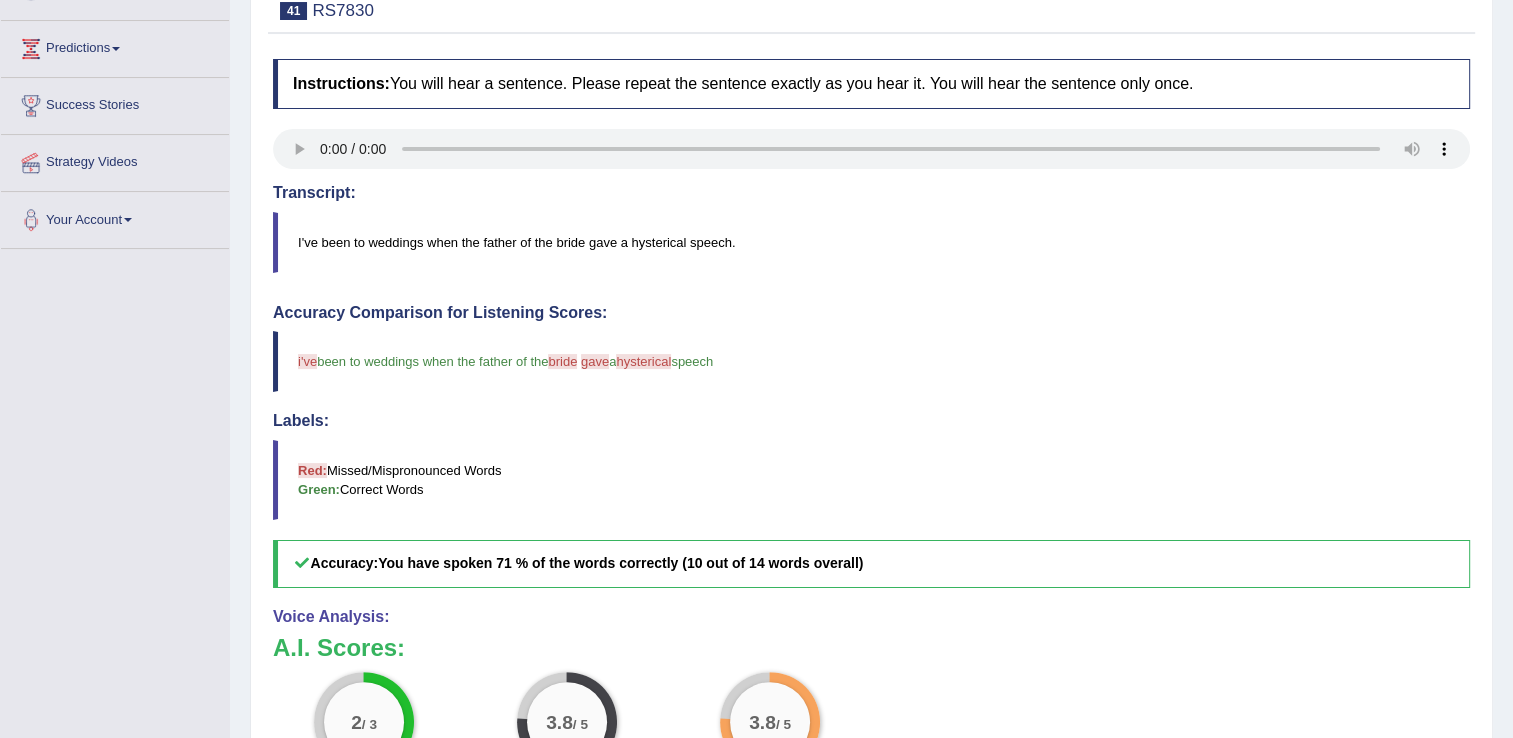scroll, scrollTop: 359, scrollLeft: 0, axis: vertical 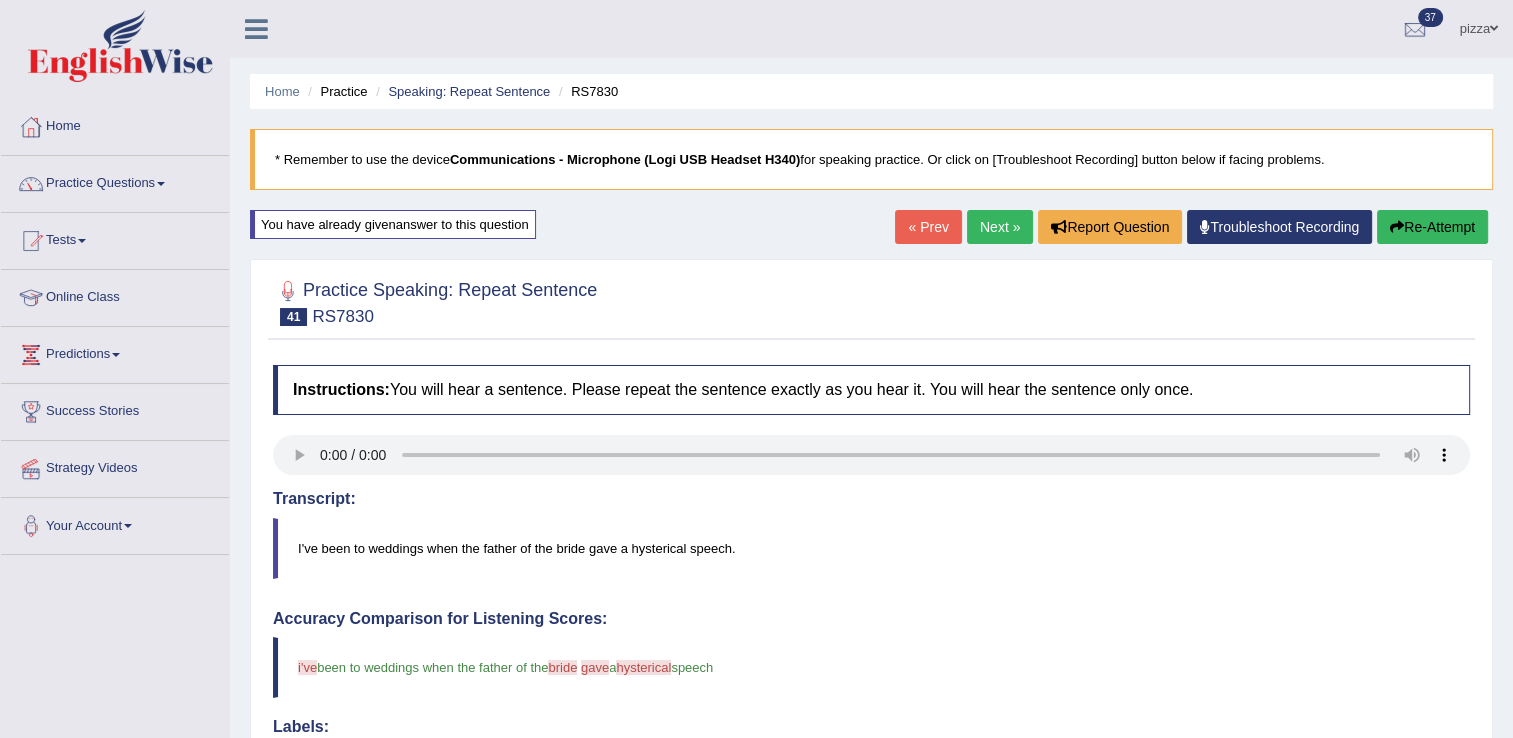 click on "Next »" at bounding box center (1000, 227) 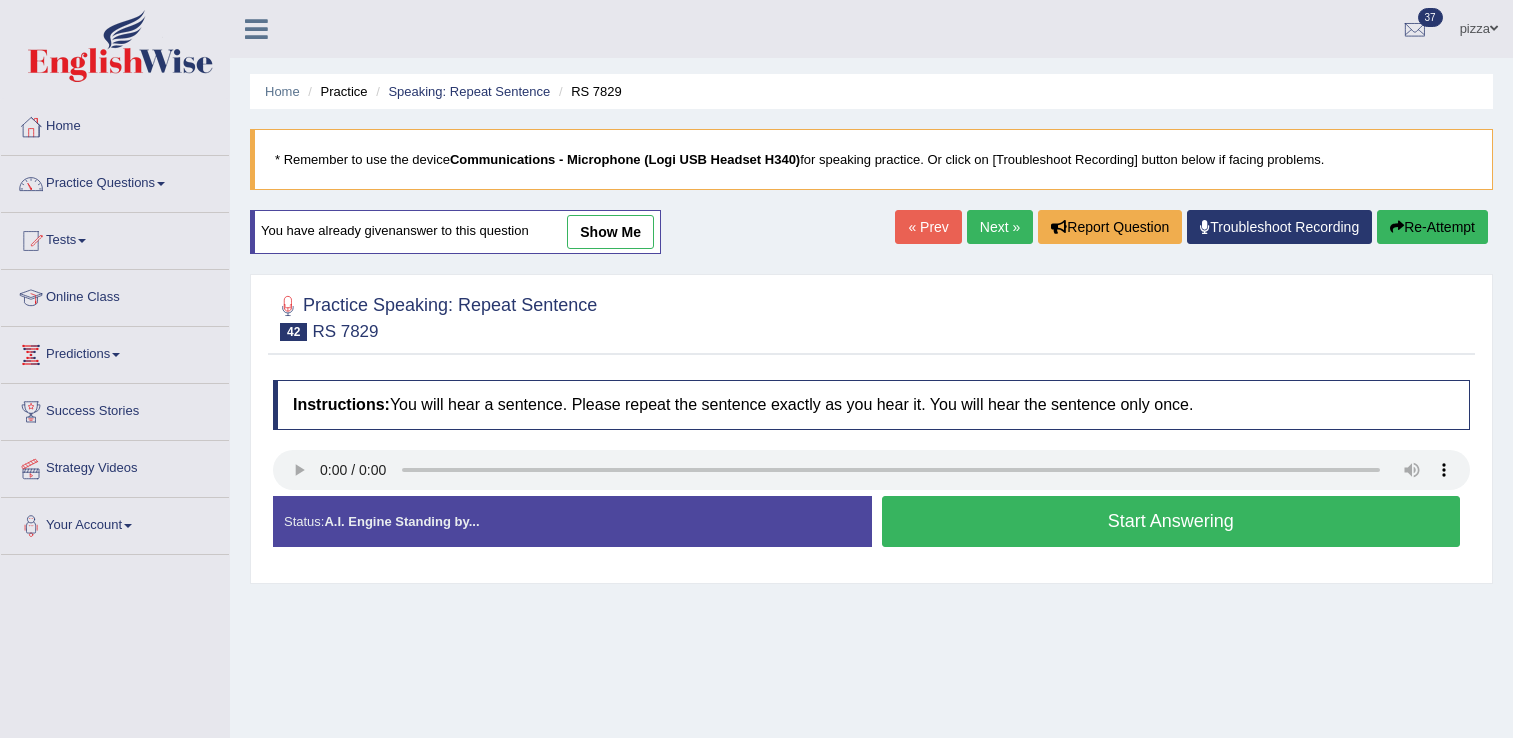 scroll, scrollTop: 0, scrollLeft: 0, axis: both 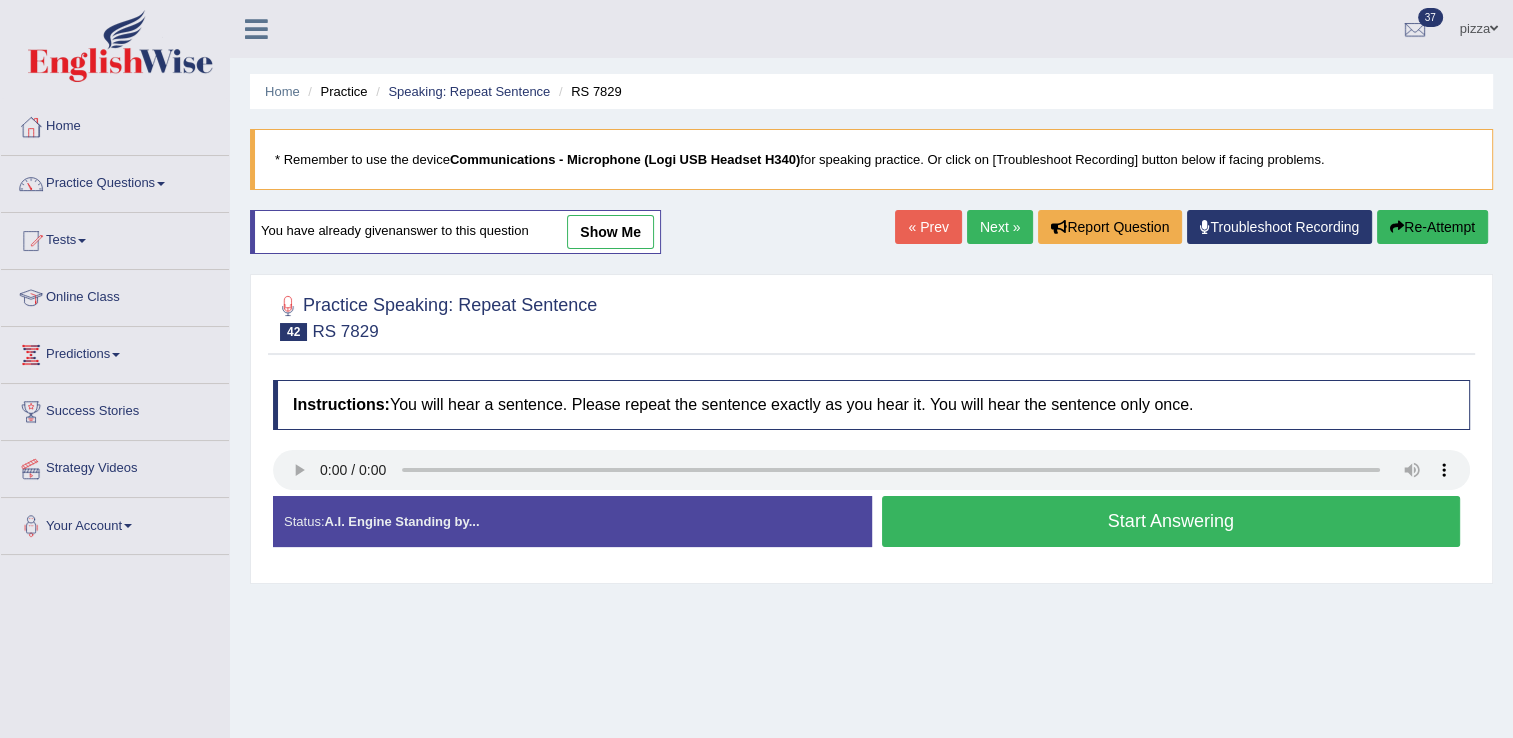 click on "Next »" at bounding box center (1000, 227) 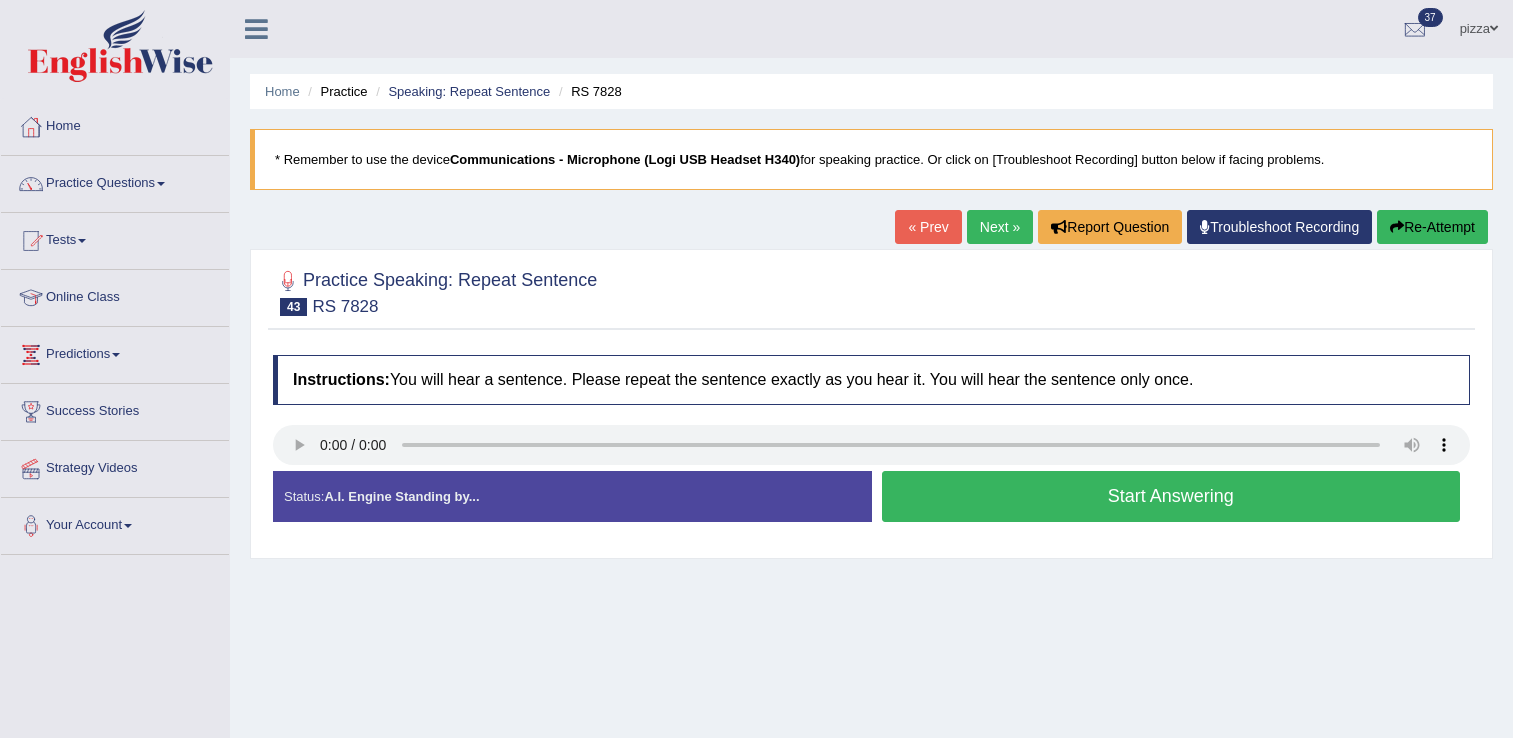 scroll, scrollTop: 0, scrollLeft: 0, axis: both 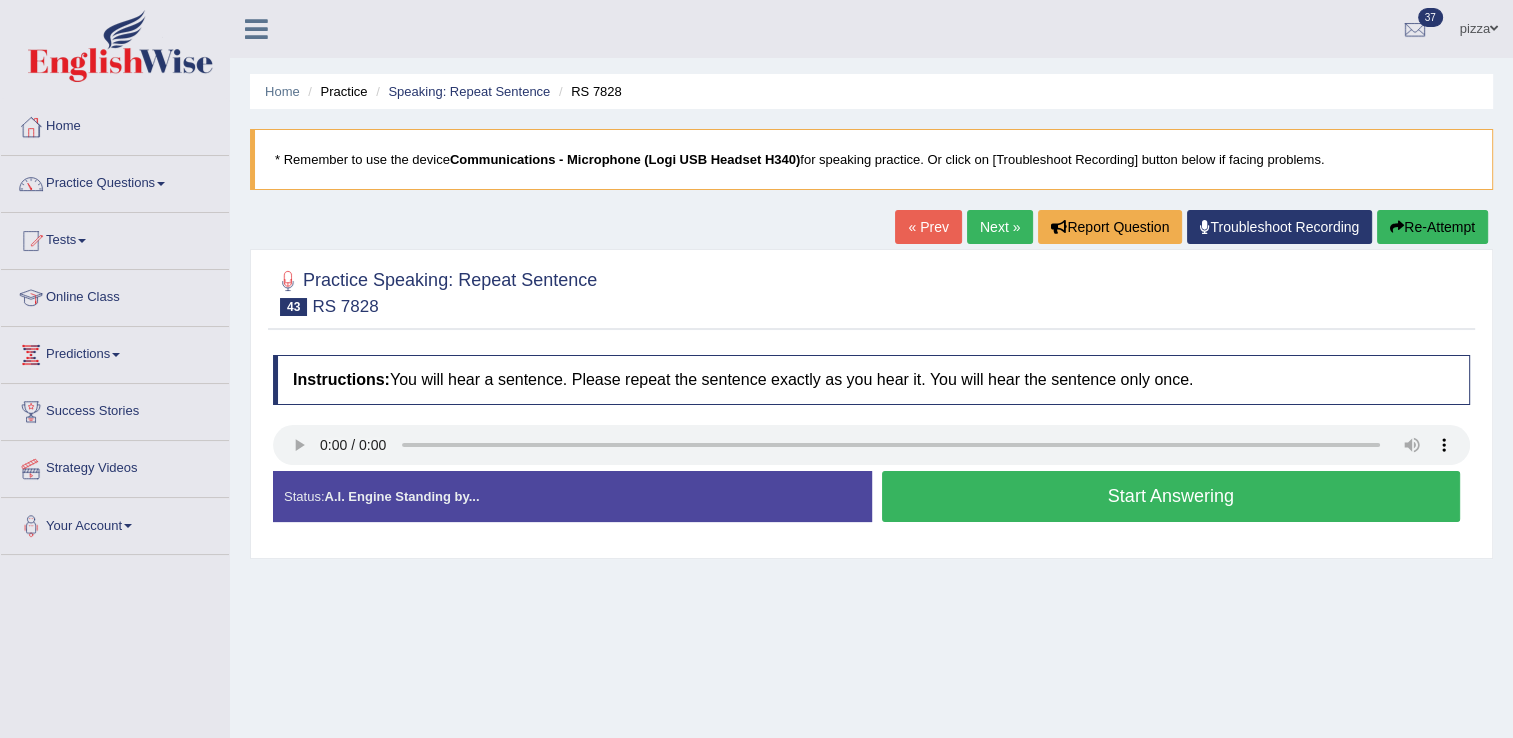 type 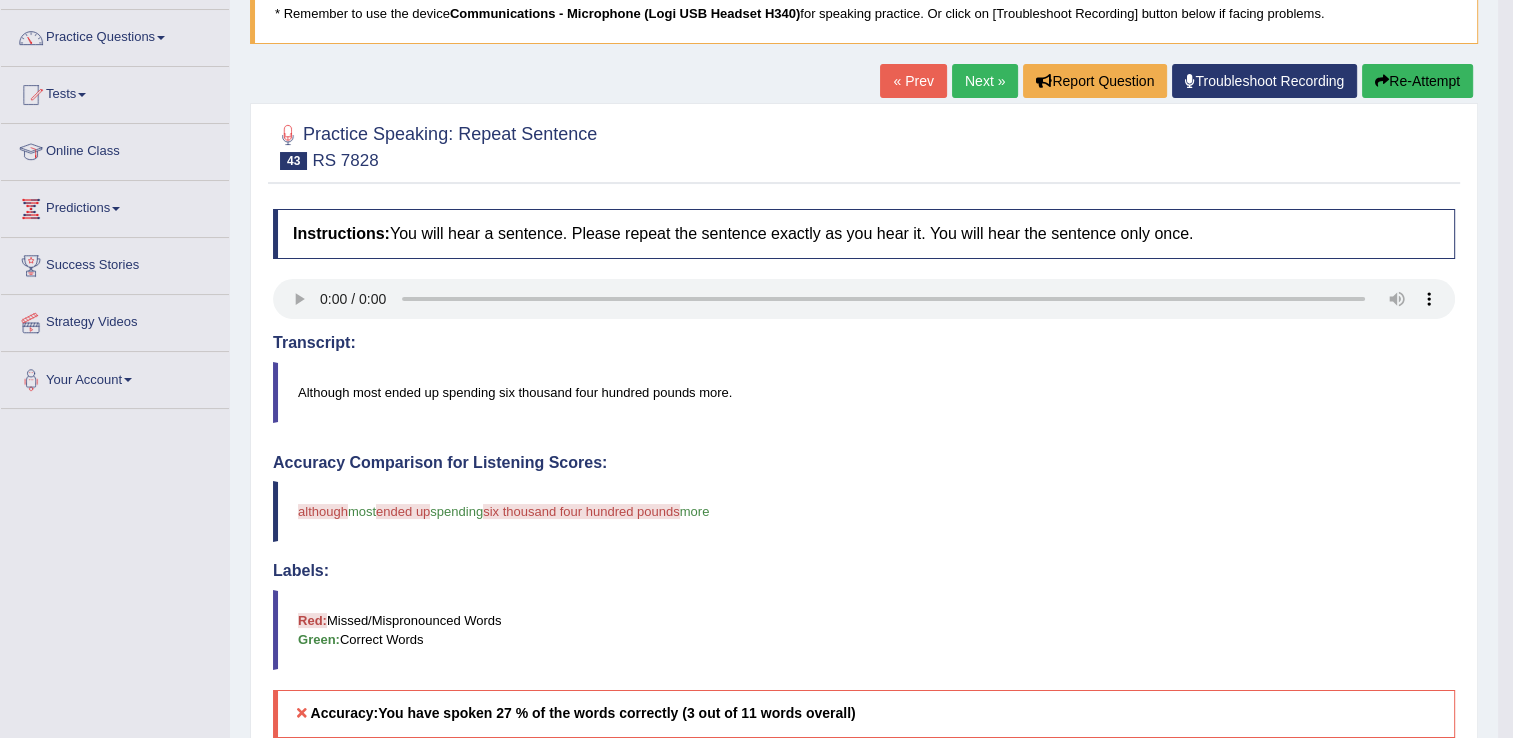 scroll, scrollTop: 306, scrollLeft: 0, axis: vertical 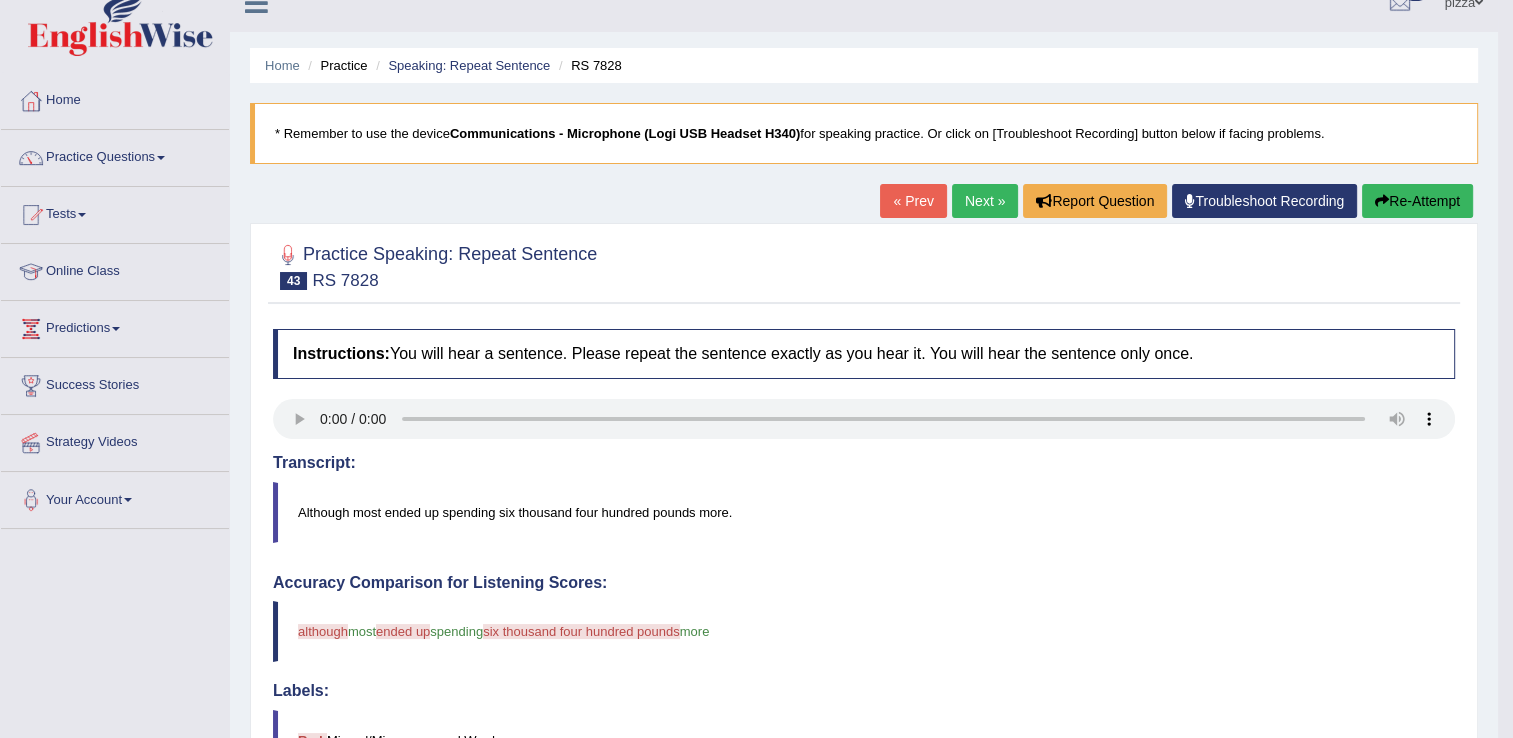 click on "Re-Attempt" at bounding box center (1417, 201) 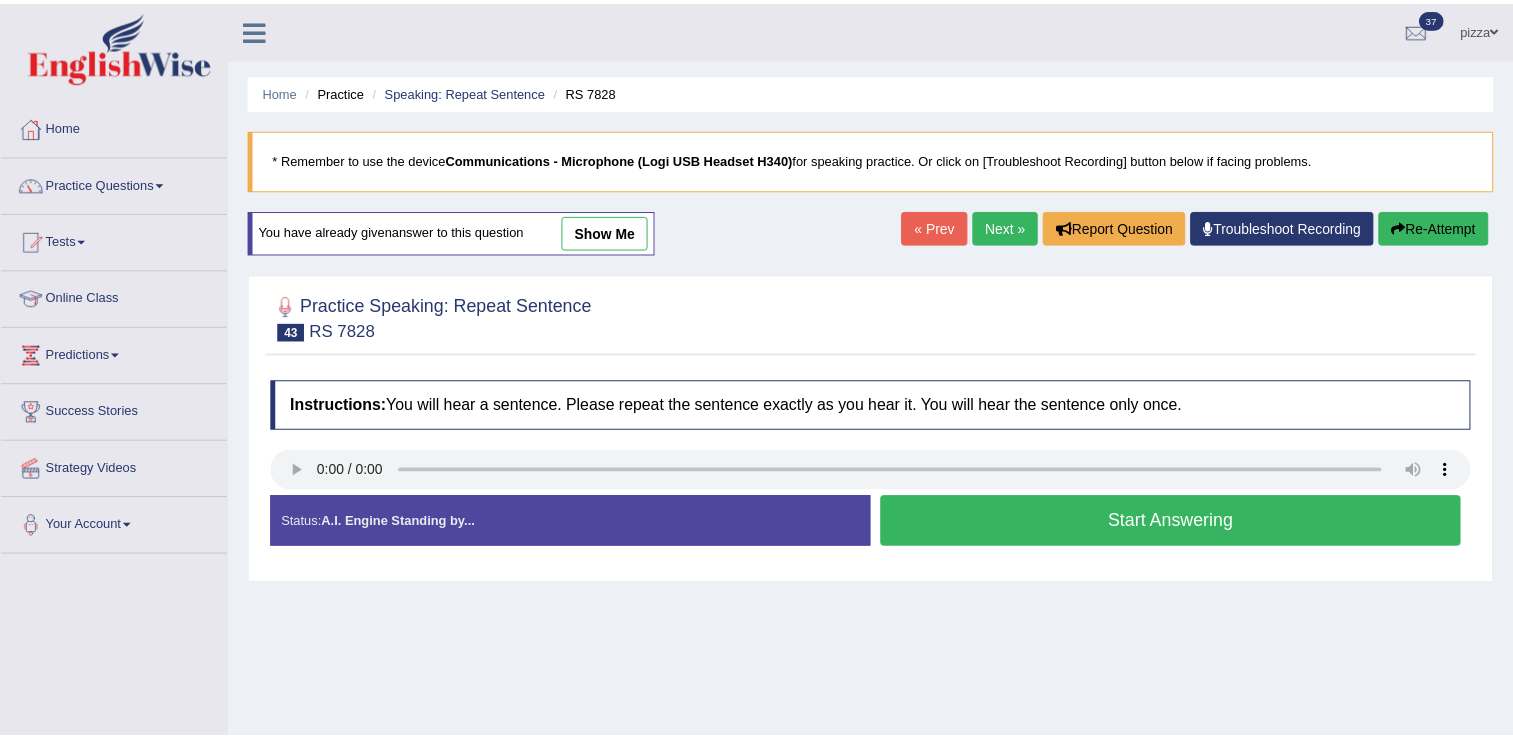 scroll, scrollTop: 26, scrollLeft: 0, axis: vertical 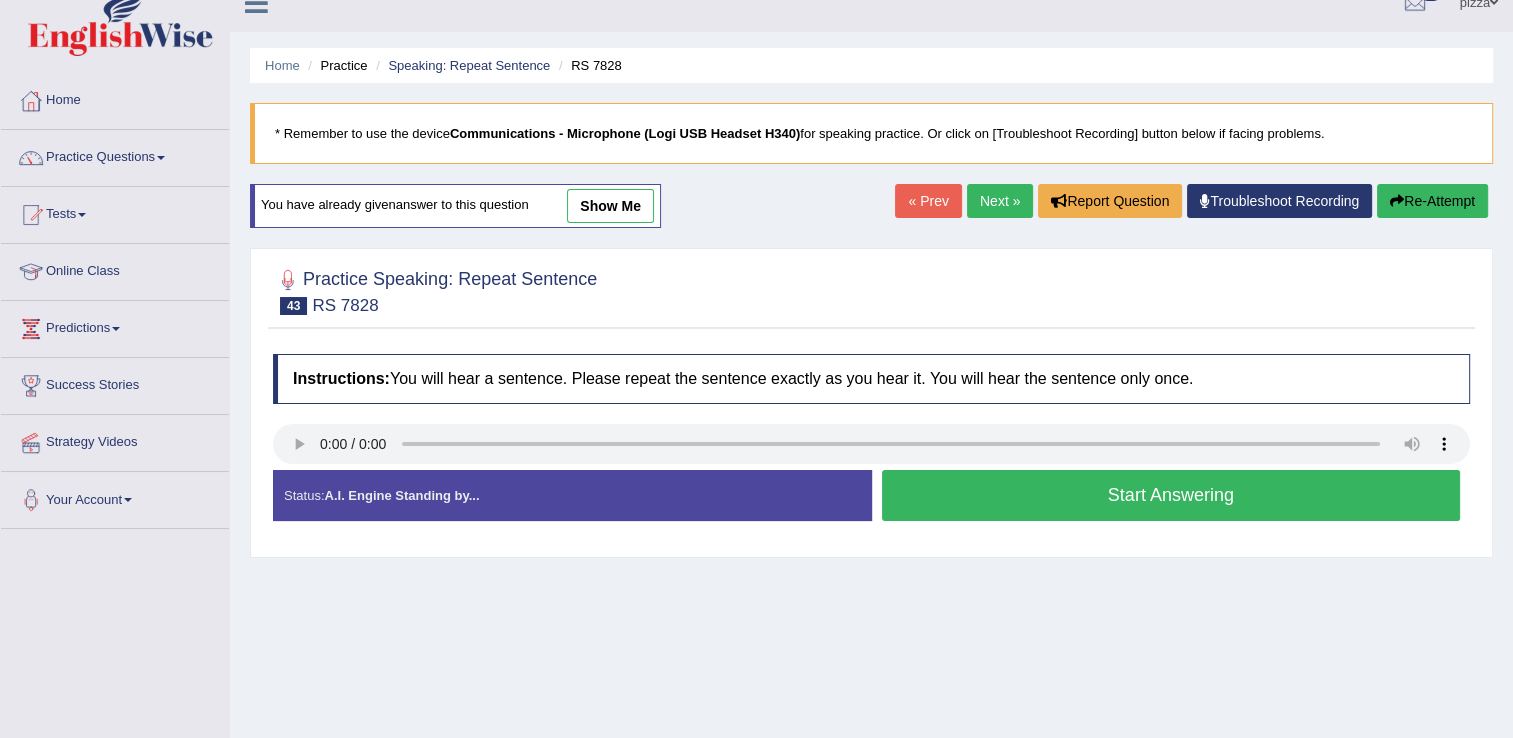 click on "Start Answering" at bounding box center (1171, 495) 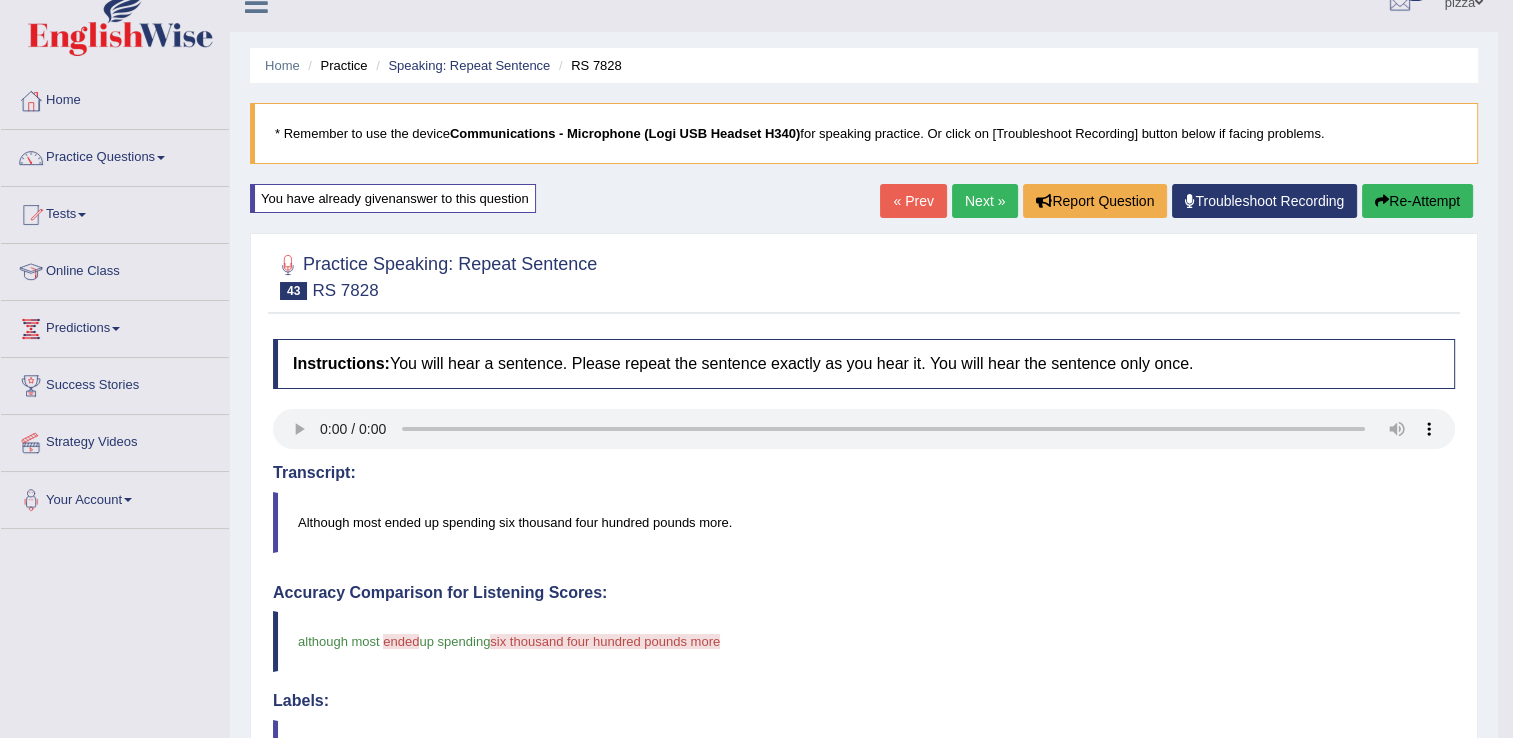 drag, startPoint x: 1527, startPoint y: 737, endPoint x: 1511, endPoint y: 682, distance: 57.280014 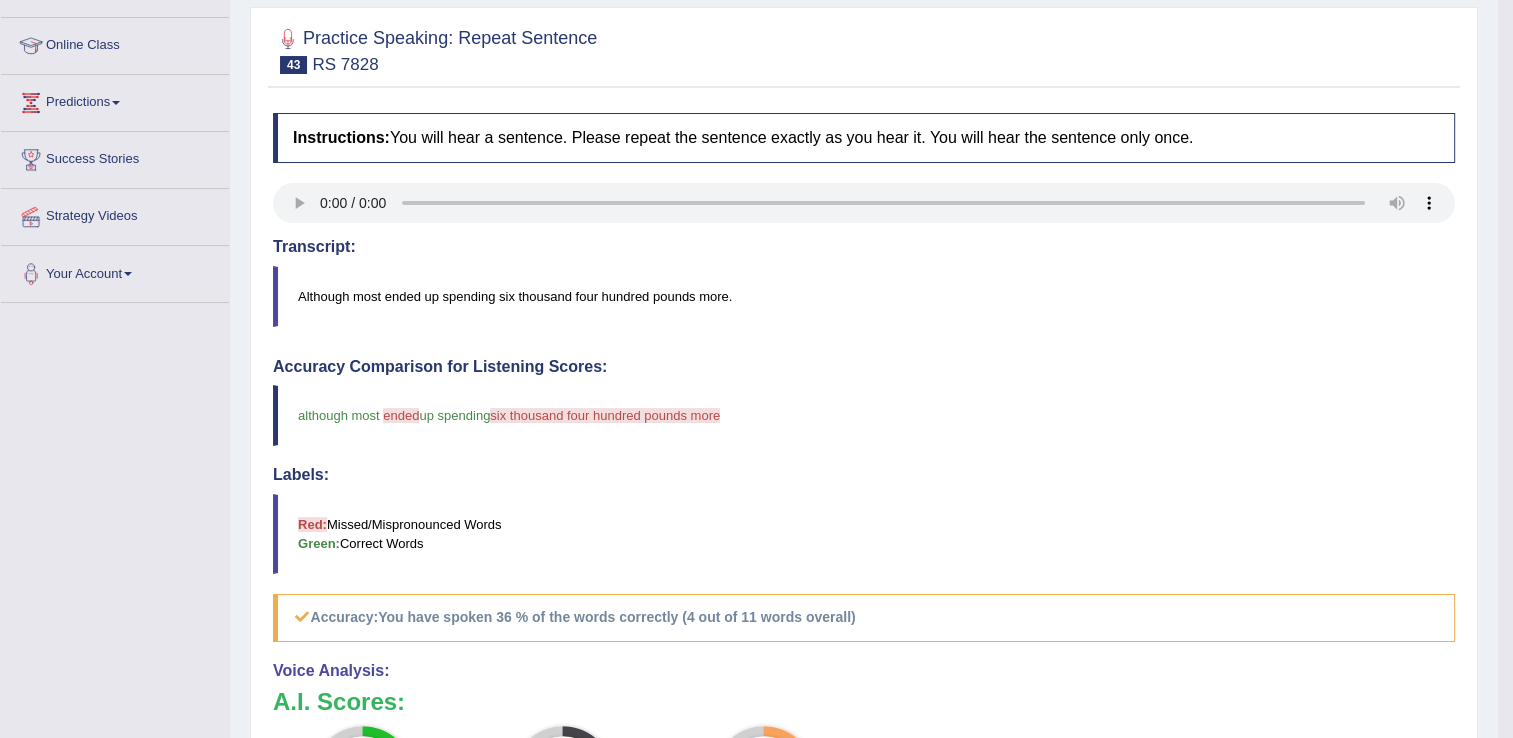 scroll, scrollTop: 372, scrollLeft: 0, axis: vertical 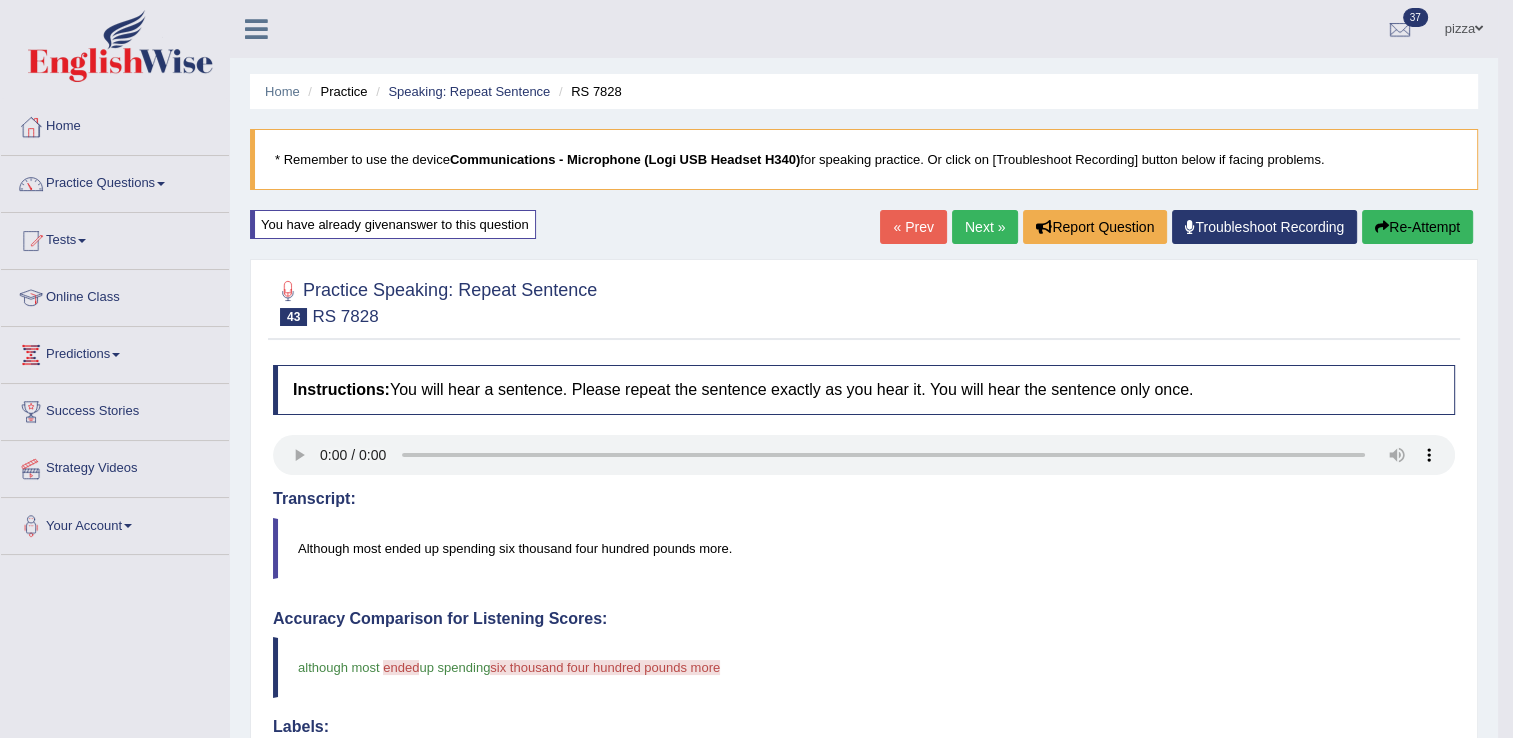 click on "Re-Attempt" at bounding box center (1417, 227) 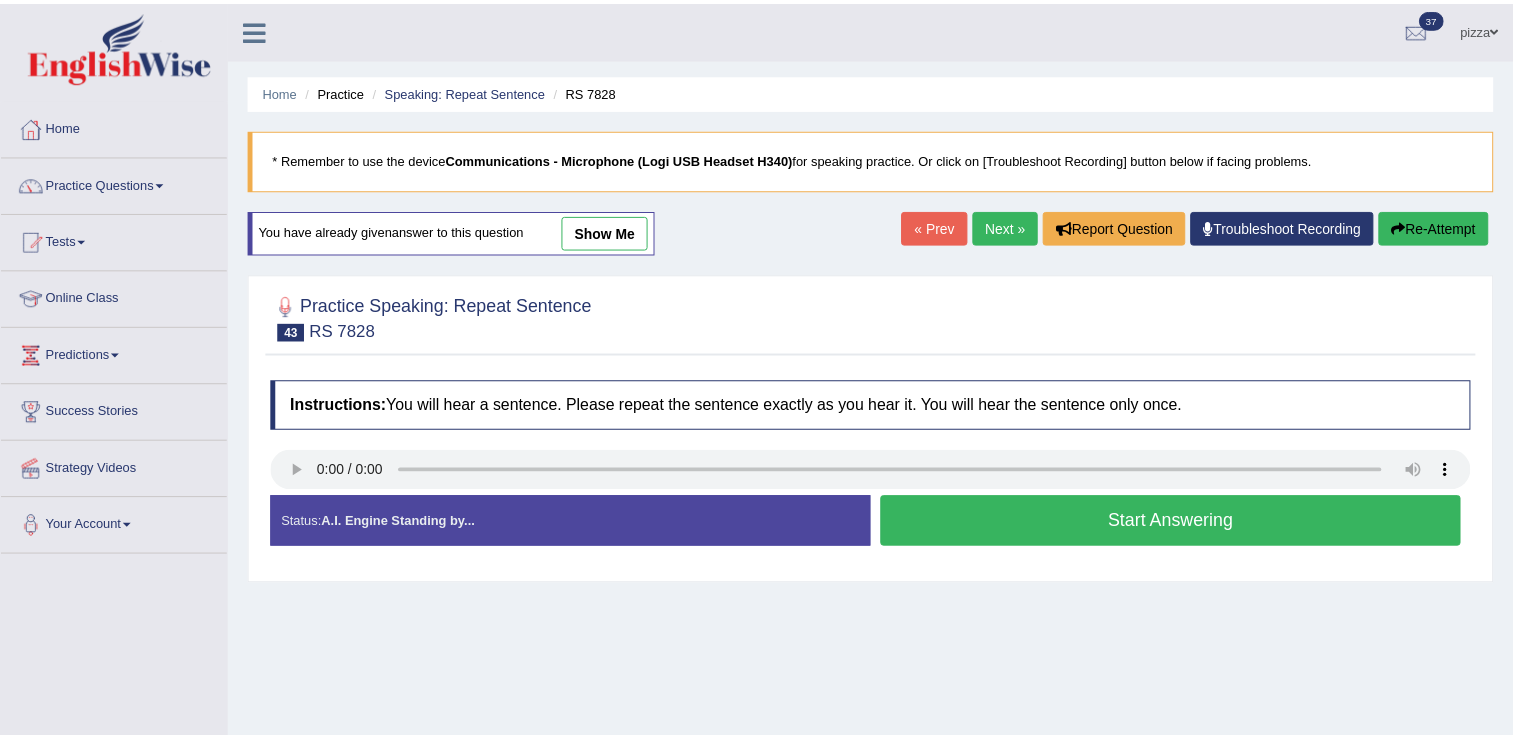 scroll, scrollTop: 0, scrollLeft: 0, axis: both 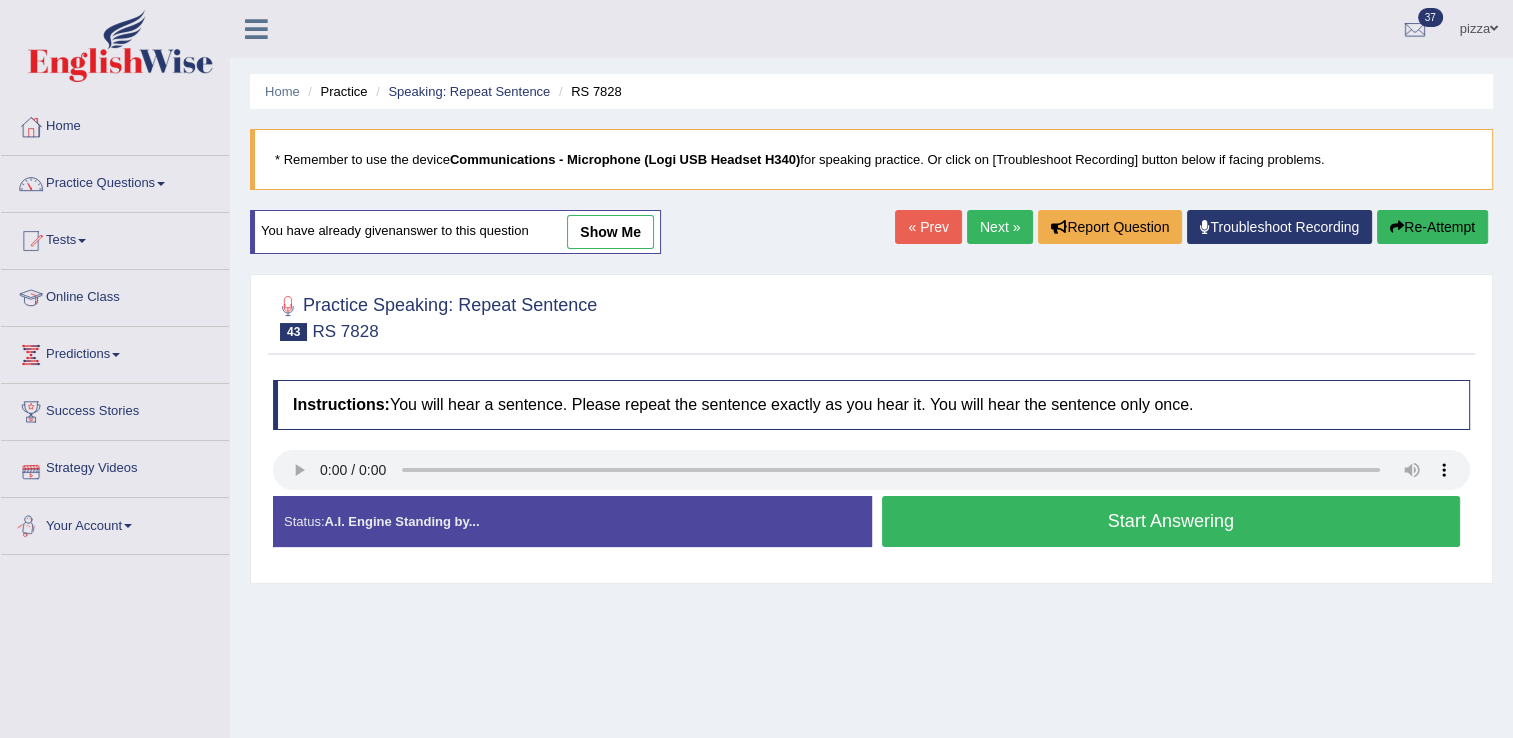 type 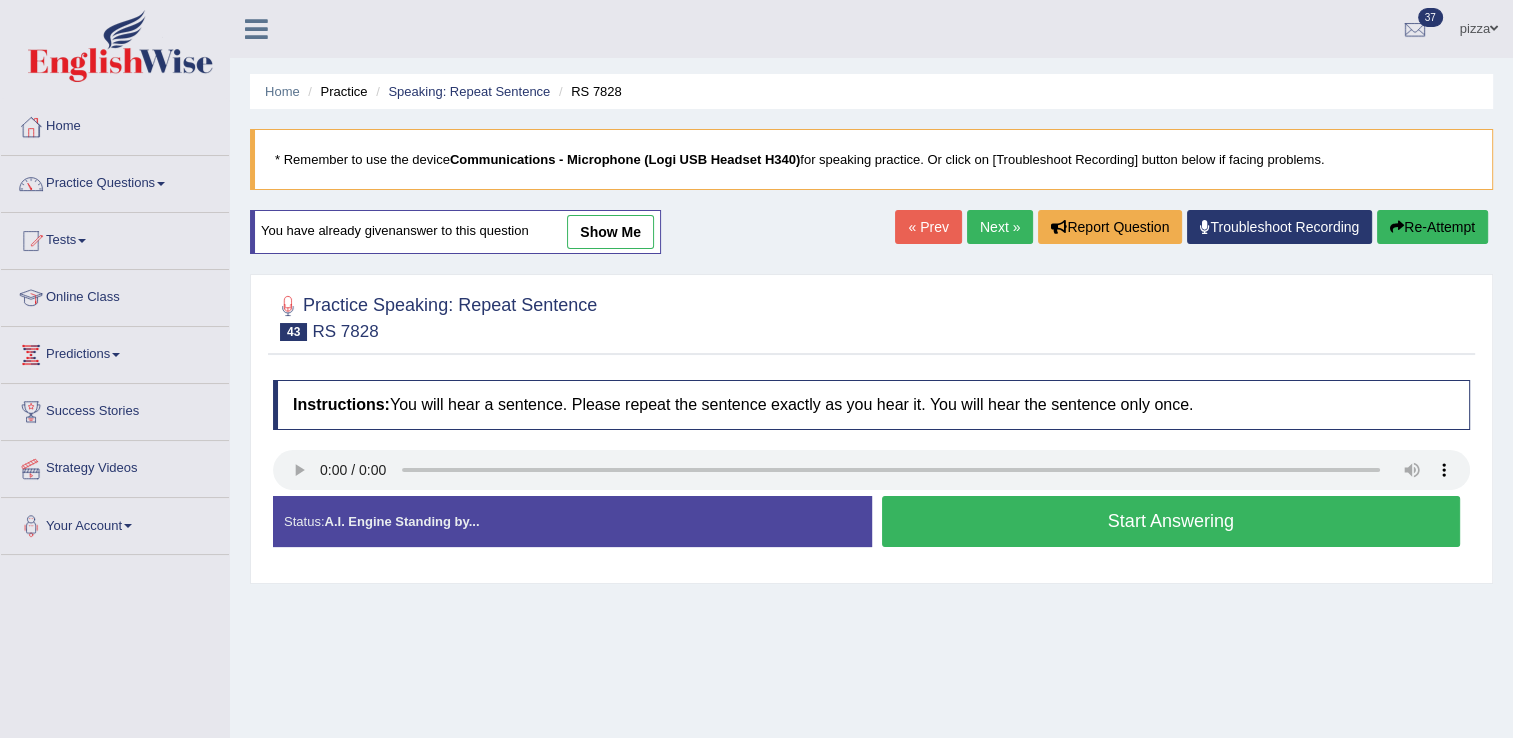 click on "Start Answering" at bounding box center [1171, 521] 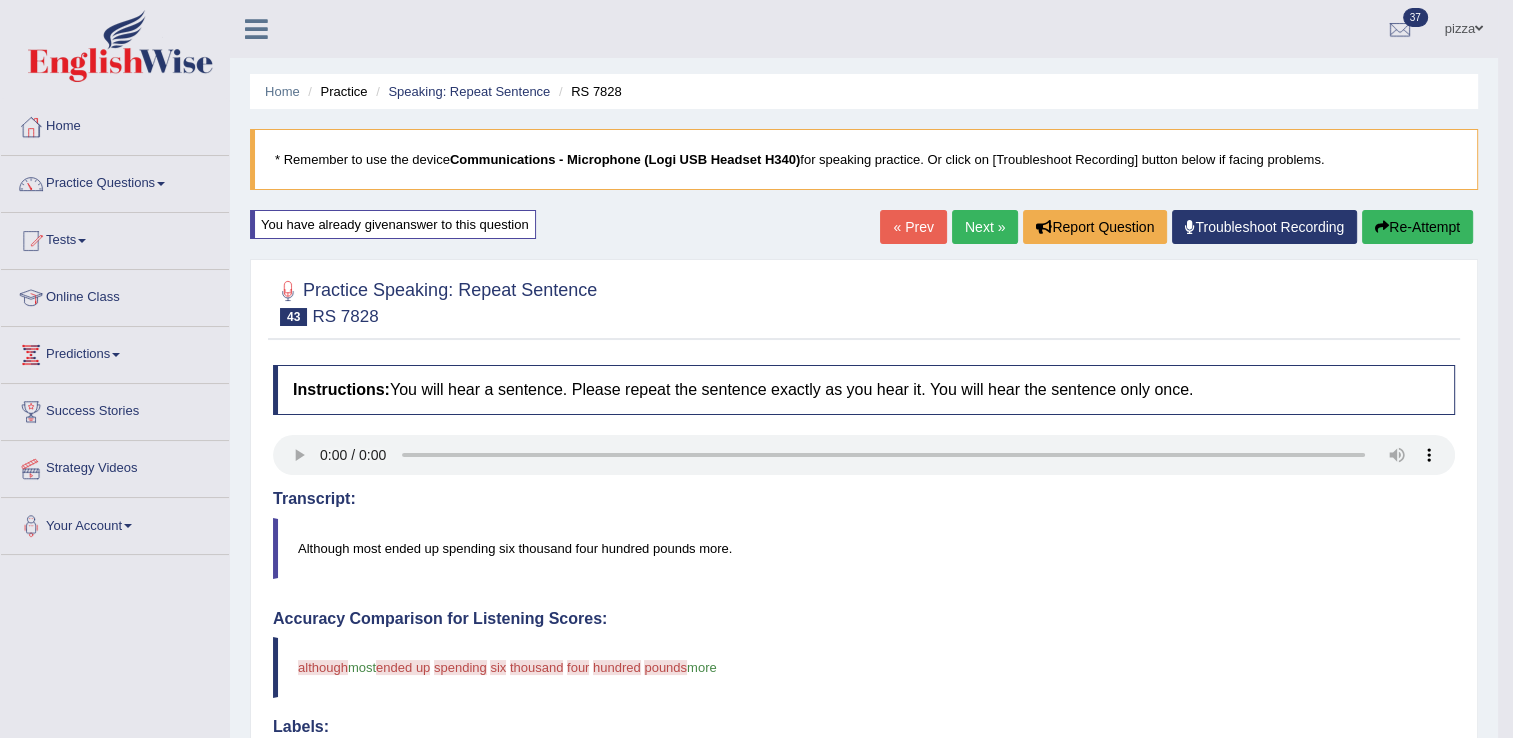 click on "Re-Attempt" at bounding box center (1417, 227) 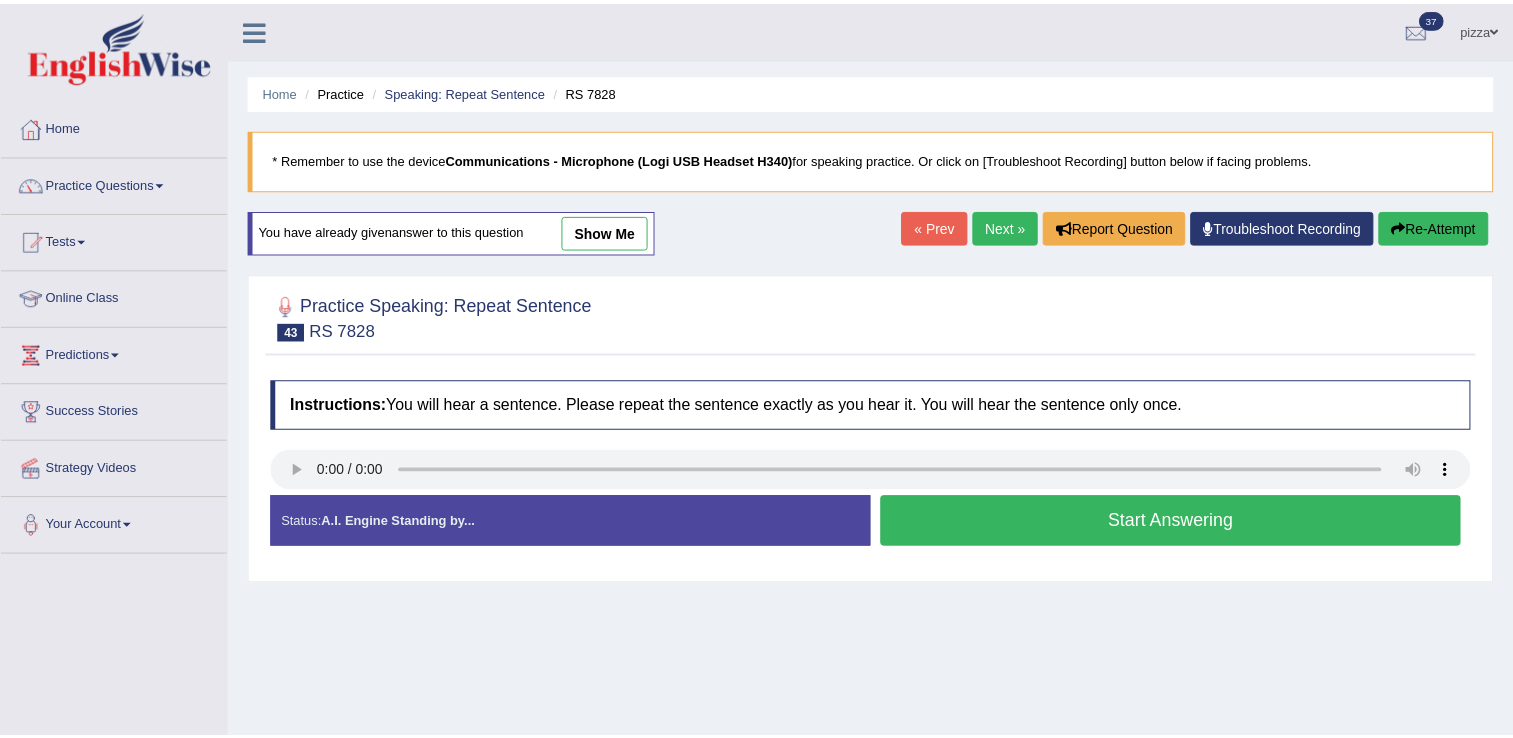 scroll, scrollTop: 0, scrollLeft: 0, axis: both 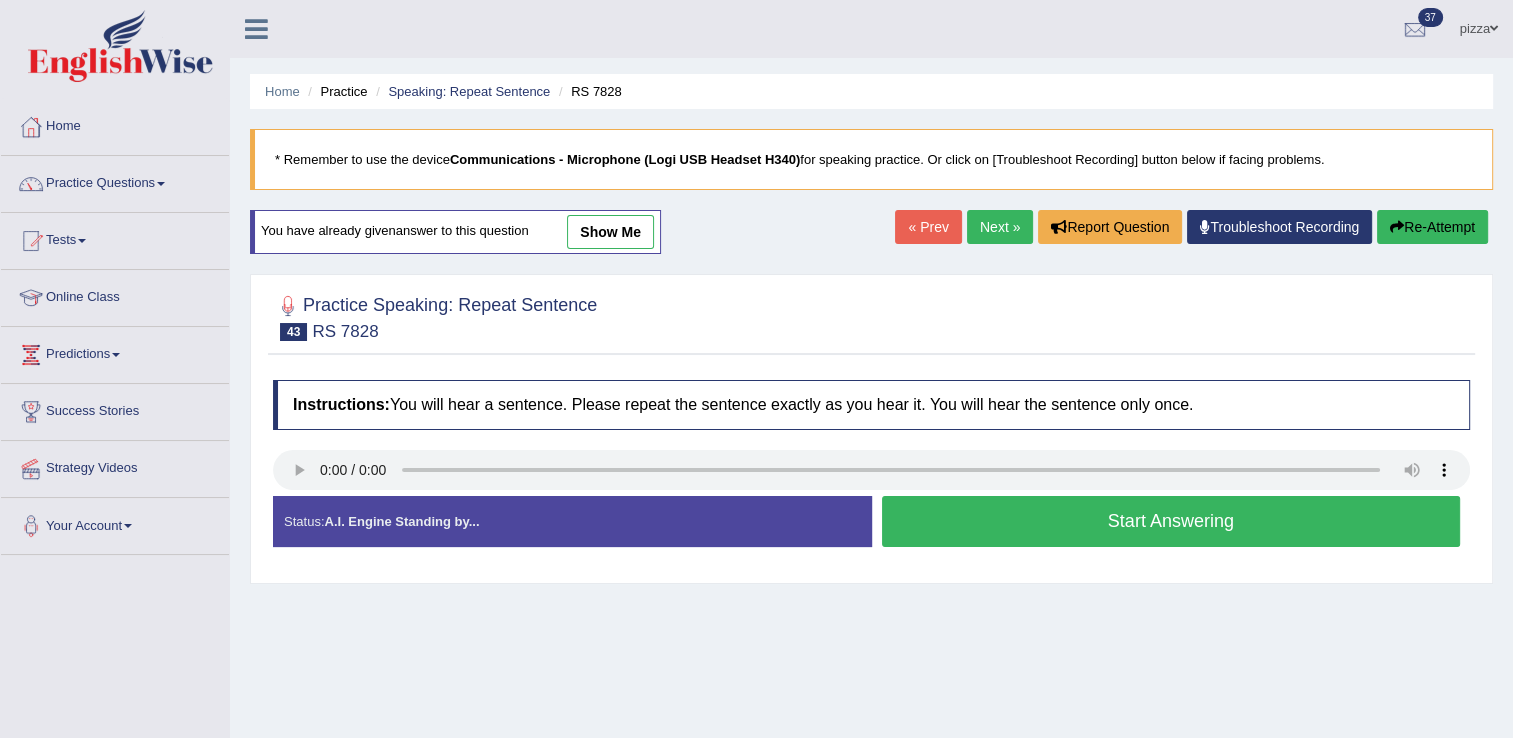 click on "Start Answering" at bounding box center (1171, 521) 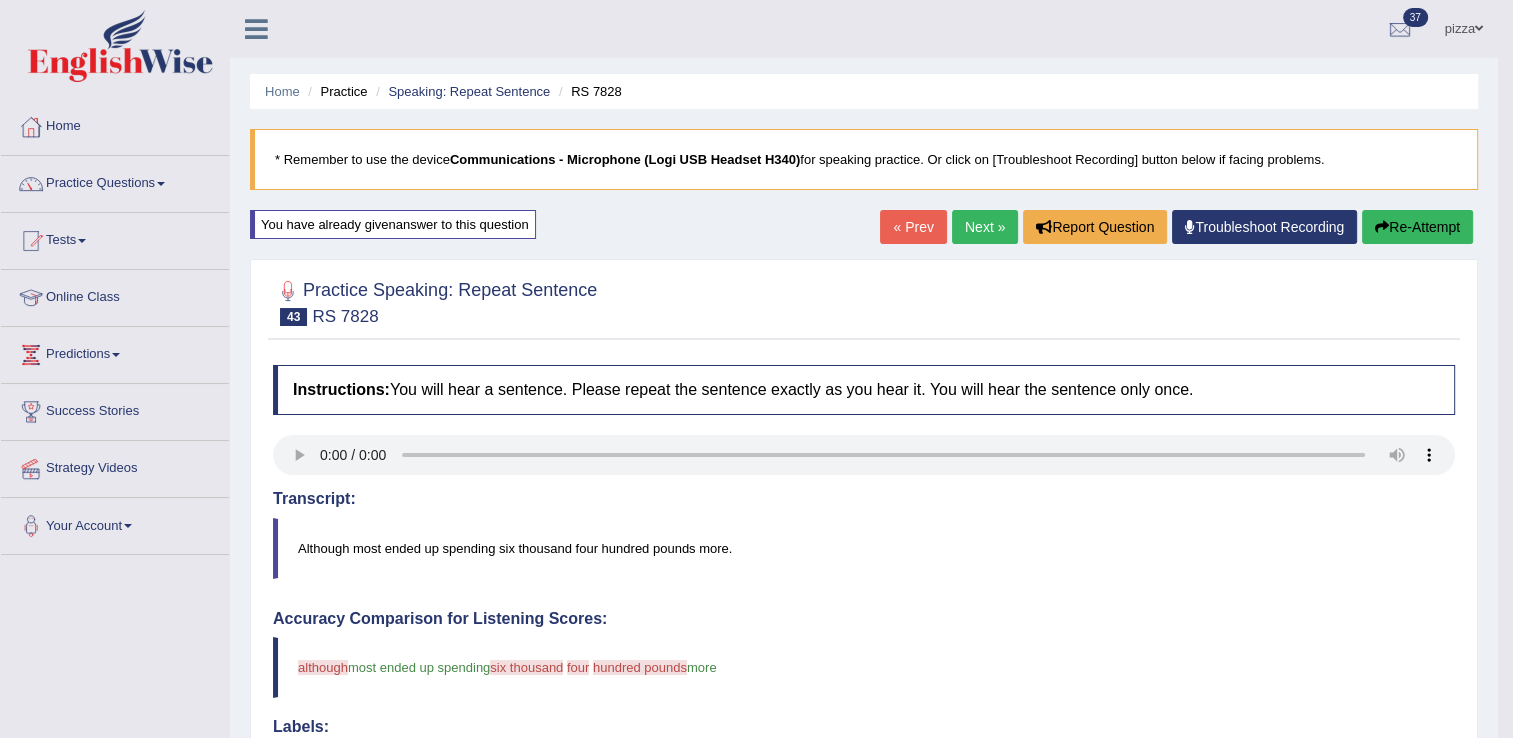 click on "Re-Attempt" at bounding box center [1417, 227] 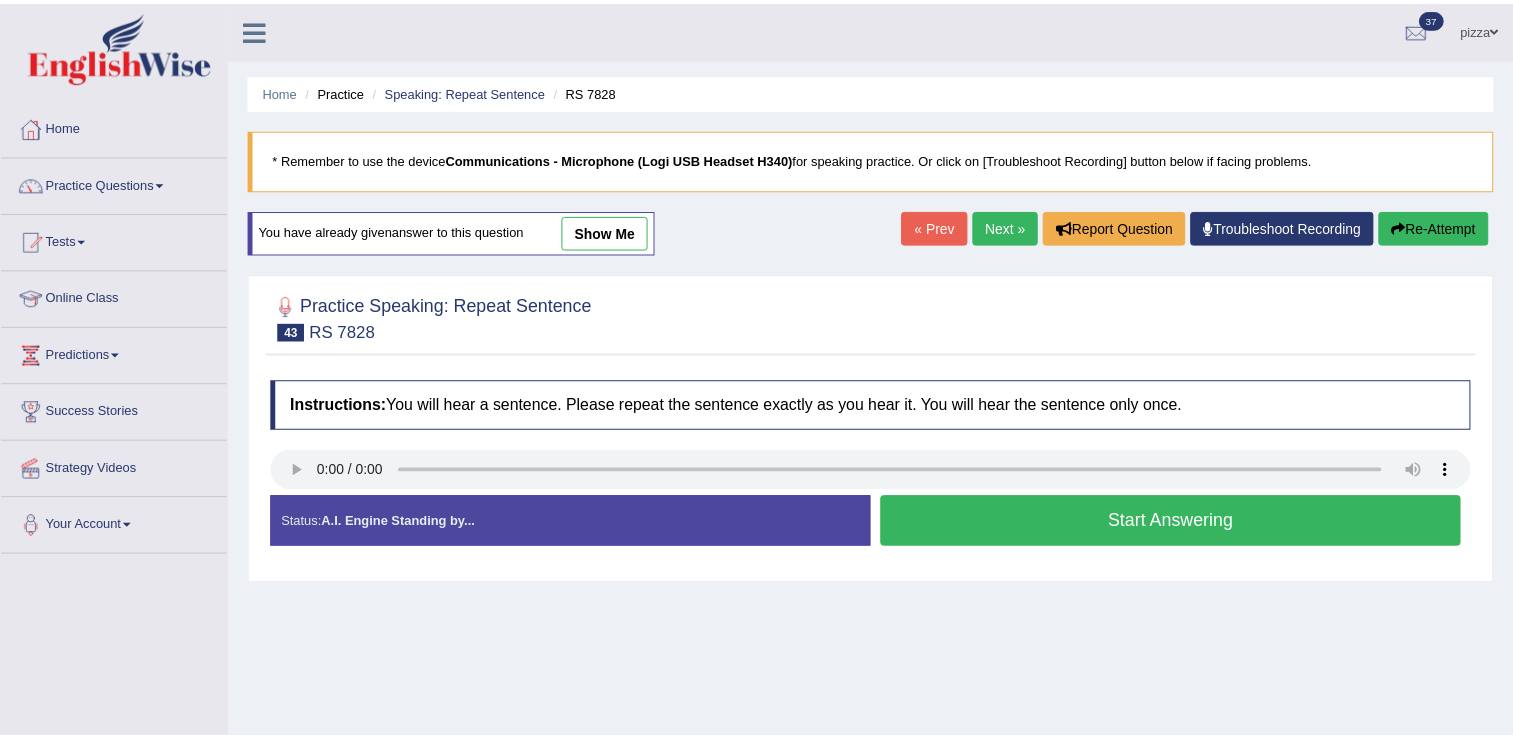 scroll, scrollTop: 0, scrollLeft: 0, axis: both 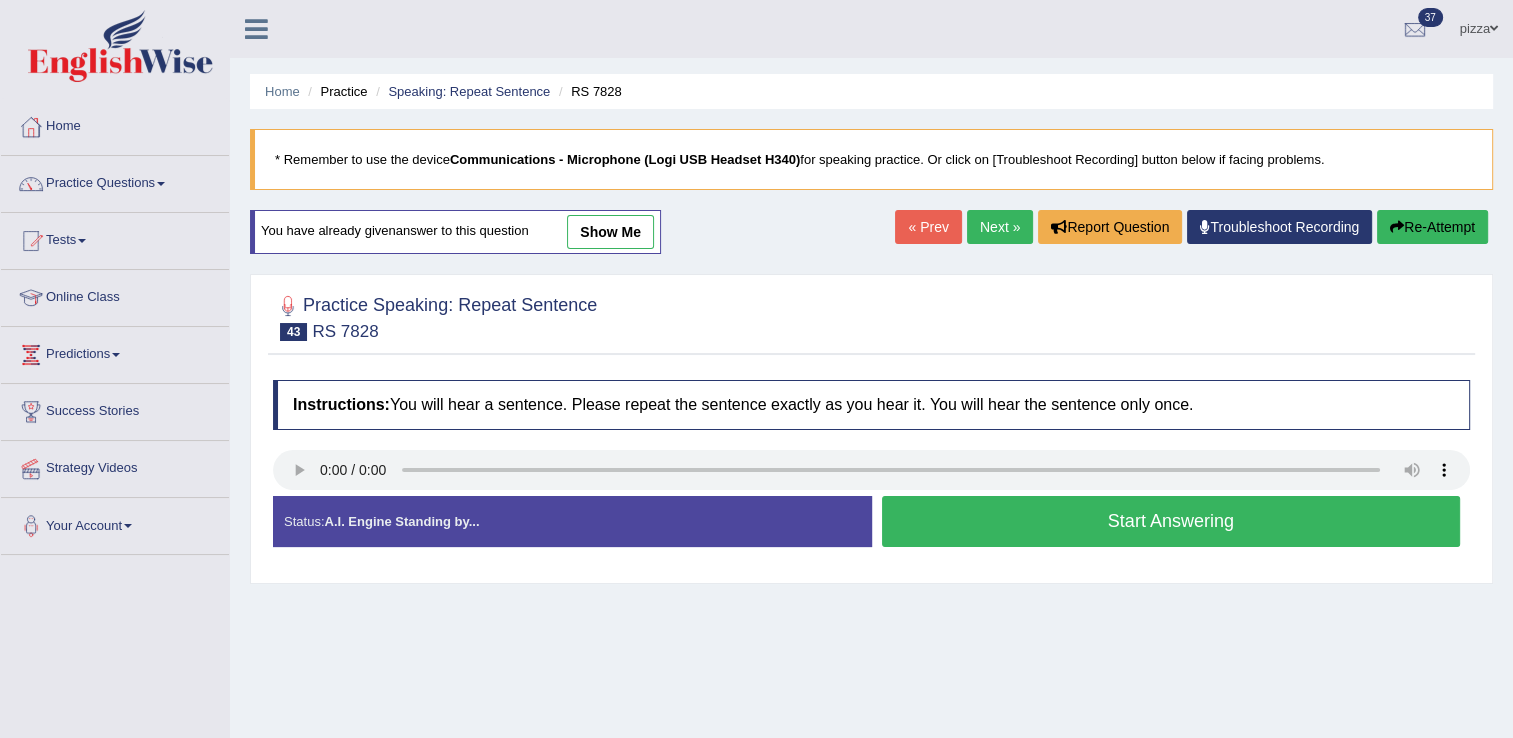 click on "Start Answering" at bounding box center [1171, 521] 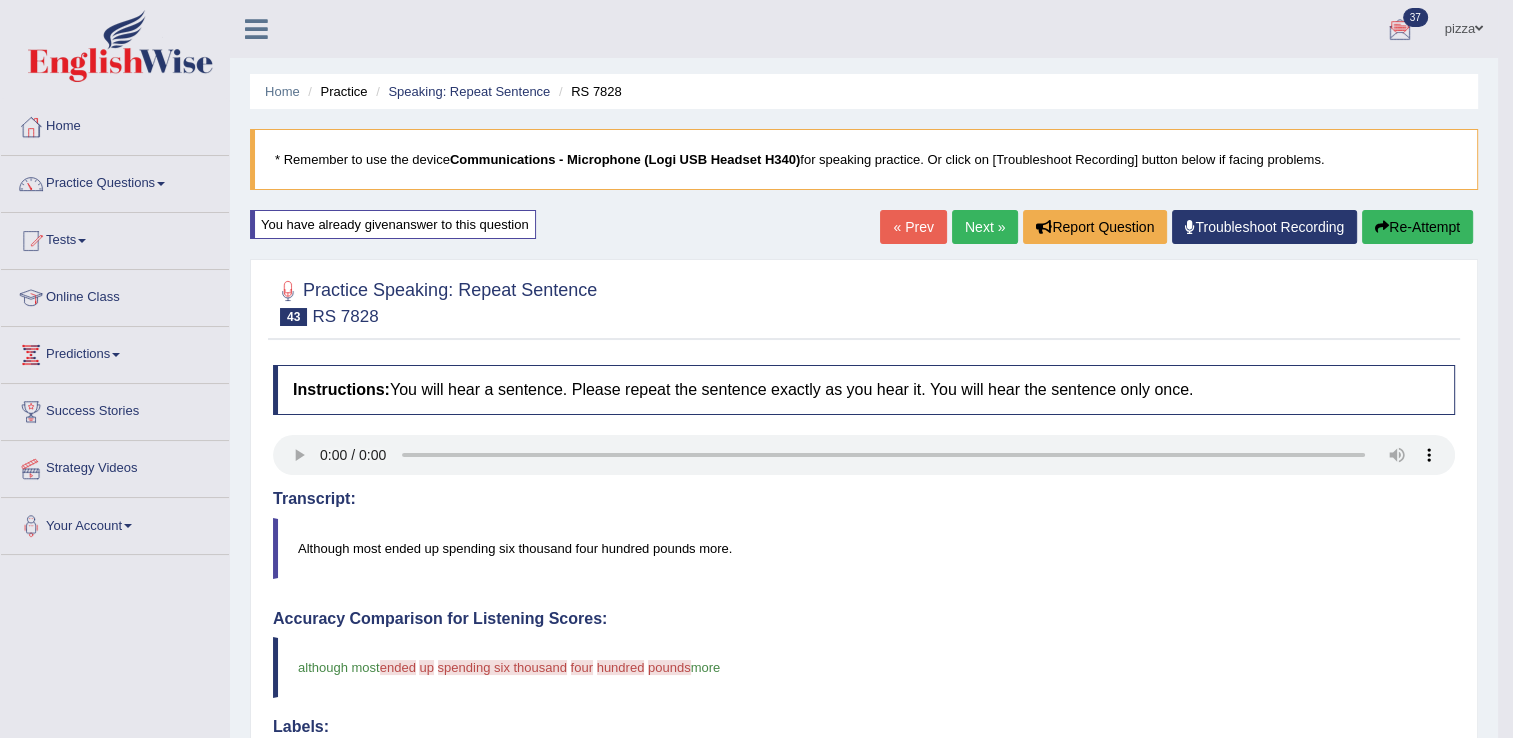 click on "Re-Attempt" at bounding box center [1417, 227] 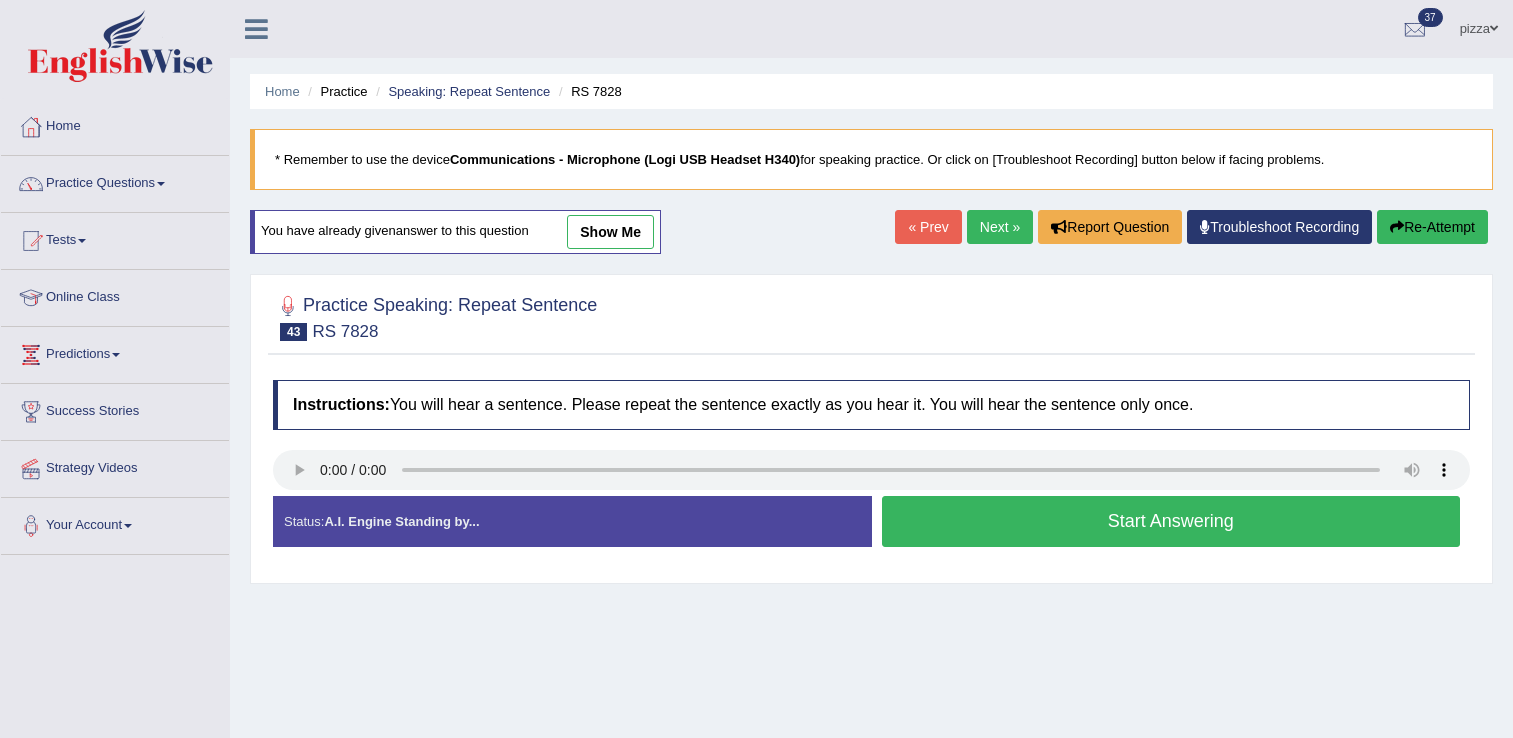scroll, scrollTop: 0, scrollLeft: 0, axis: both 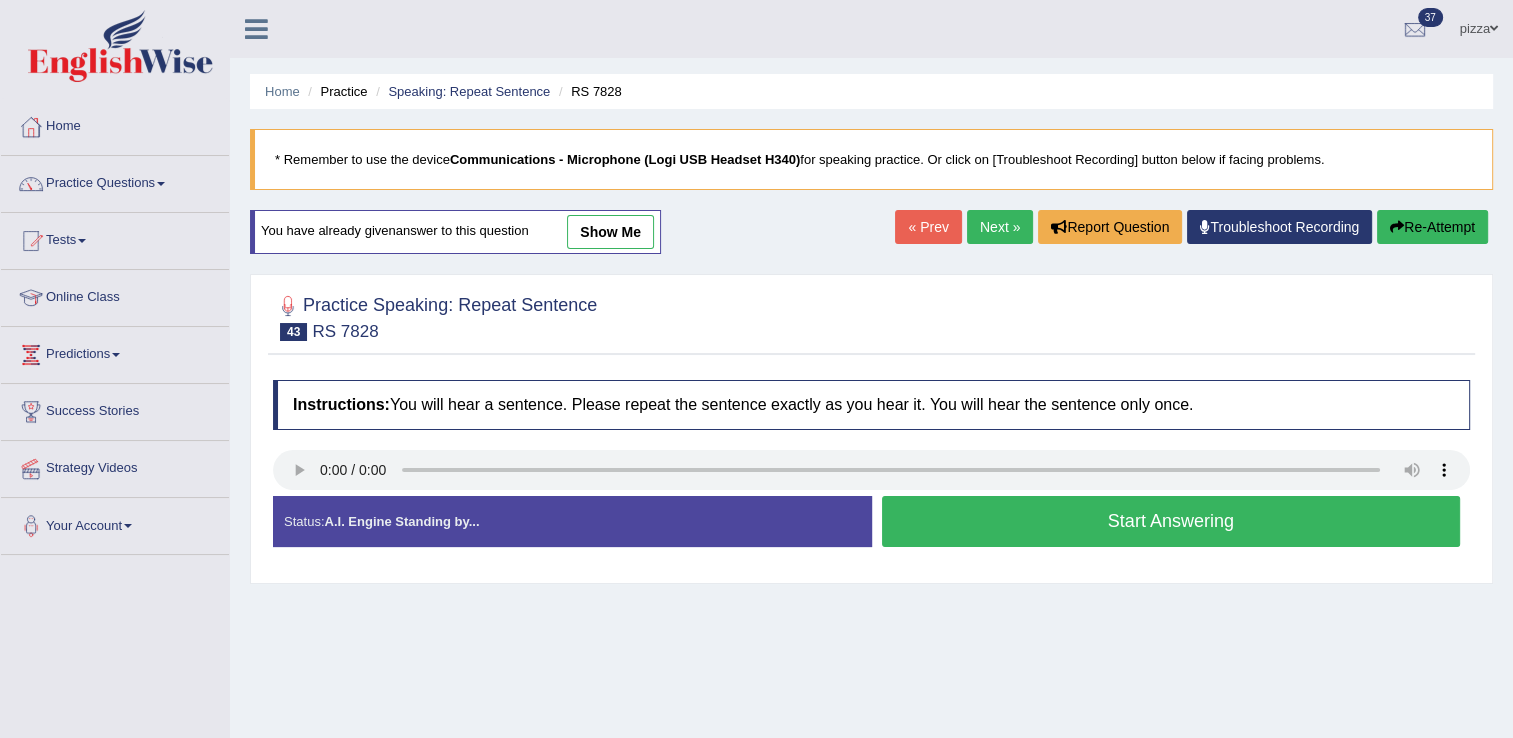 click on "Start Answering" at bounding box center [1171, 521] 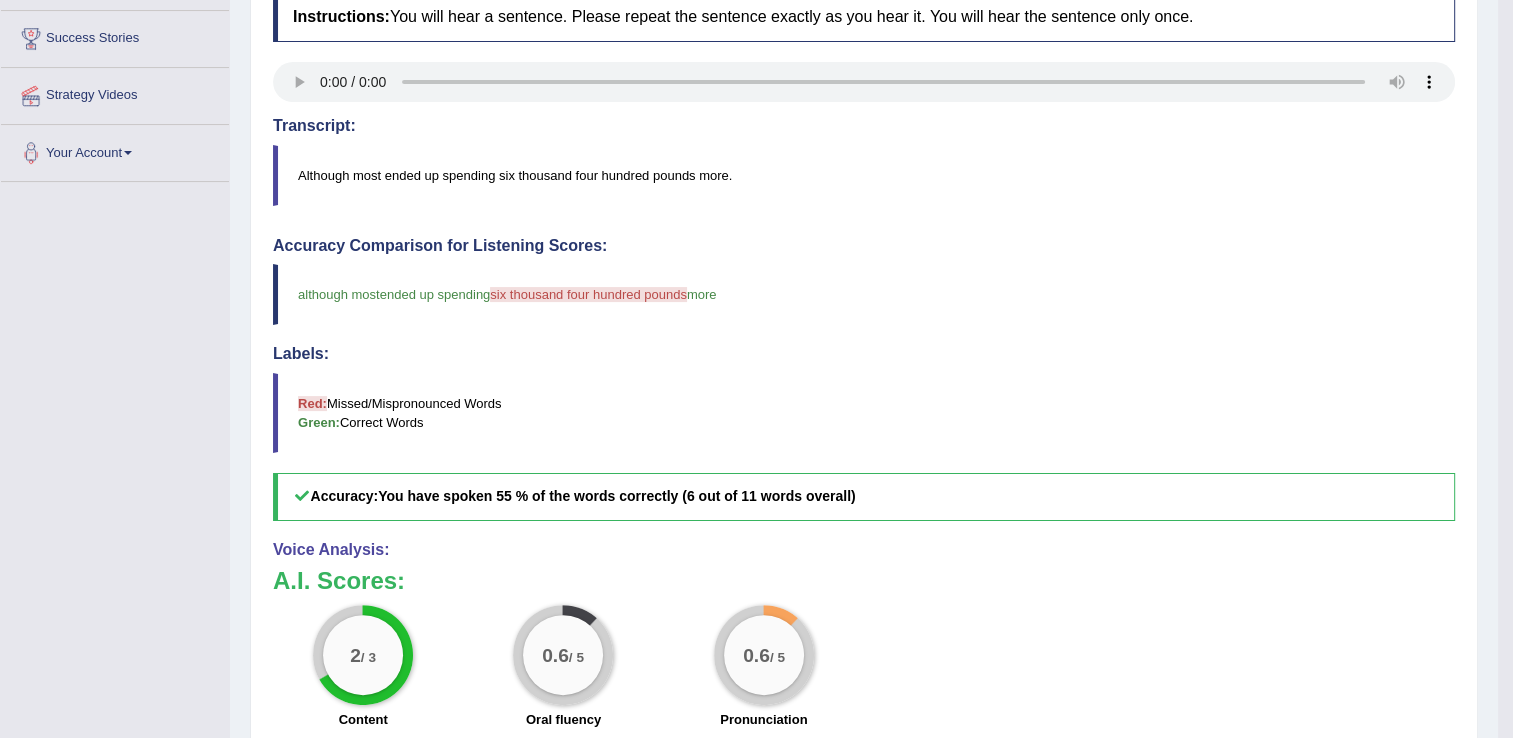 scroll, scrollTop: 412, scrollLeft: 0, axis: vertical 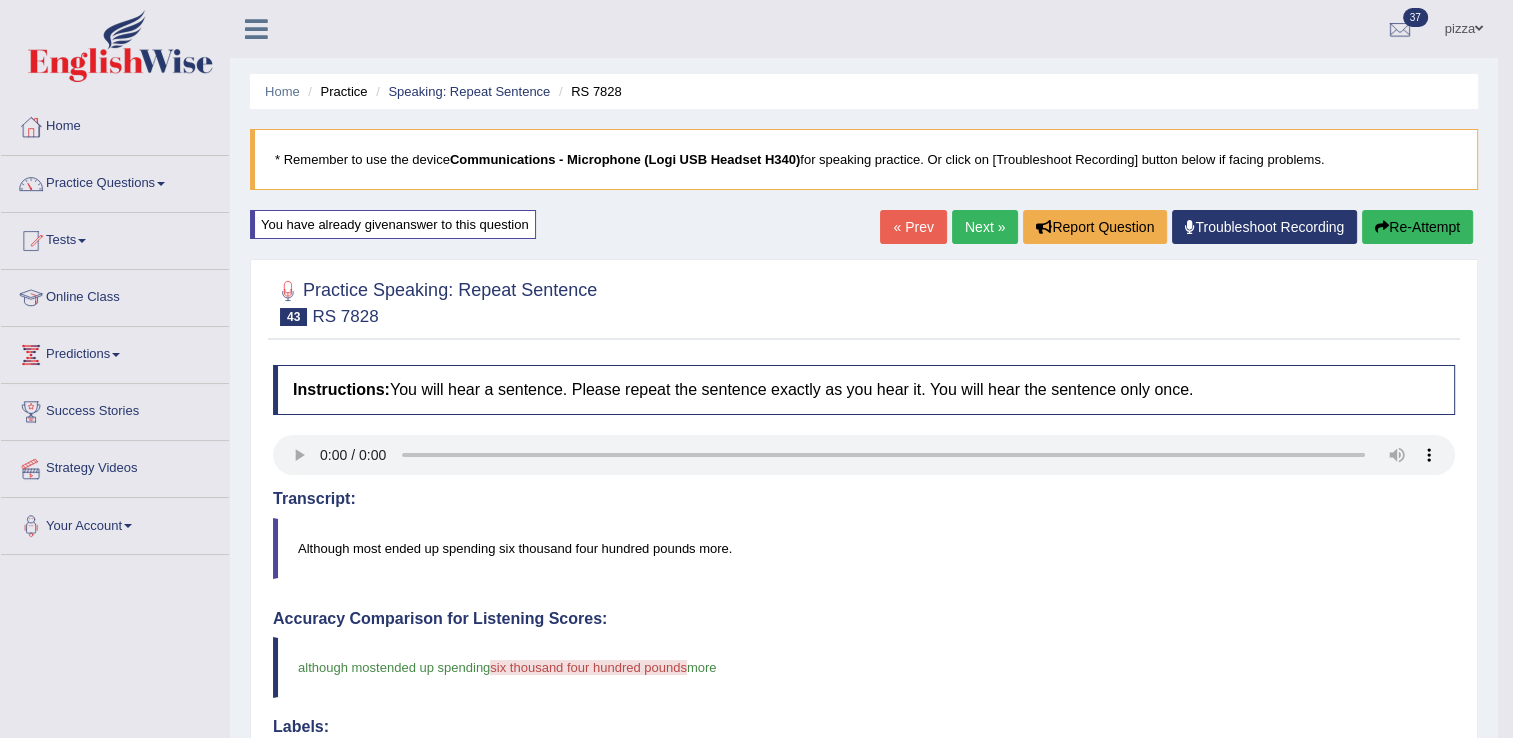 click on "Next »" at bounding box center [985, 227] 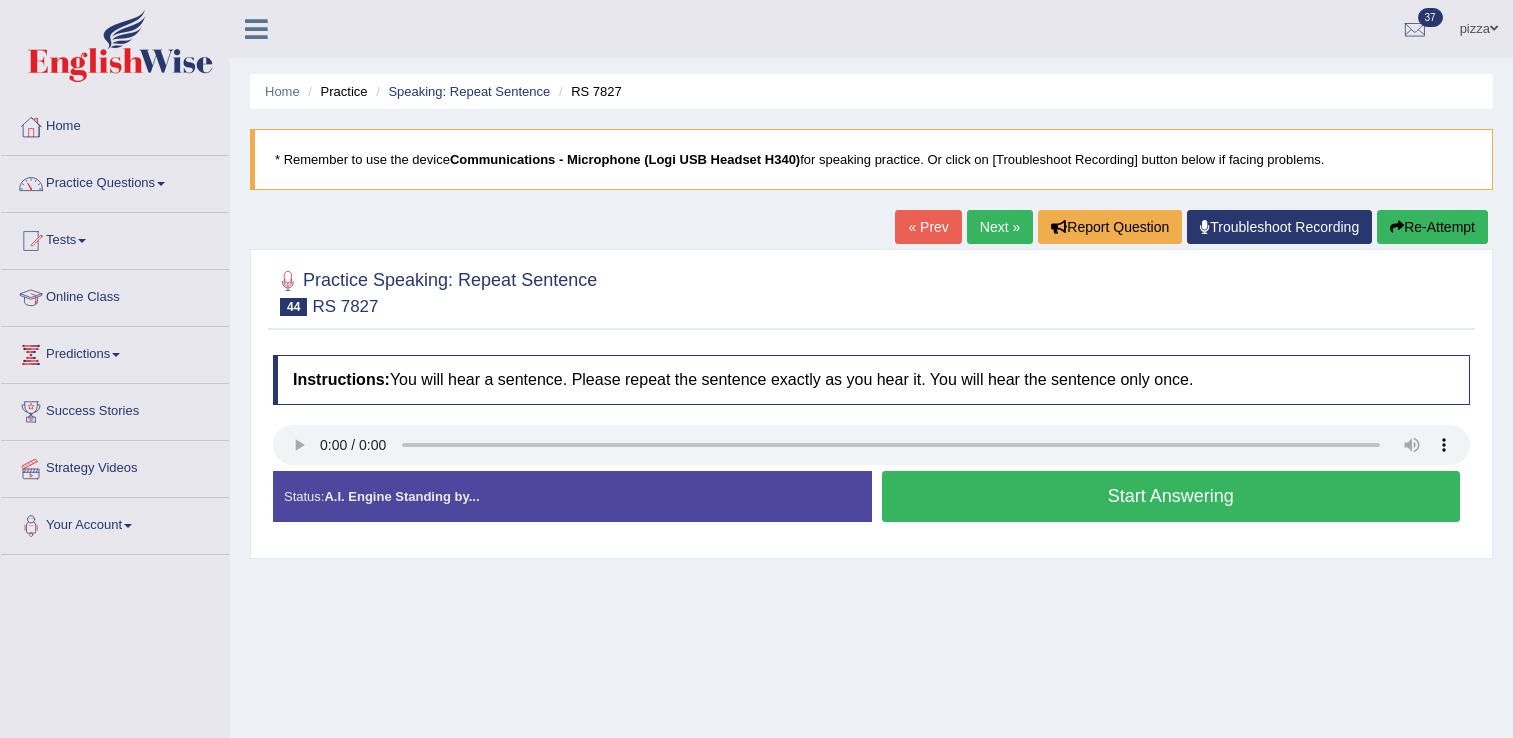 scroll, scrollTop: 0, scrollLeft: 0, axis: both 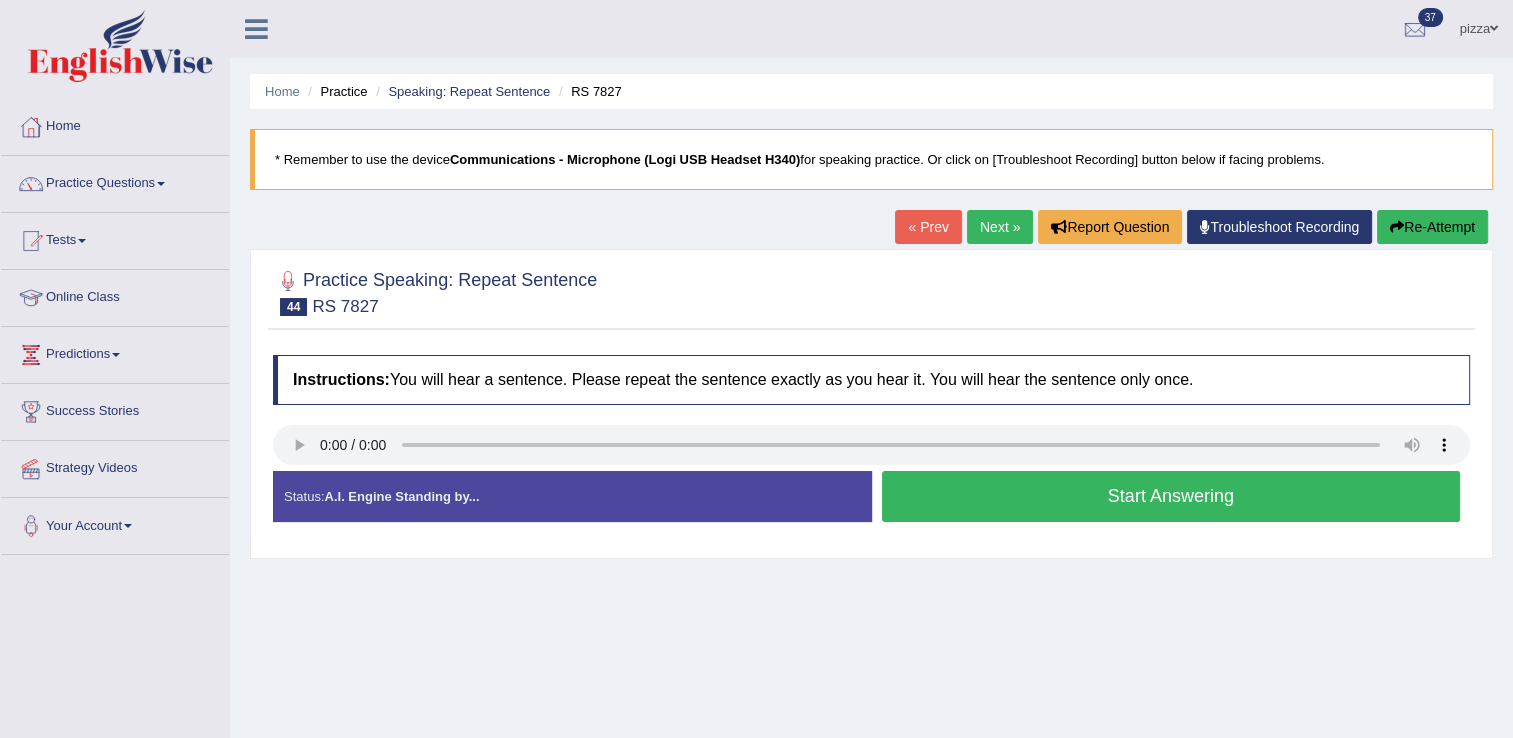 click on "Start Answering" at bounding box center [1171, 496] 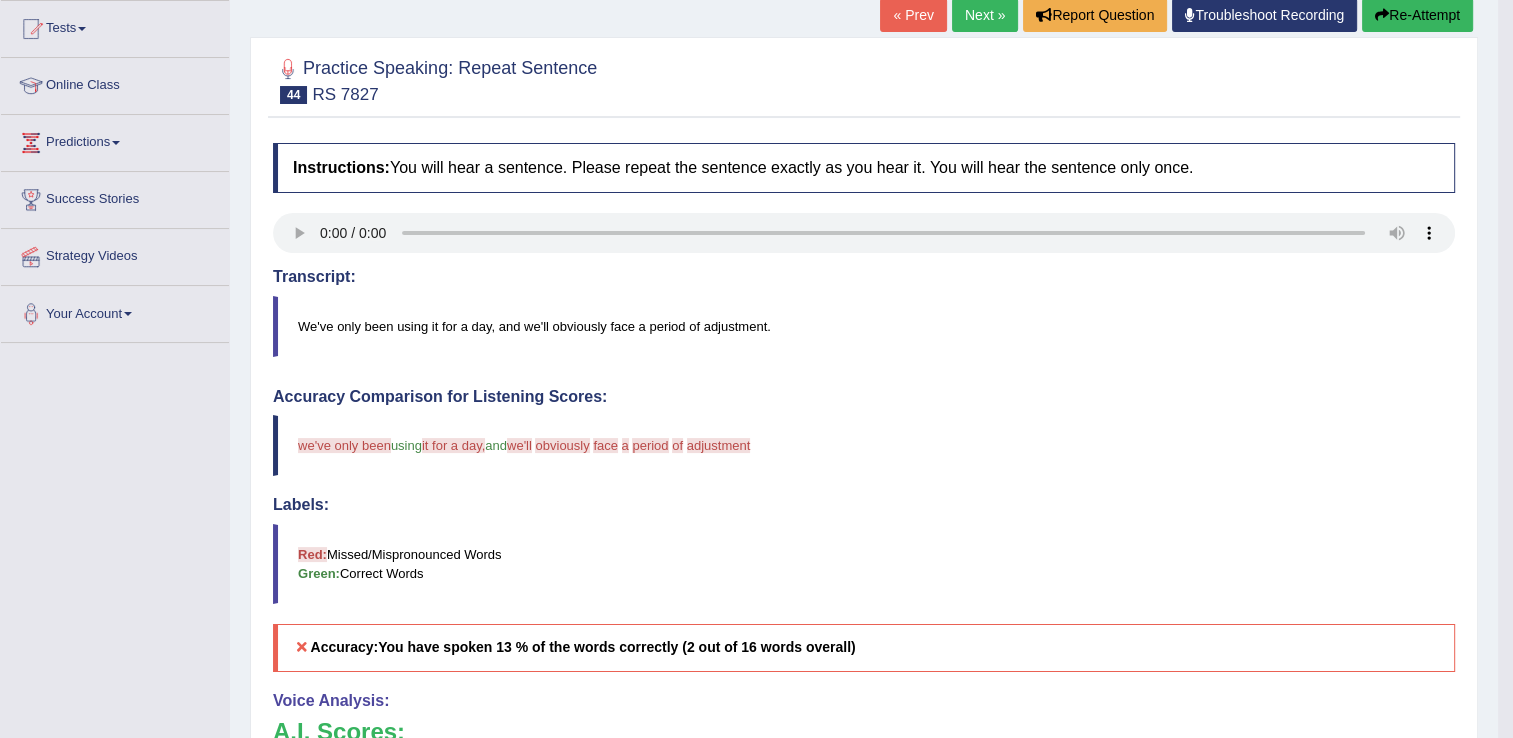 scroll, scrollTop: 372, scrollLeft: 0, axis: vertical 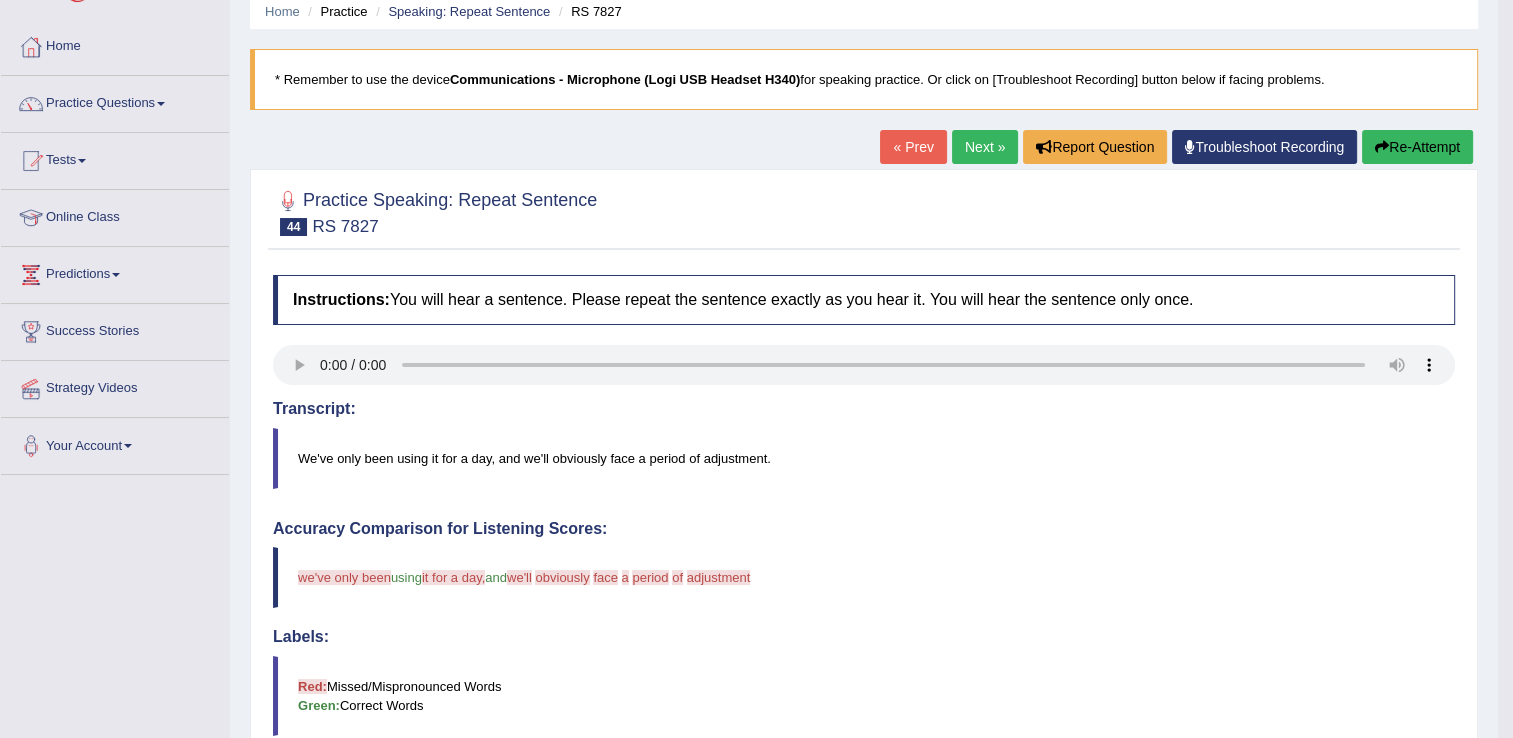 click on "Re-Attempt" at bounding box center [1417, 147] 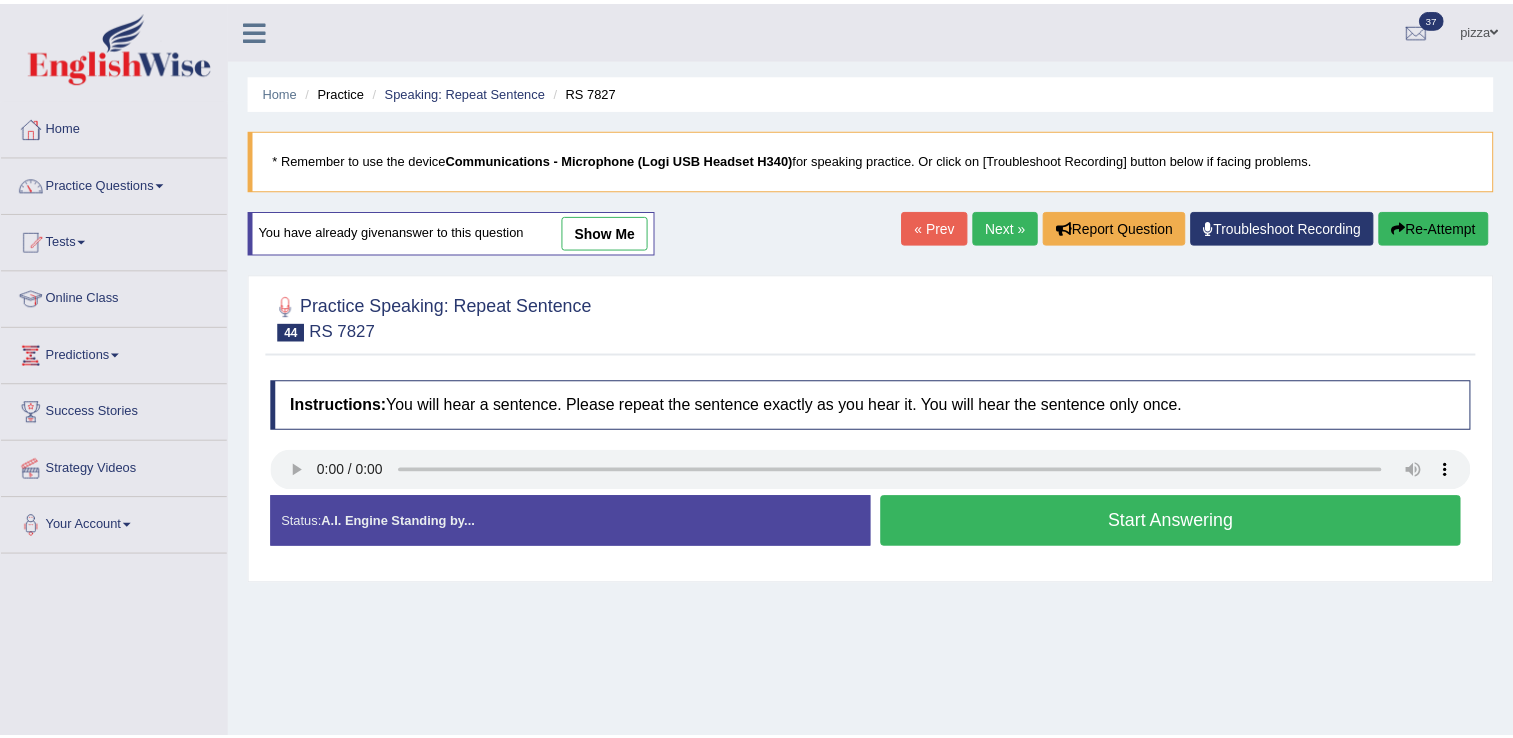 scroll, scrollTop: 80, scrollLeft: 0, axis: vertical 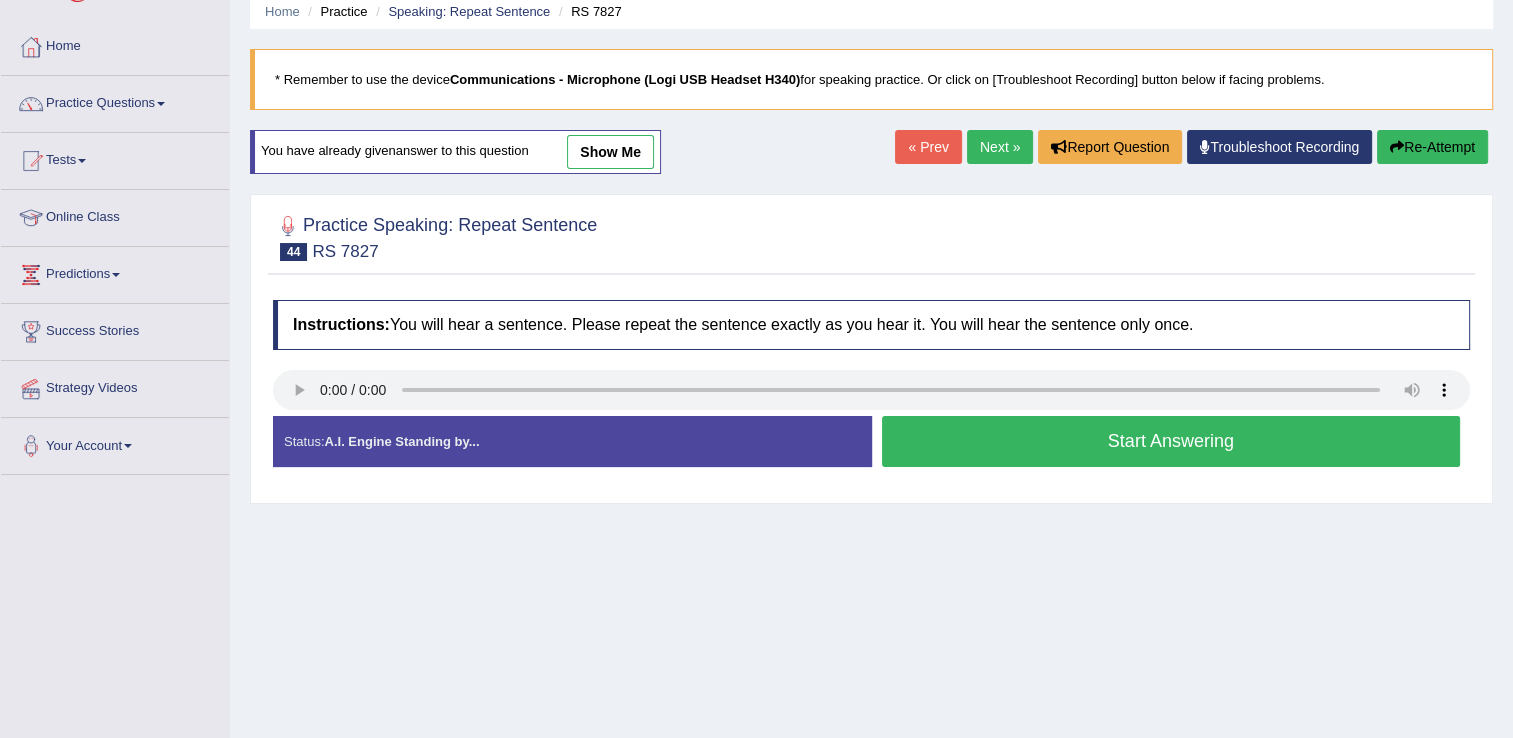 click on "Start Answering" at bounding box center (1171, 441) 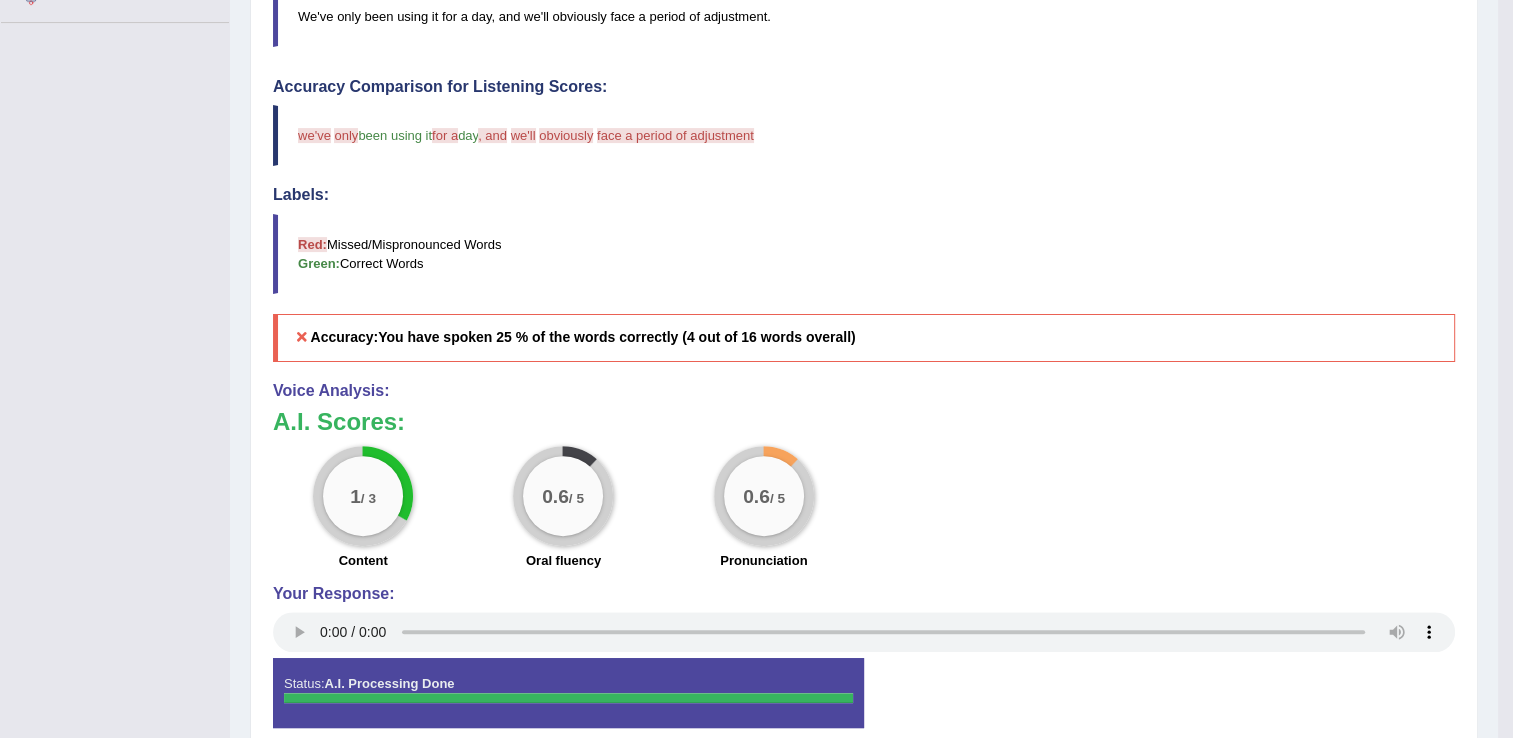 scroll, scrollTop: 586, scrollLeft: 0, axis: vertical 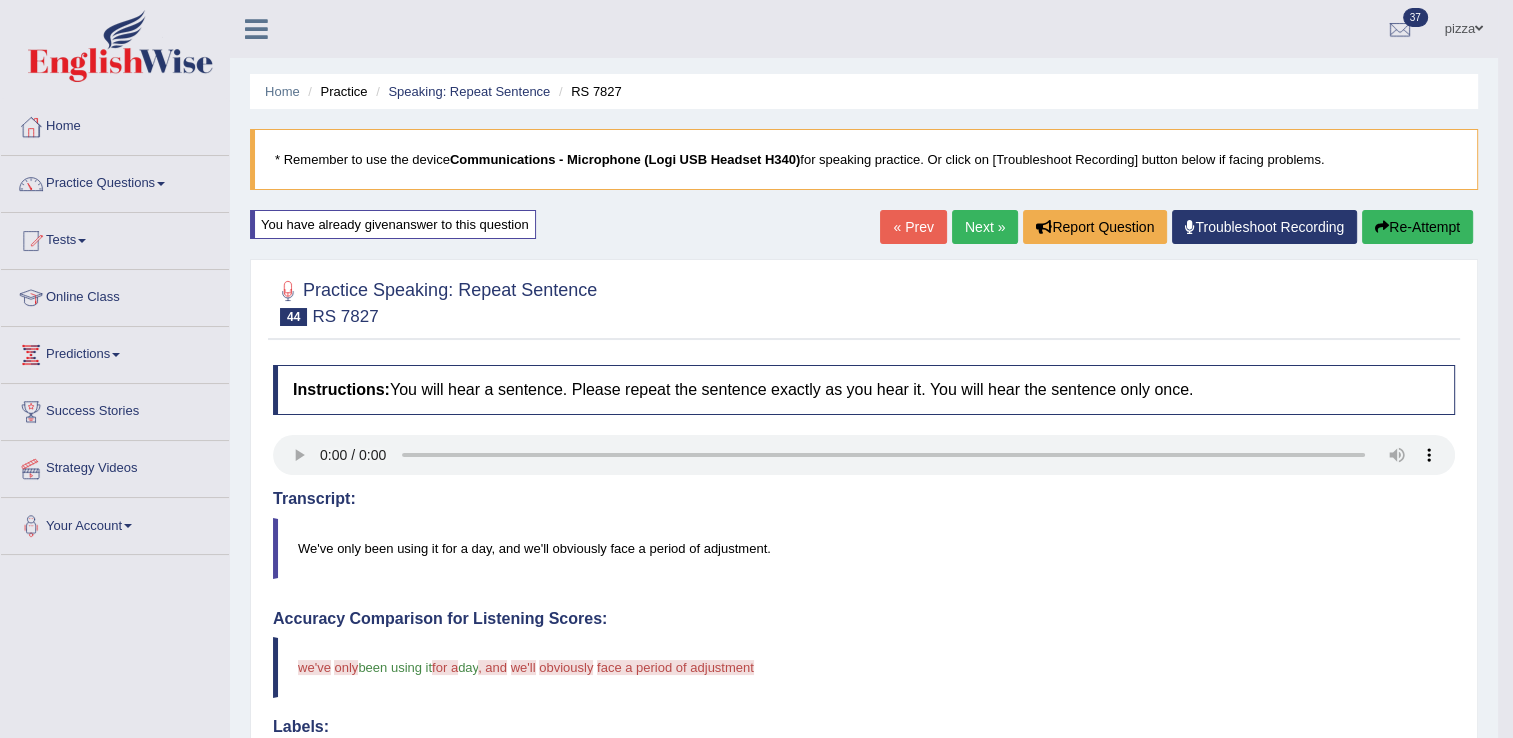 click on "Re-Attempt" at bounding box center (1417, 227) 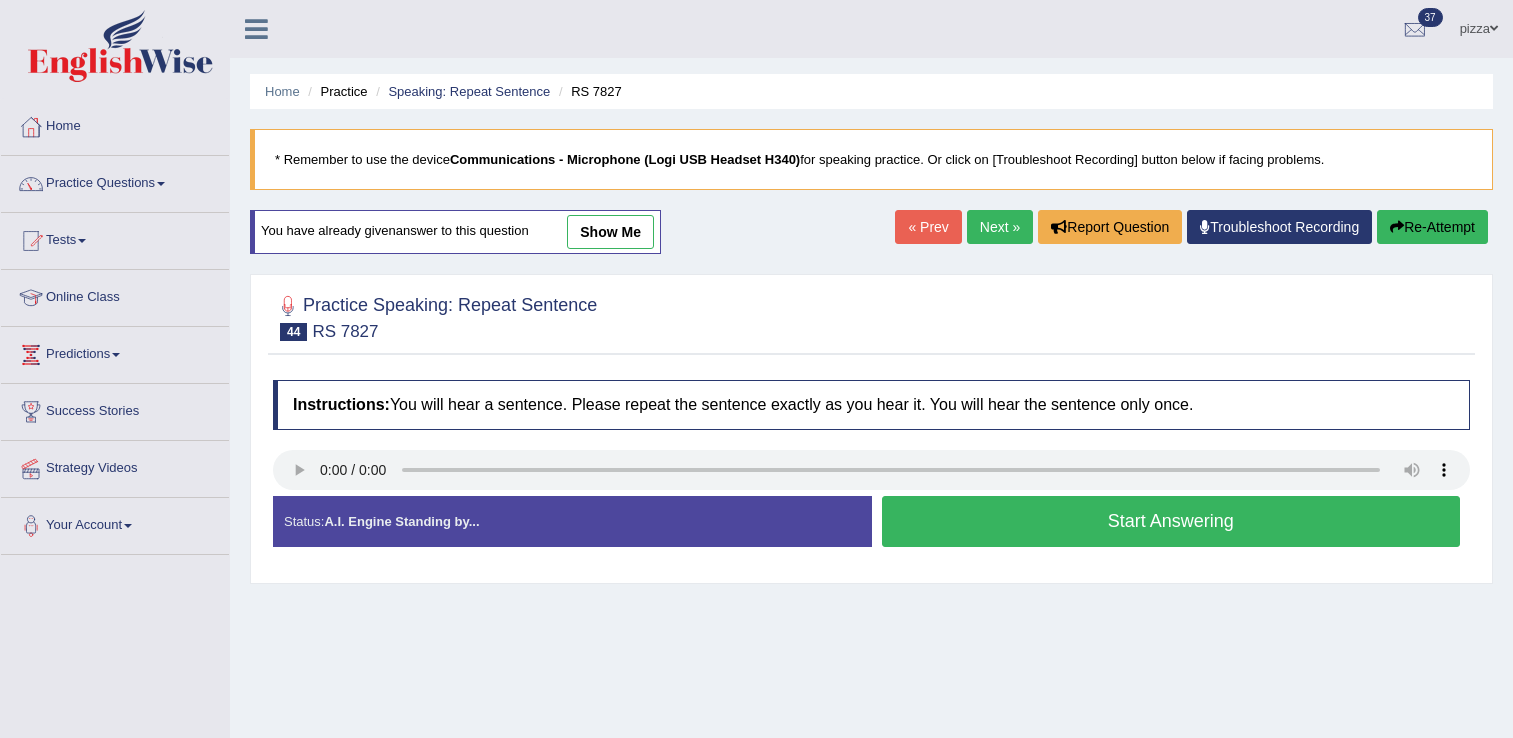 scroll, scrollTop: 0, scrollLeft: 0, axis: both 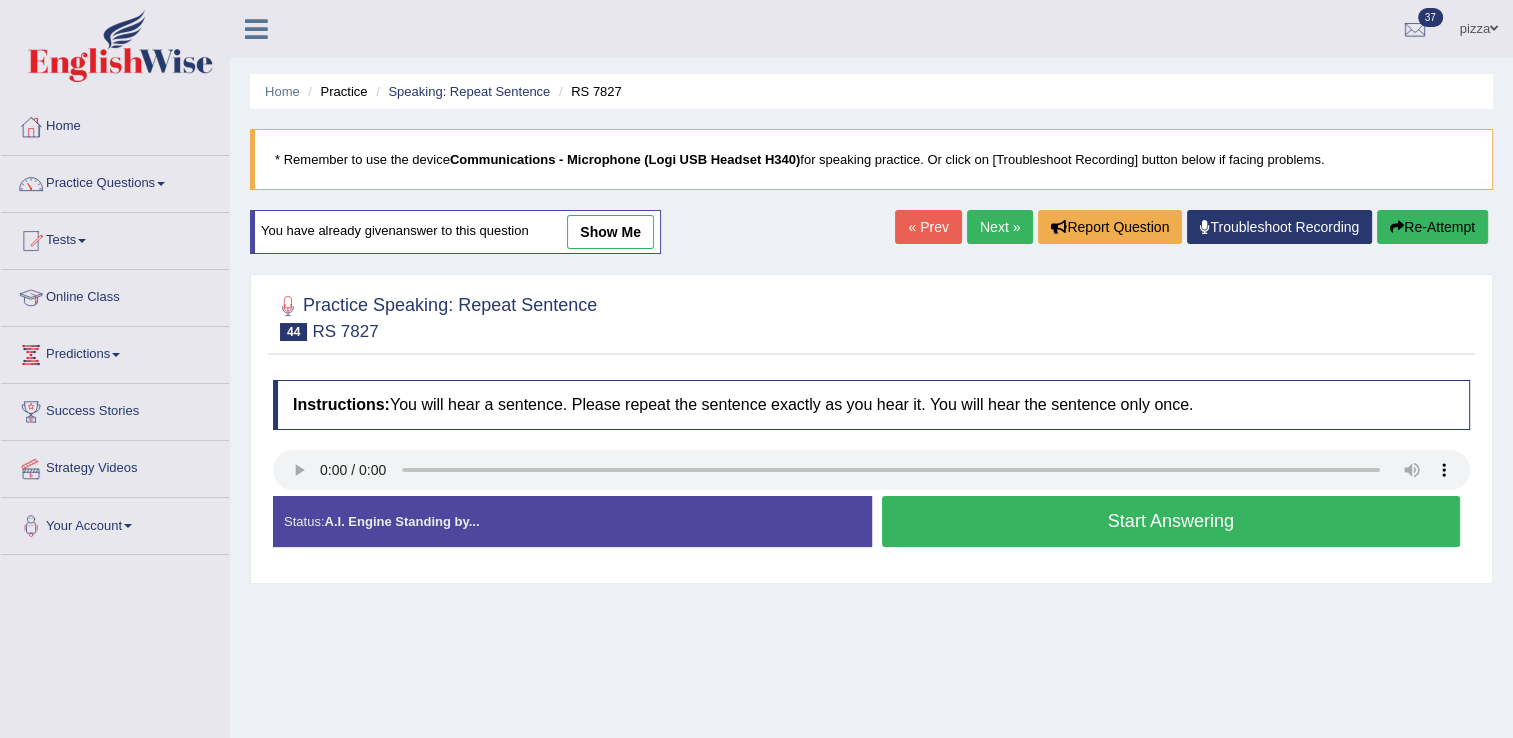 click on "Start Answering" at bounding box center [1171, 521] 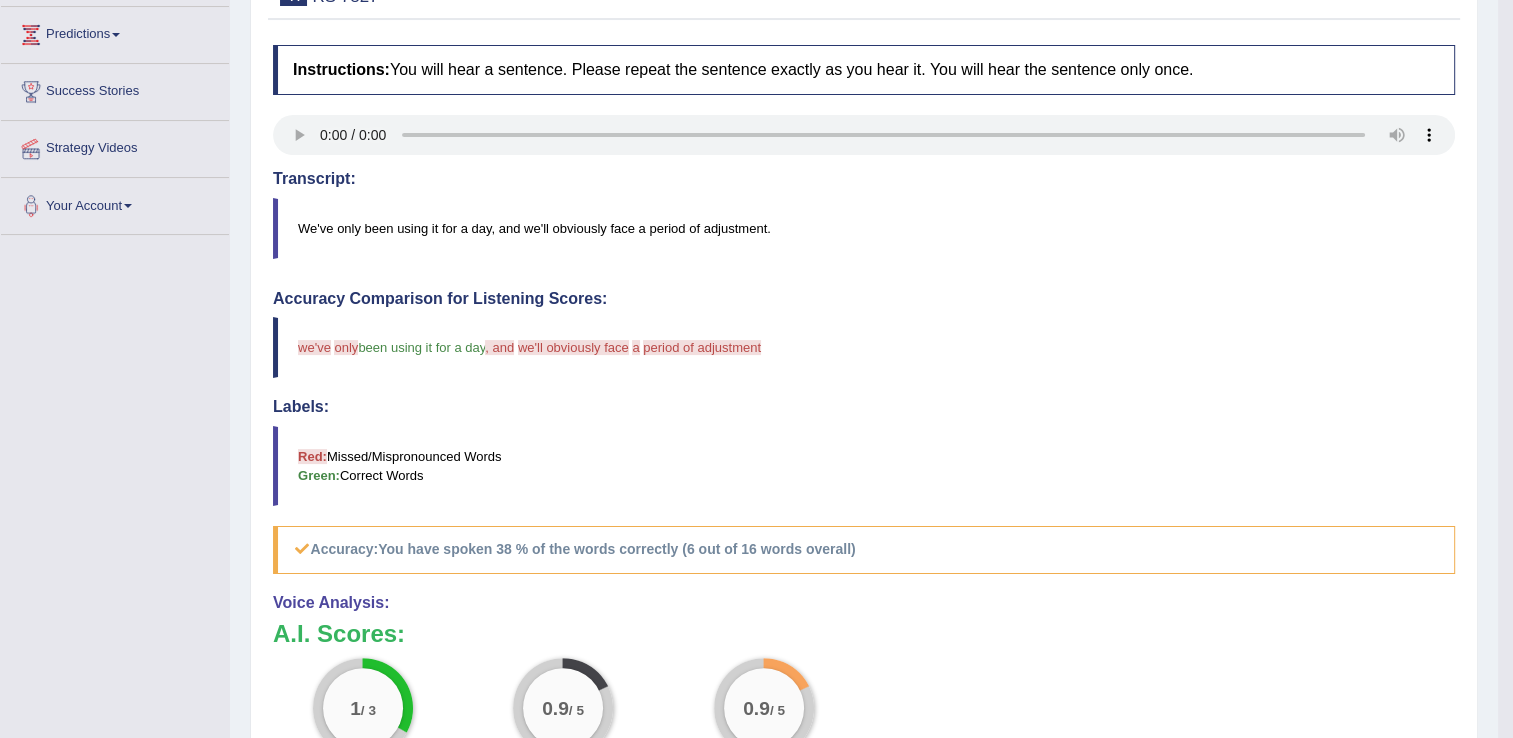 scroll, scrollTop: 360, scrollLeft: 0, axis: vertical 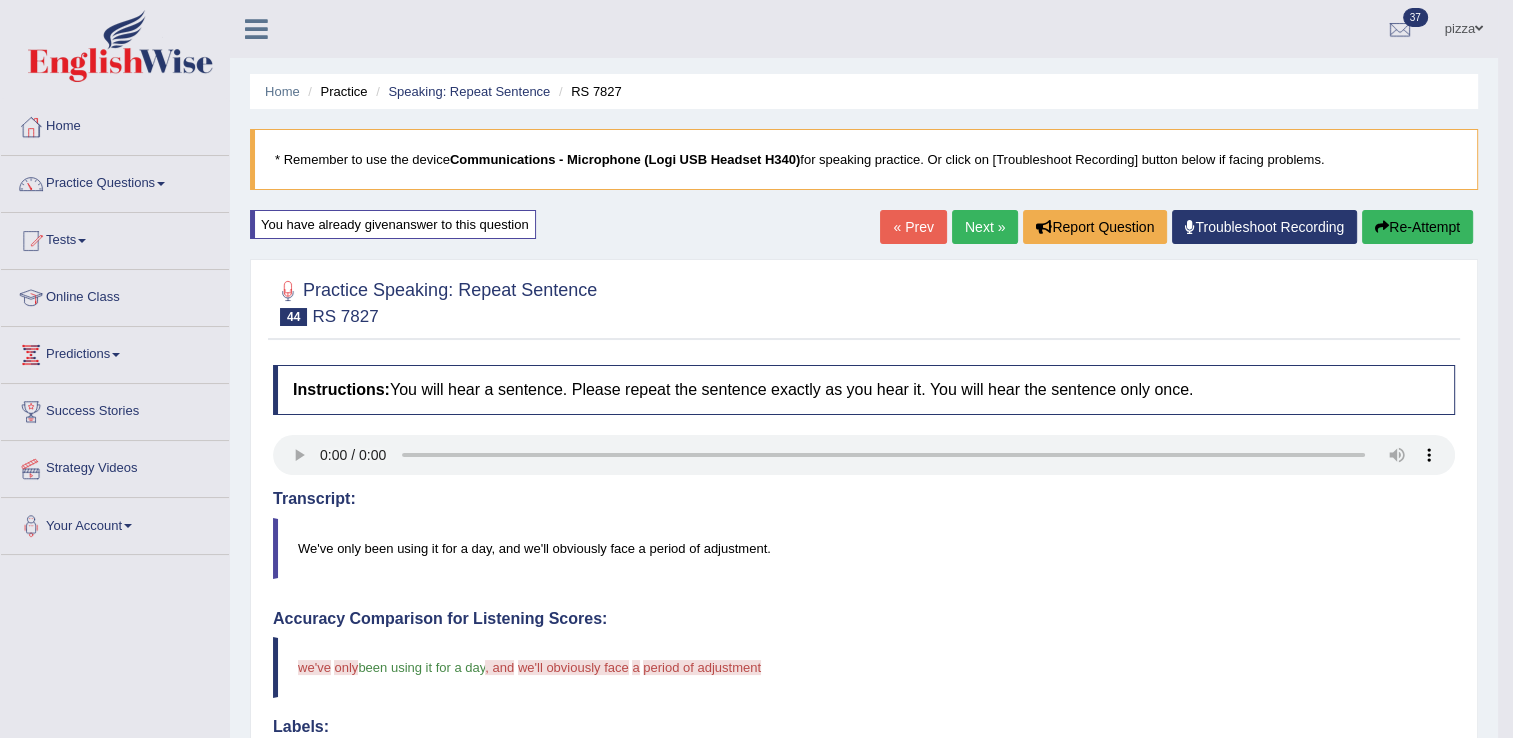 click on "Re-Attempt" at bounding box center [1417, 227] 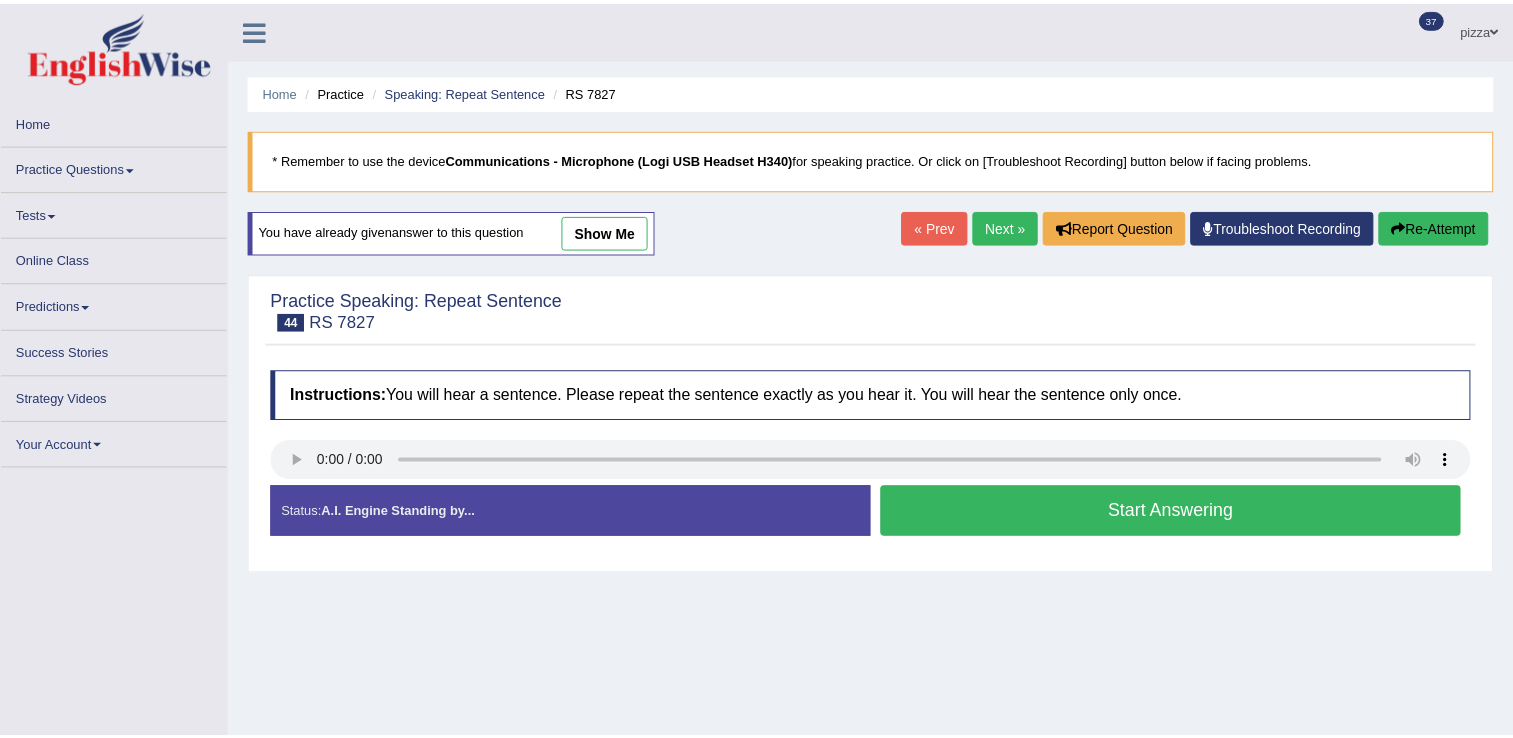 scroll, scrollTop: 0, scrollLeft: 0, axis: both 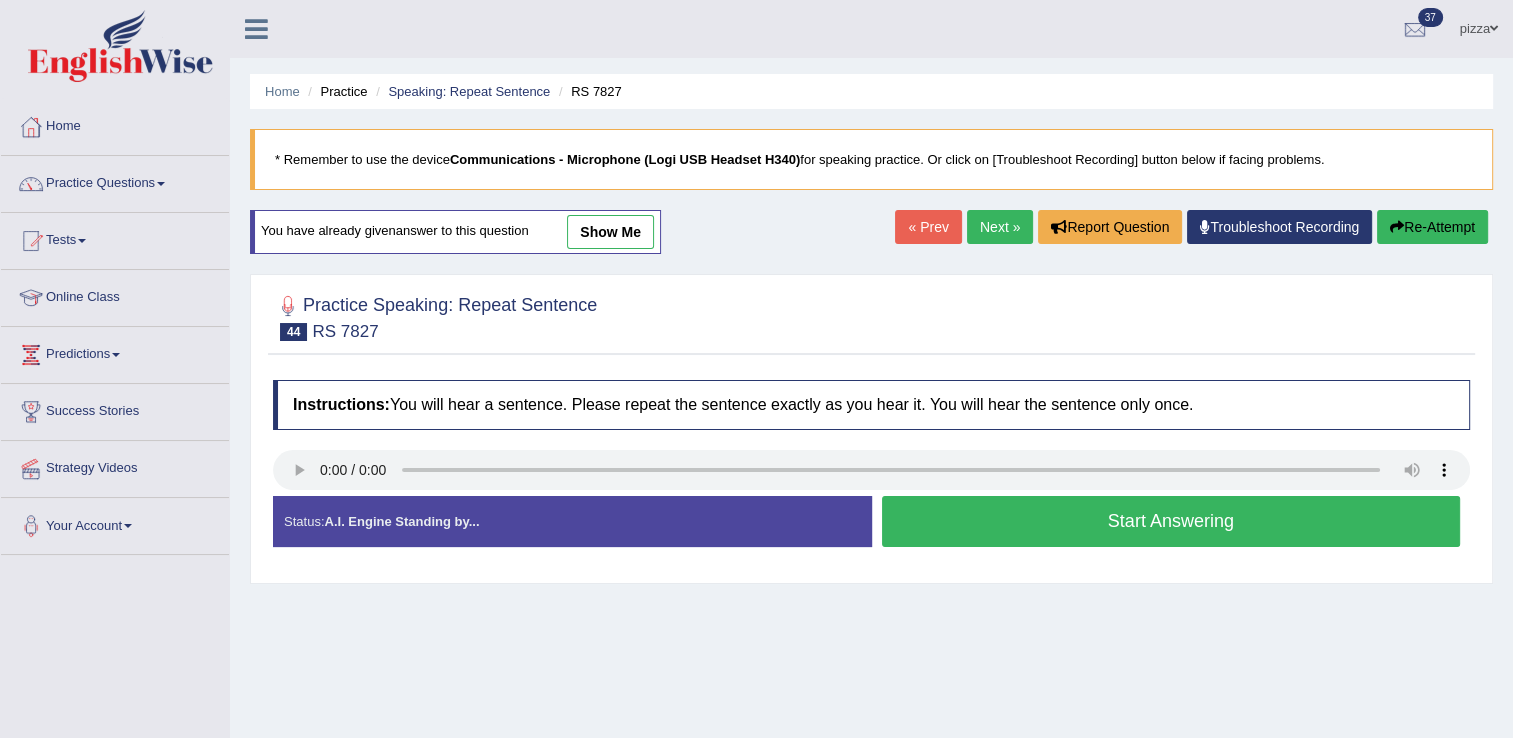 click on "Start Answering" at bounding box center (1171, 521) 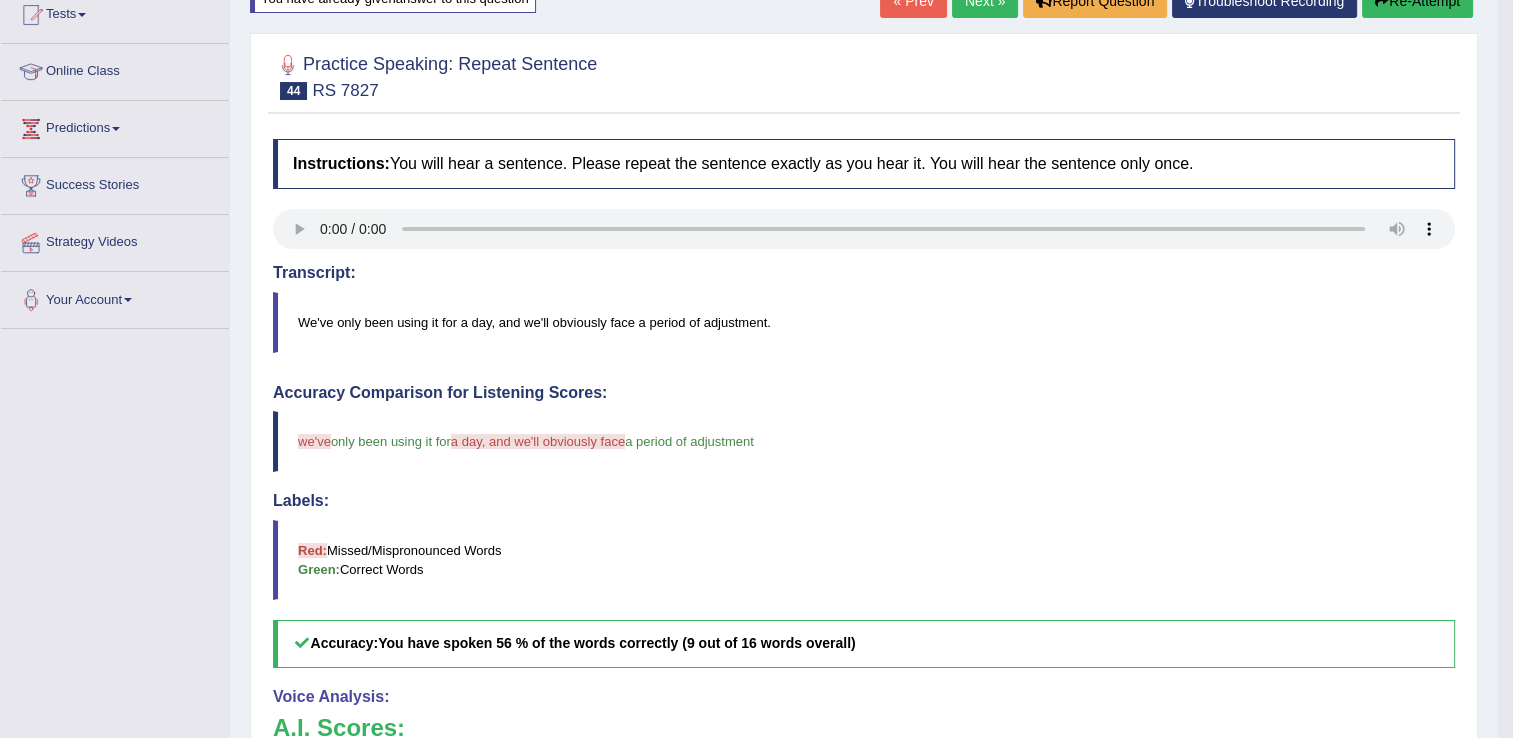 scroll, scrollTop: 252, scrollLeft: 0, axis: vertical 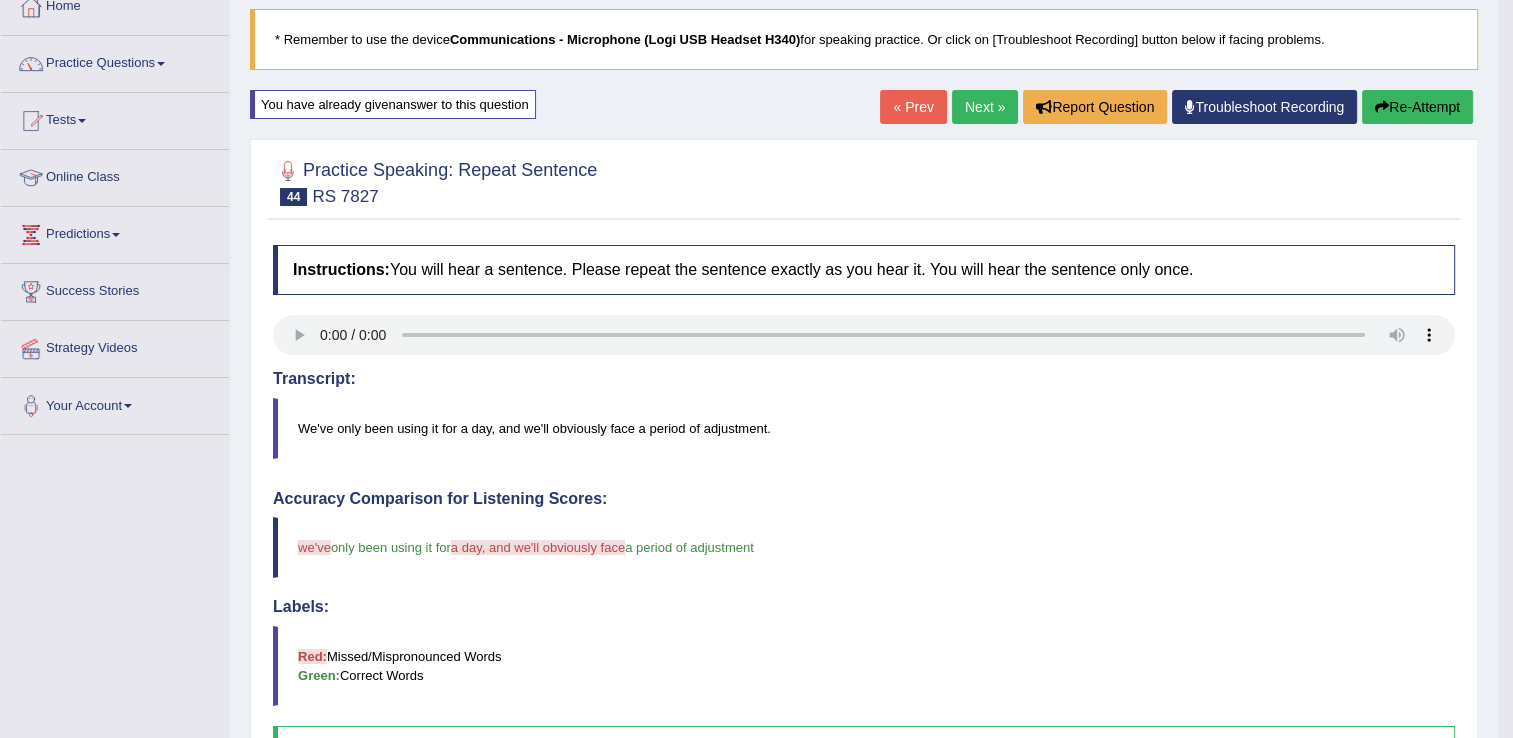 click on "Next »" at bounding box center (985, 107) 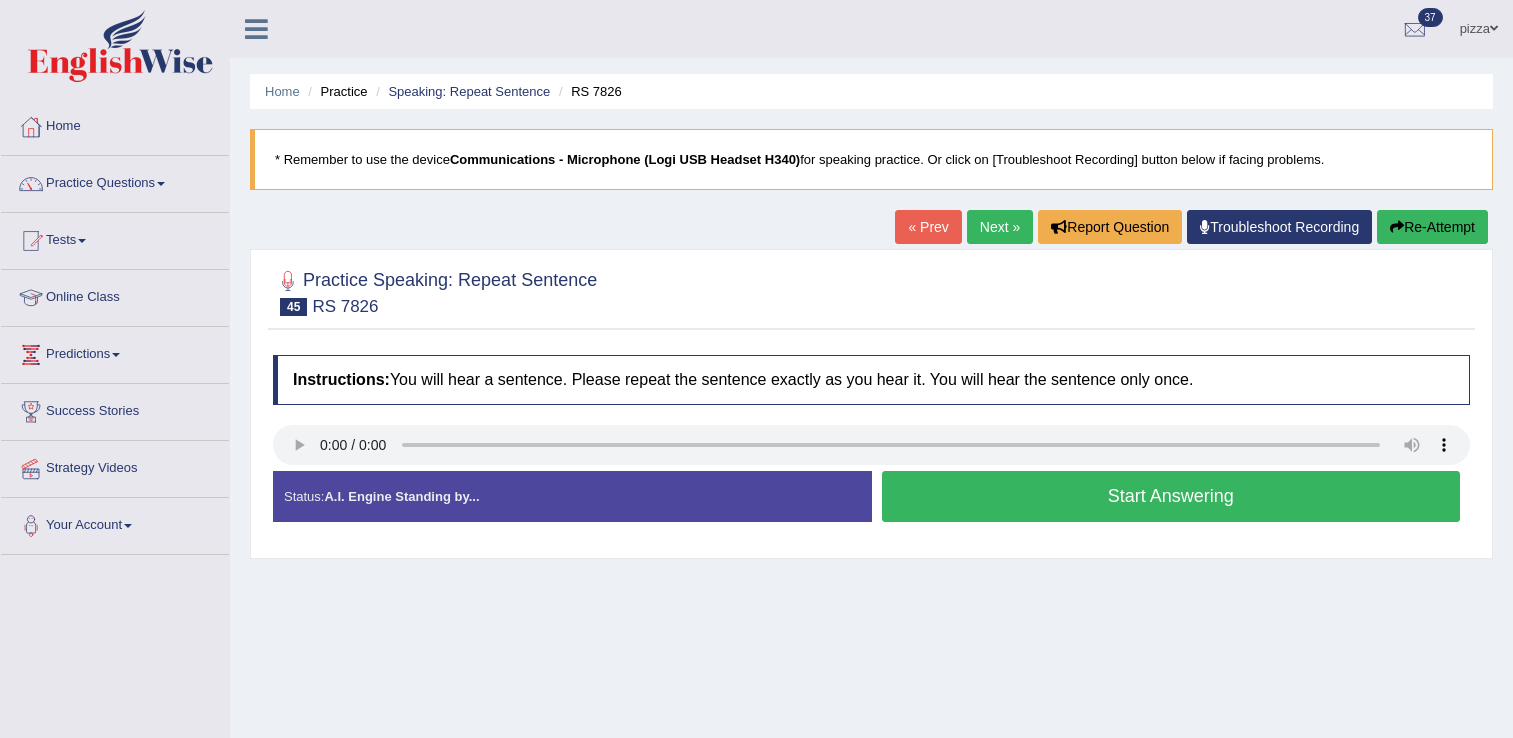 scroll, scrollTop: 0, scrollLeft: 0, axis: both 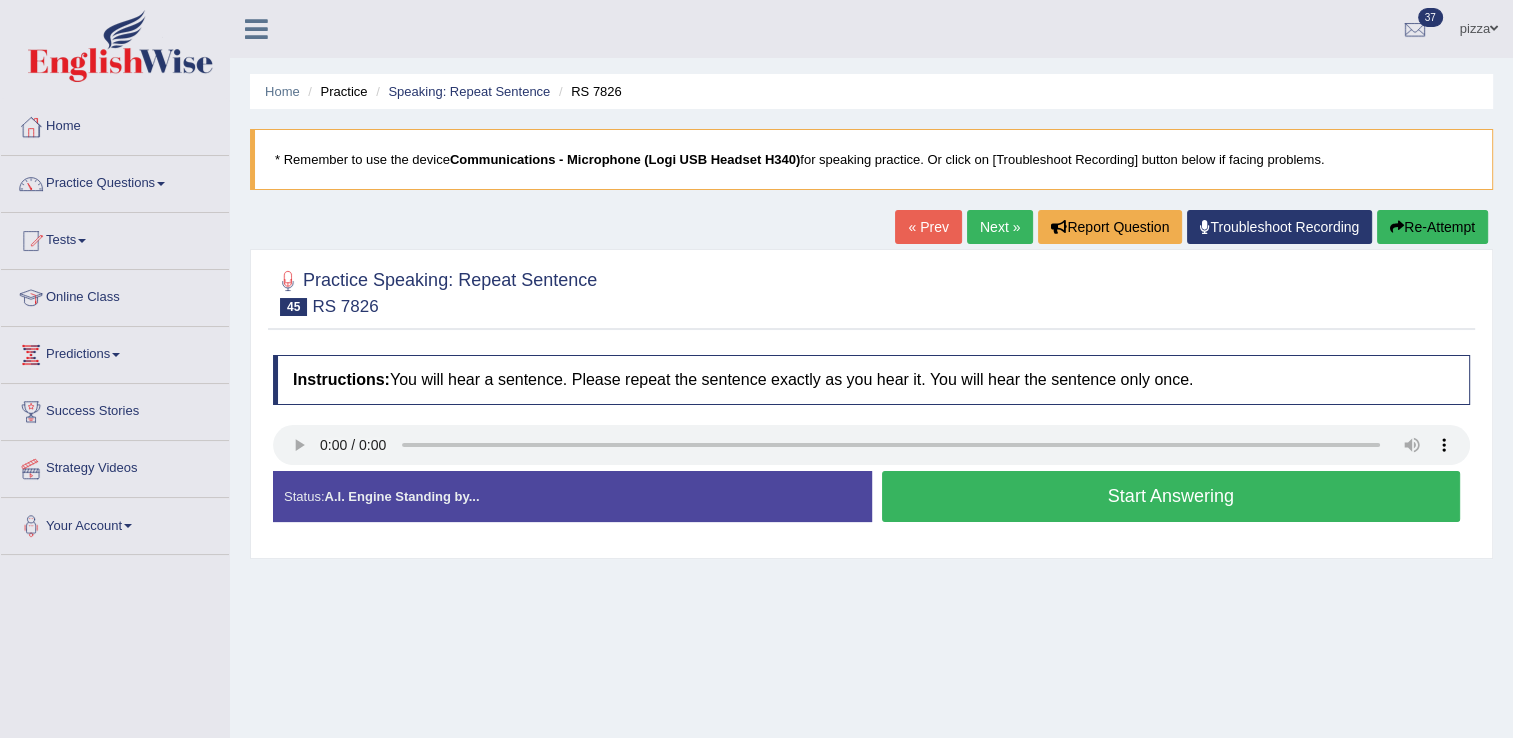 click on "Start Answering" at bounding box center (1171, 496) 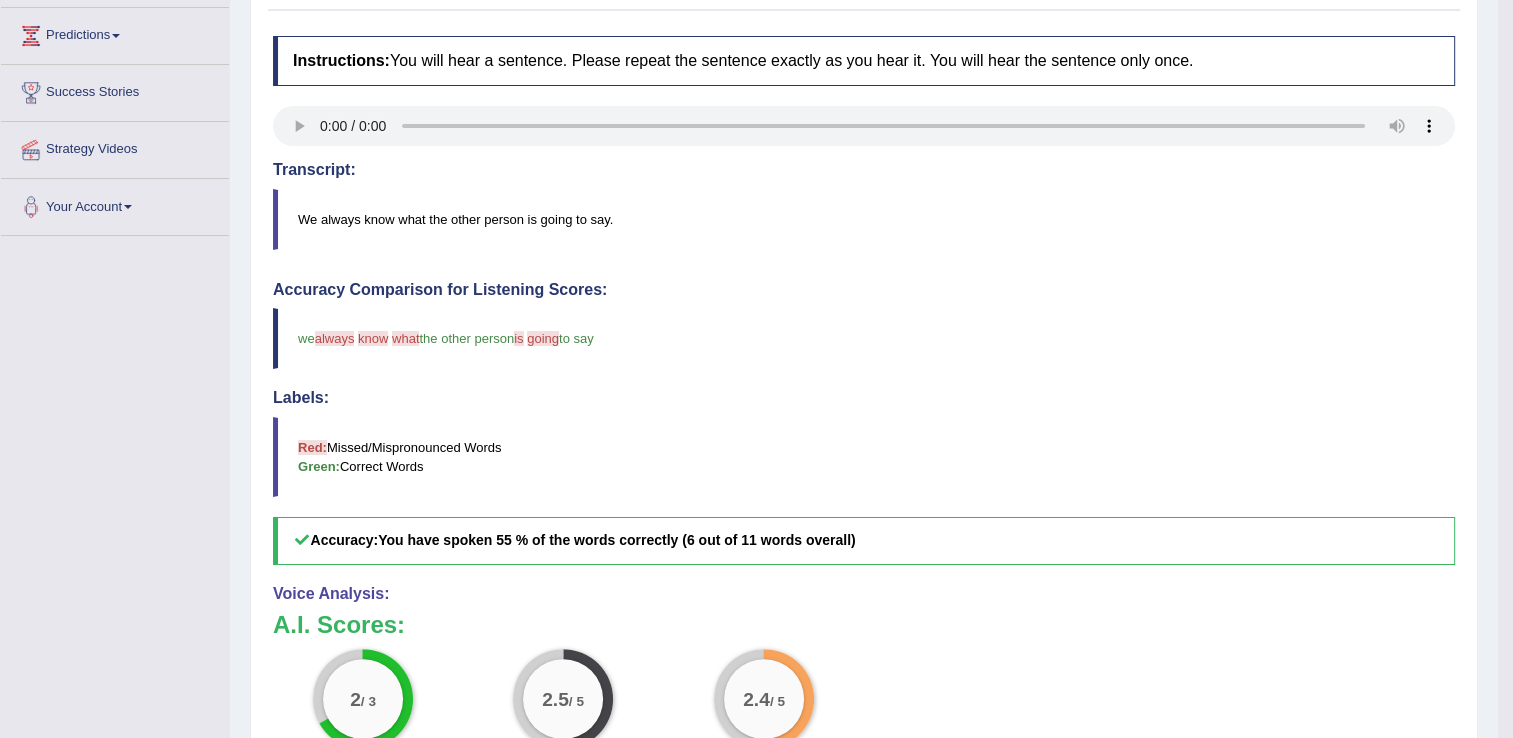 scroll, scrollTop: 360, scrollLeft: 0, axis: vertical 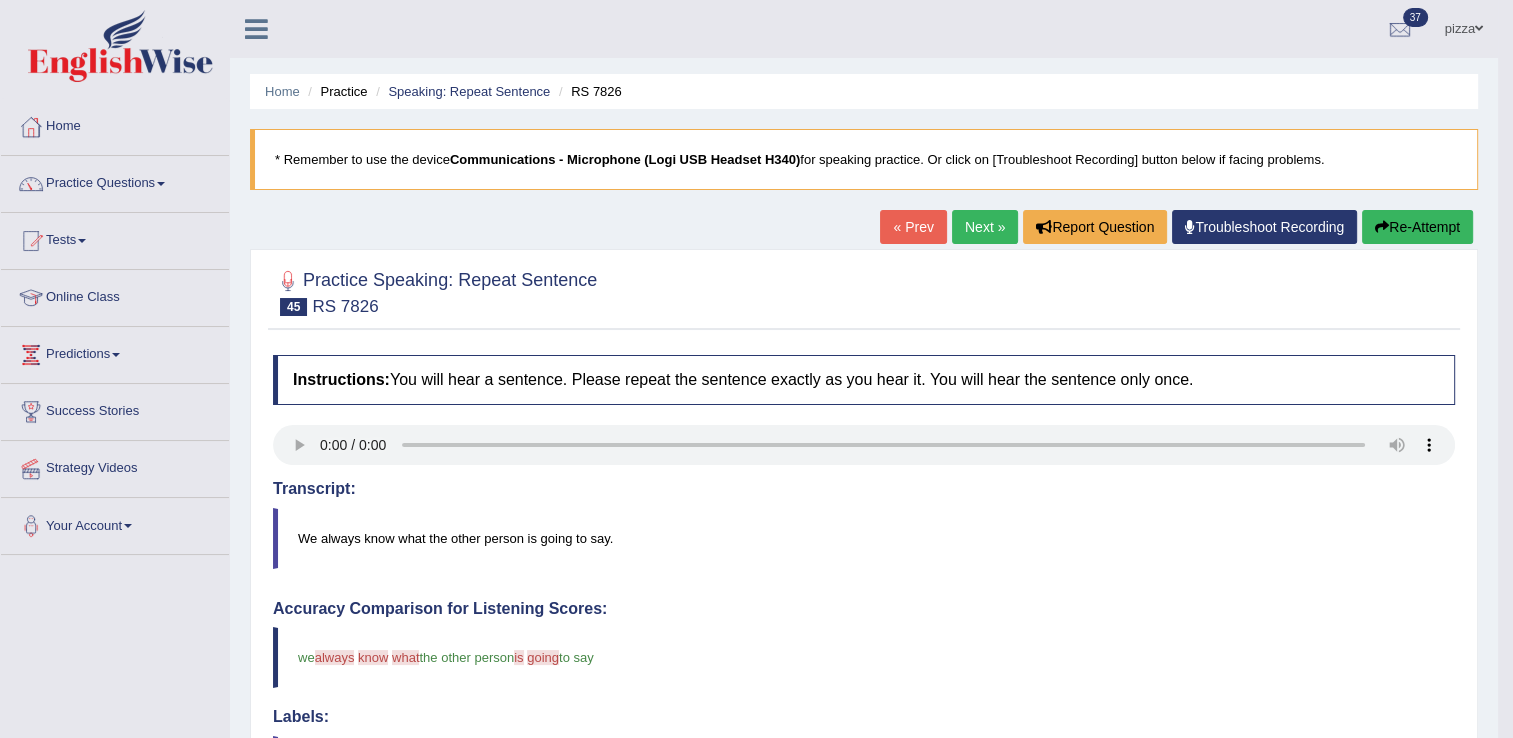 click on "Re-Attempt" at bounding box center [1417, 227] 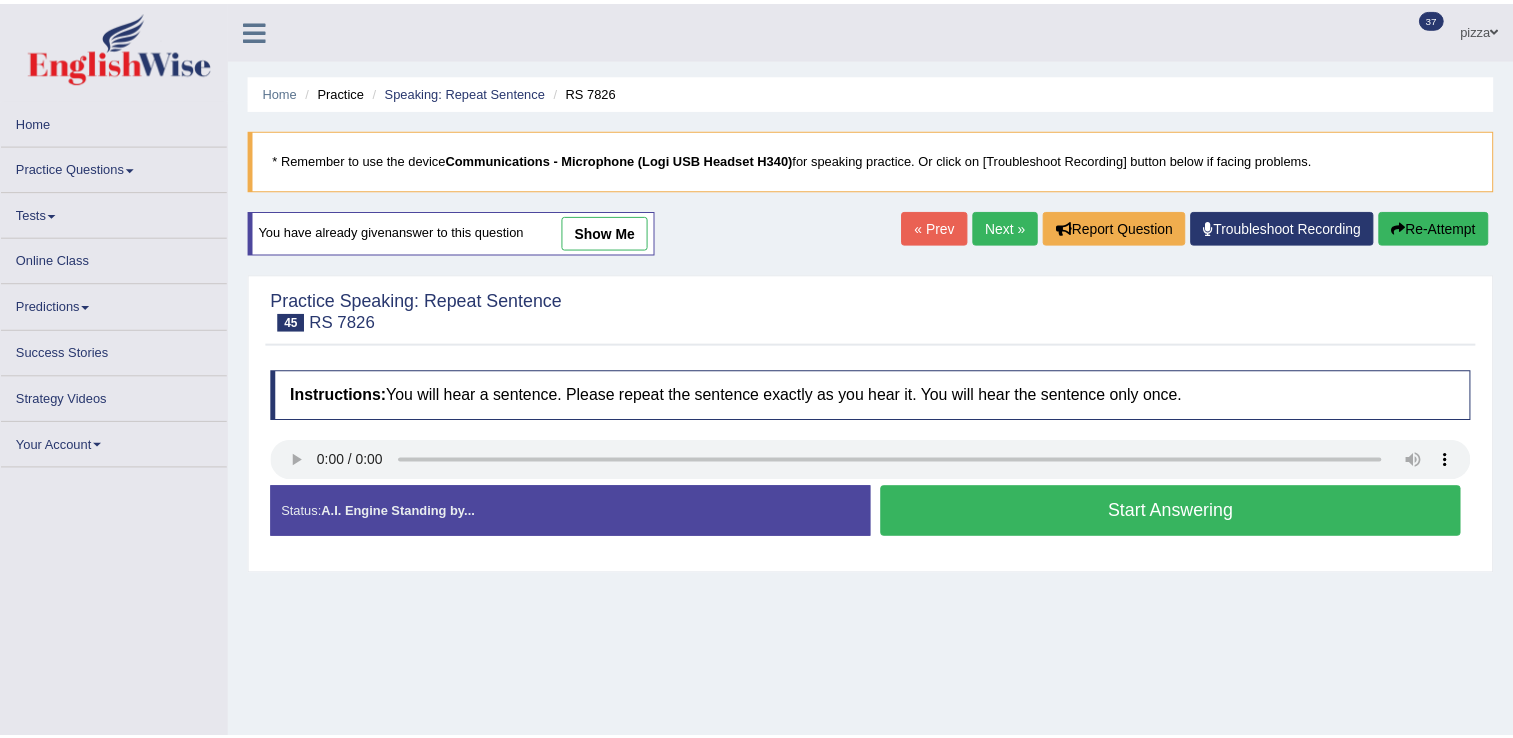 scroll, scrollTop: 0, scrollLeft: 0, axis: both 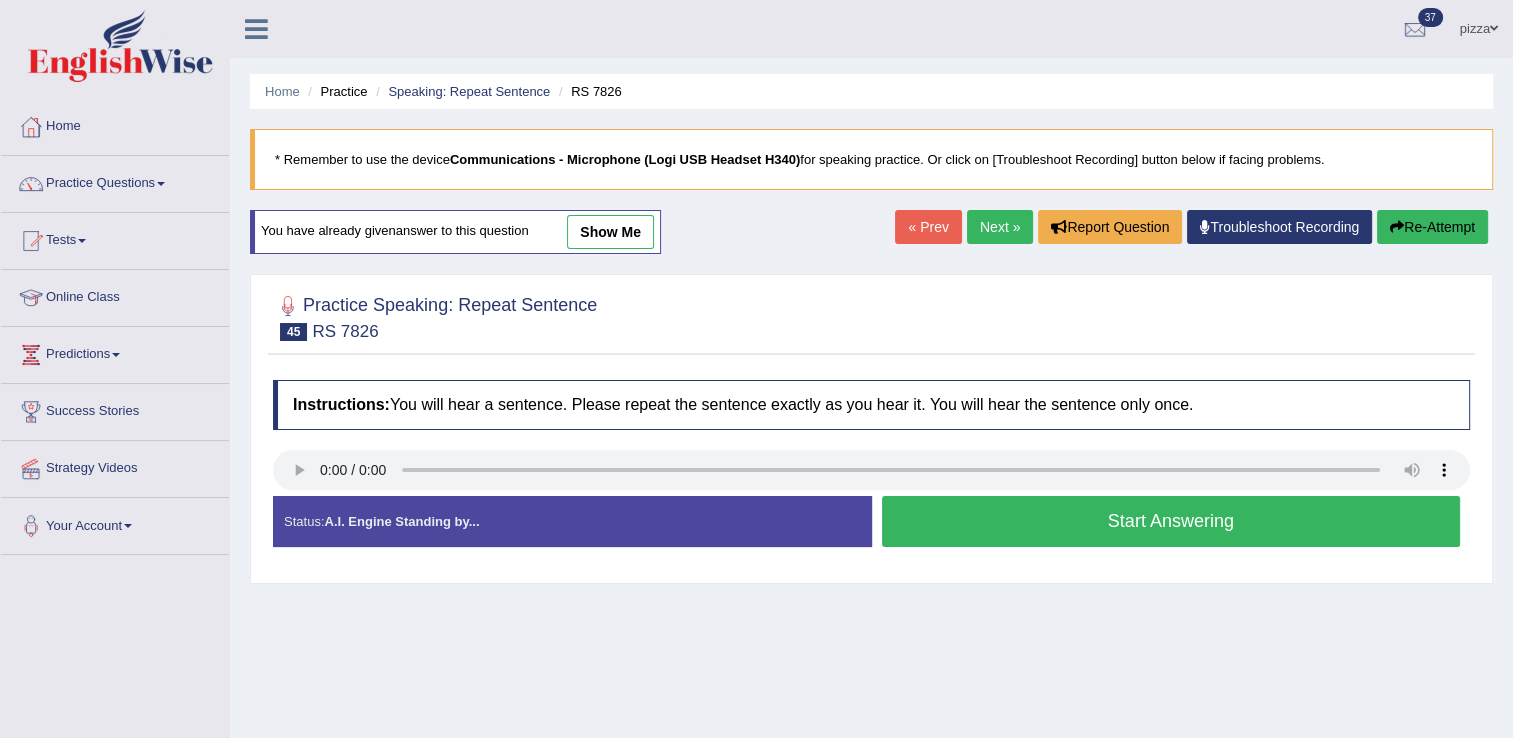 click on "Start Answering" at bounding box center [1171, 521] 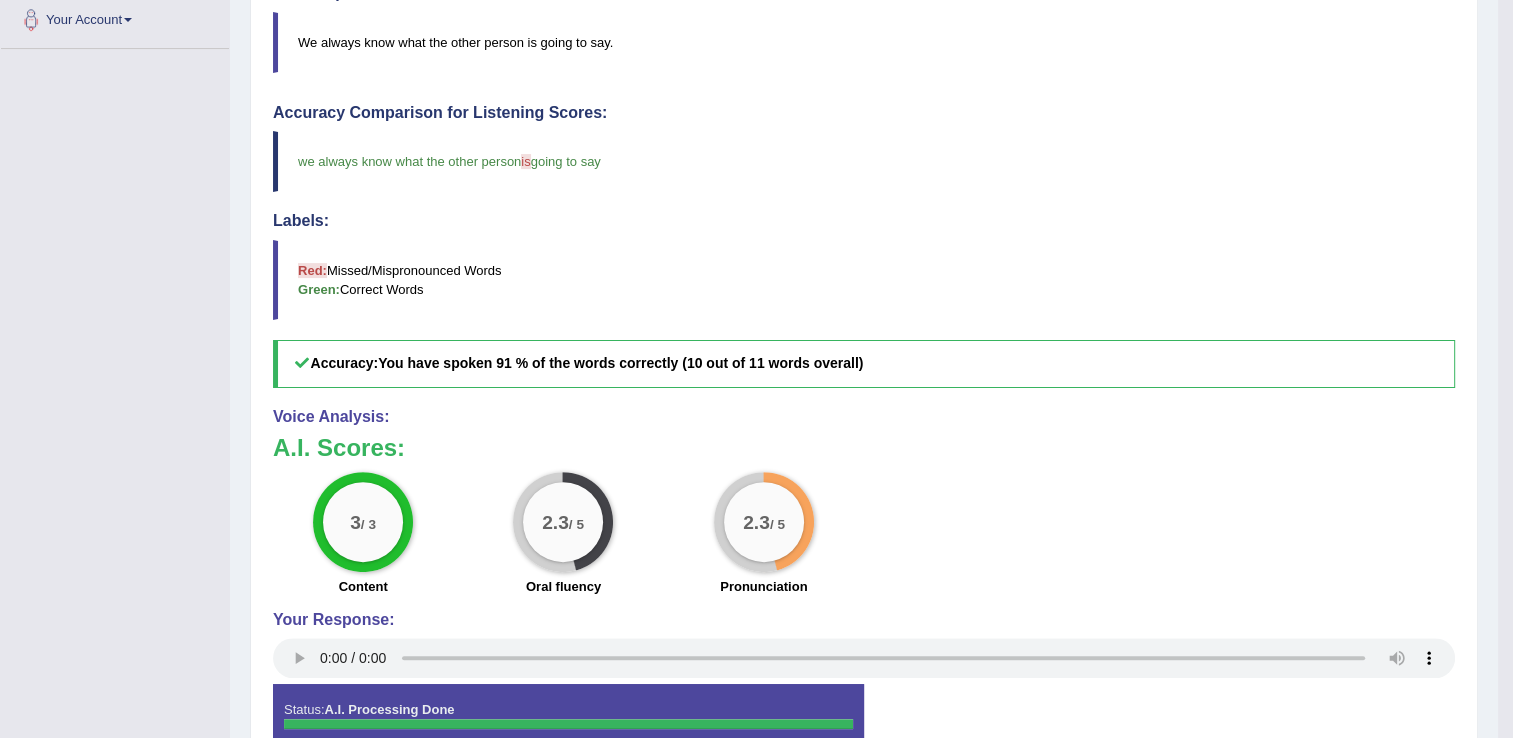 scroll, scrollTop: 586, scrollLeft: 0, axis: vertical 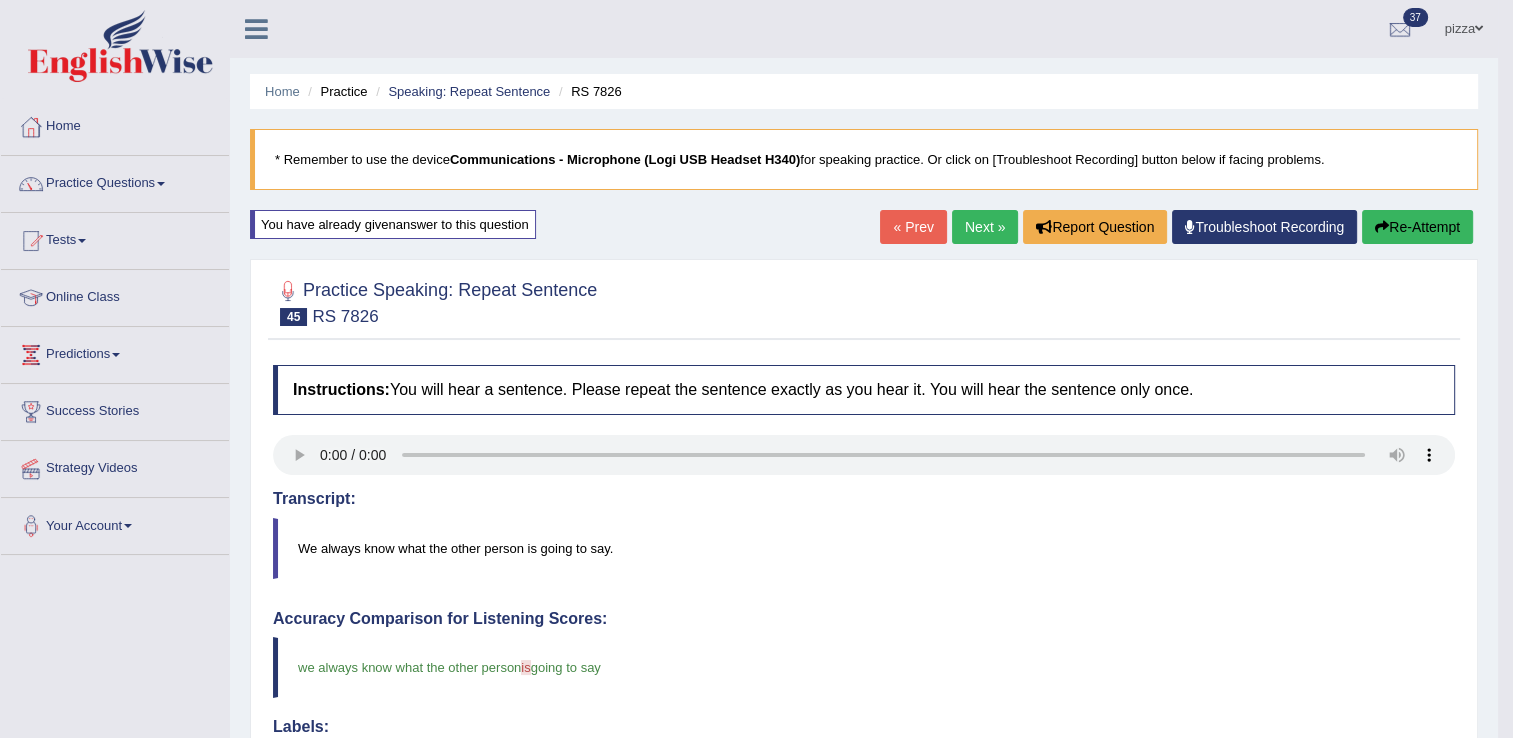 click on "Next »" at bounding box center (985, 227) 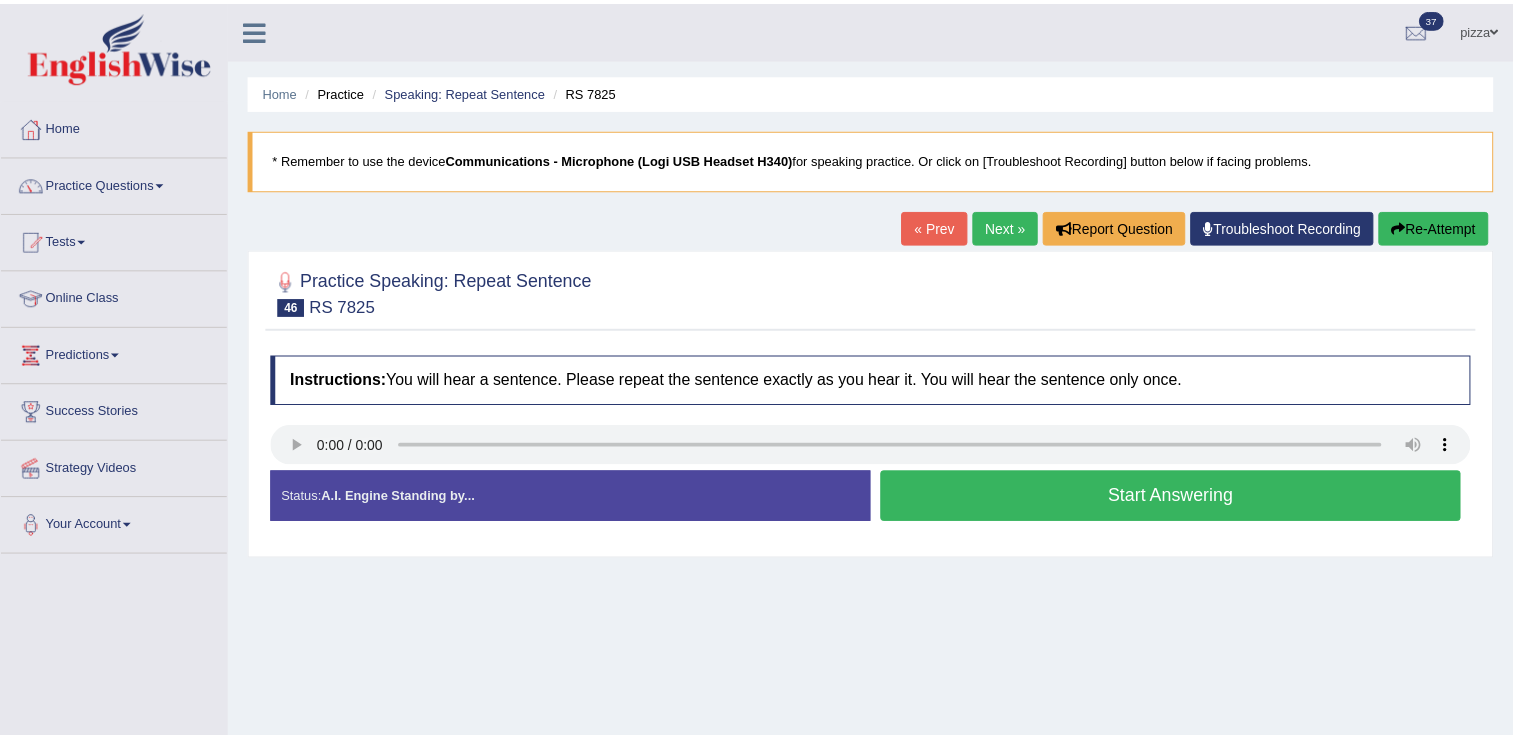 scroll, scrollTop: 0, scrollLeft: 0, axis: both 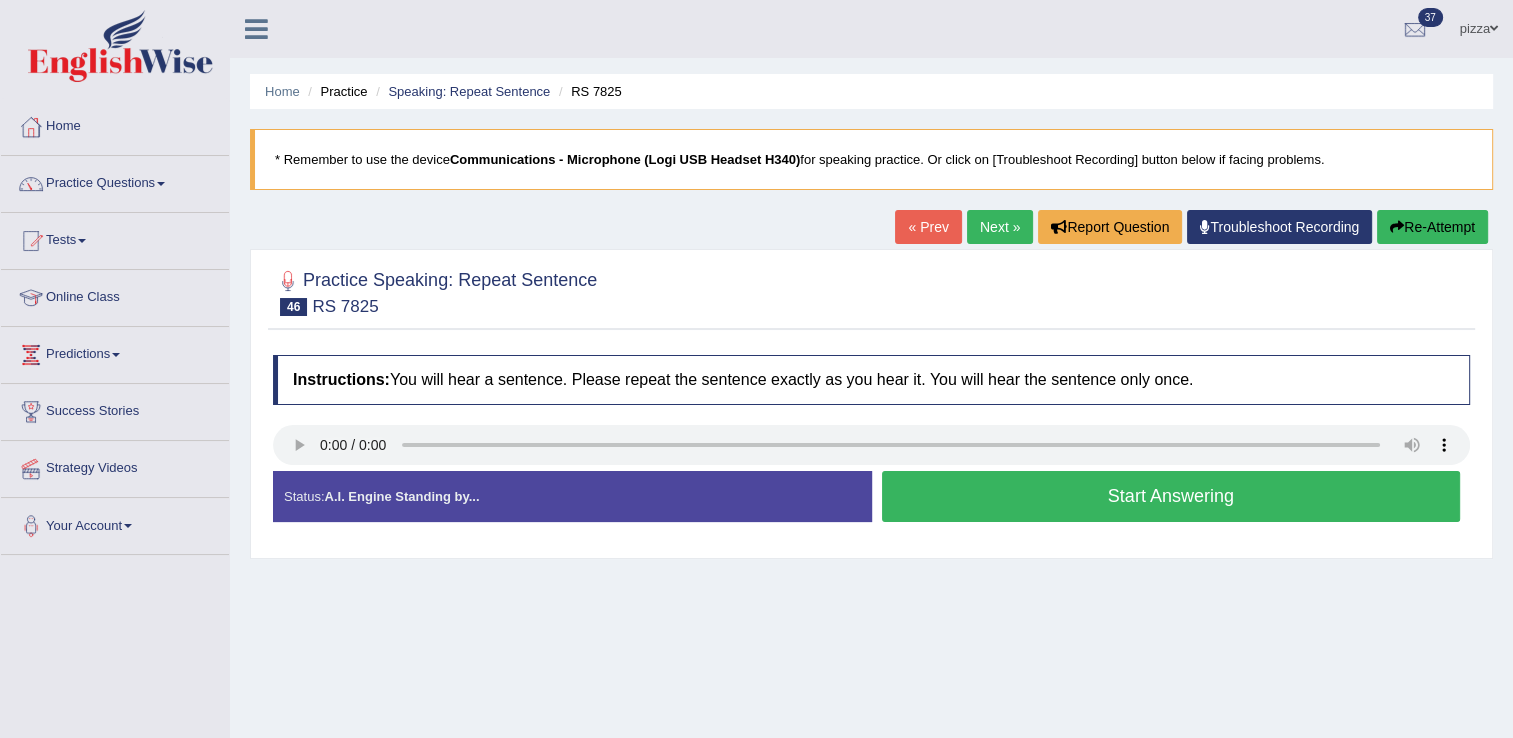 click on "Start Answering" at bounding box center [1171, 496] 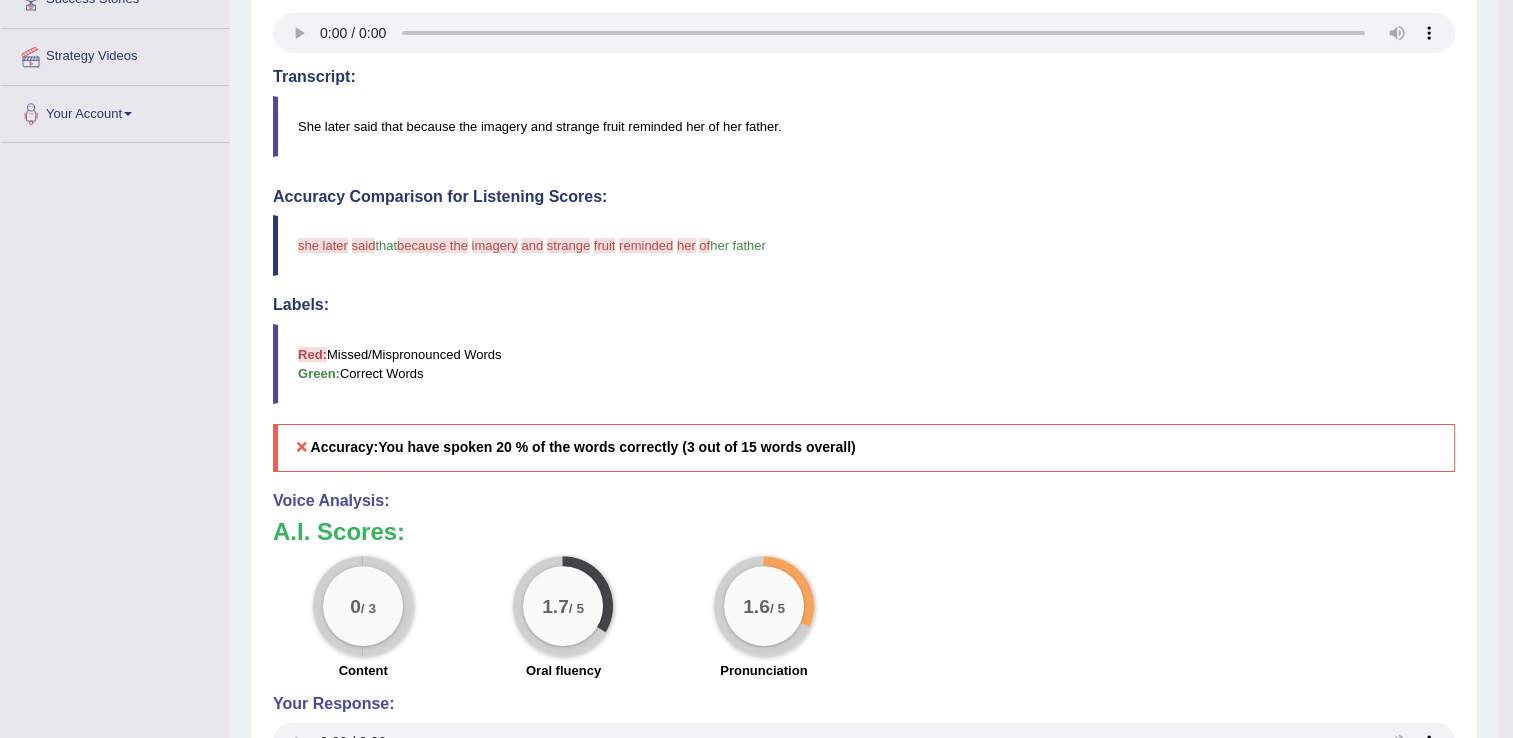 scroll, scrollTop: 426, scrollLeft: 0, axis: vertical 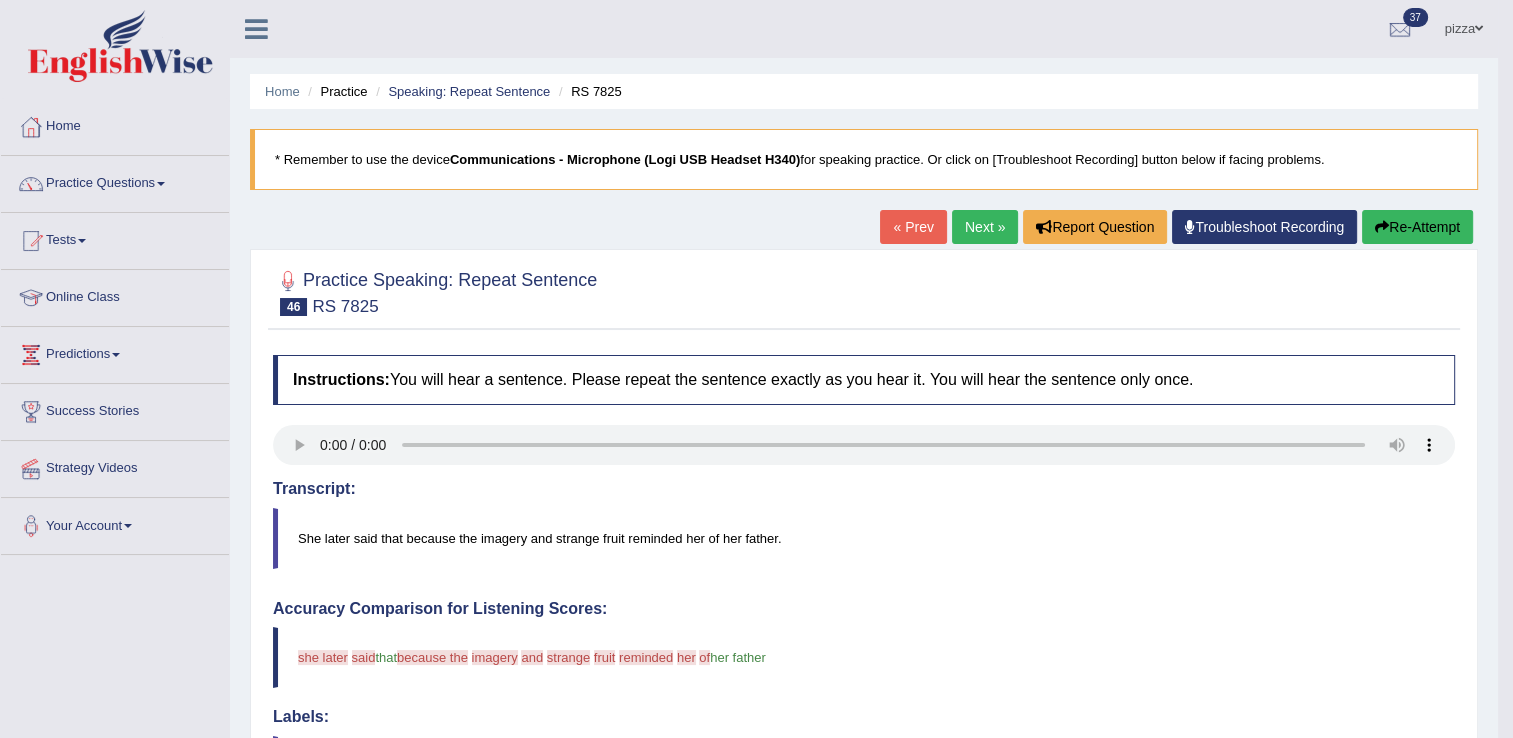 click on "Re-Attempt" at bounding box center [1417, 227] 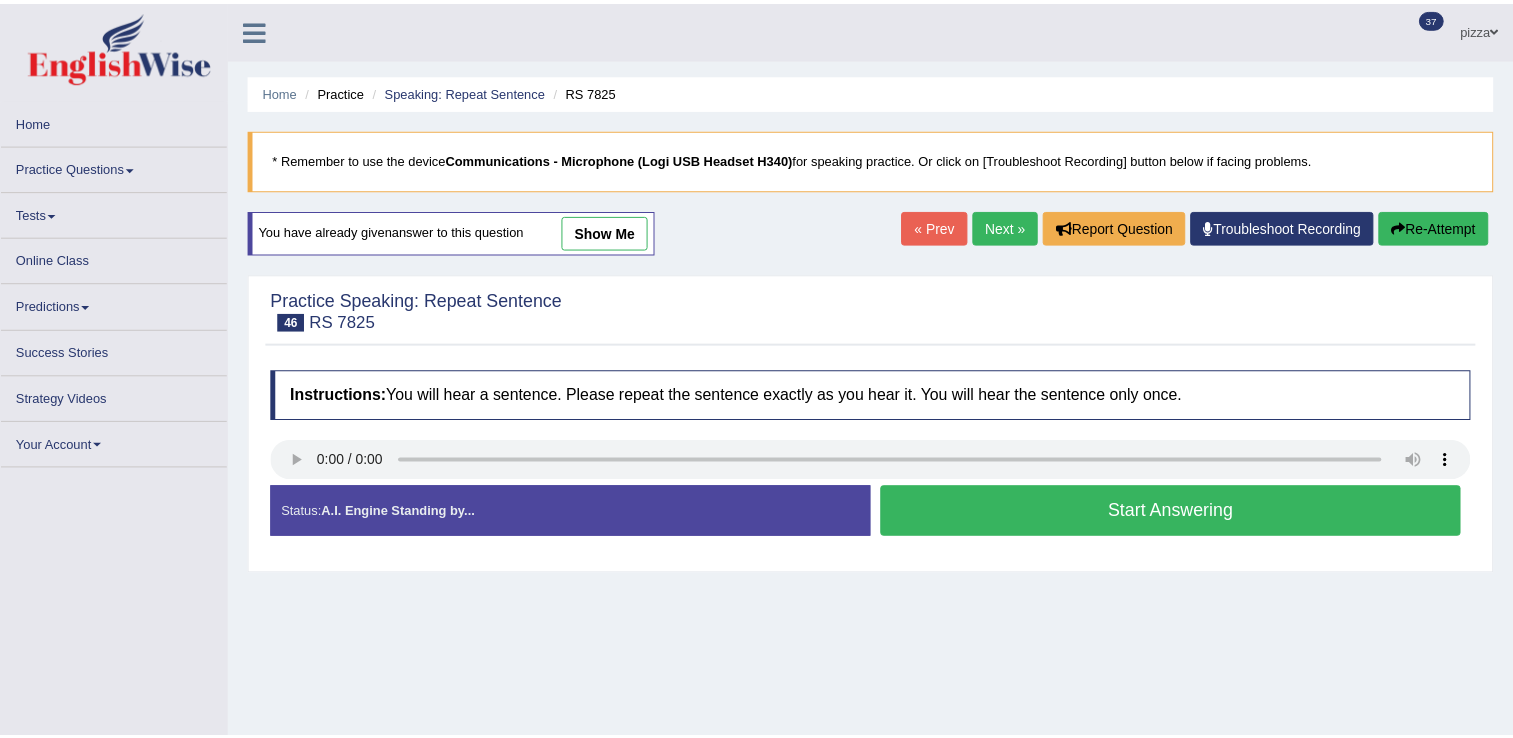 scroll, scrollTop: 0, scrollLeft: 0, axis: both 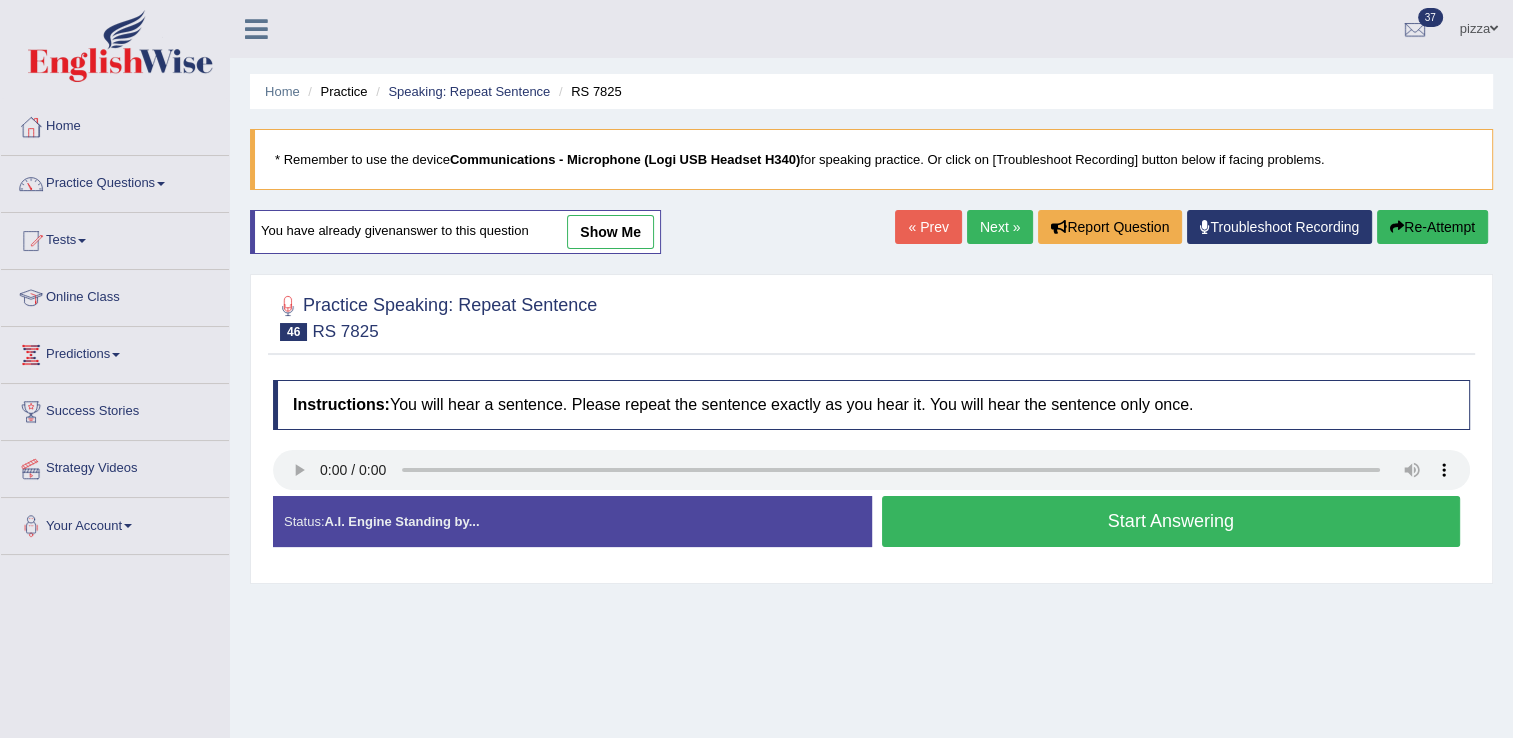click on "Start Answering" at bounding box center [1171, 521] 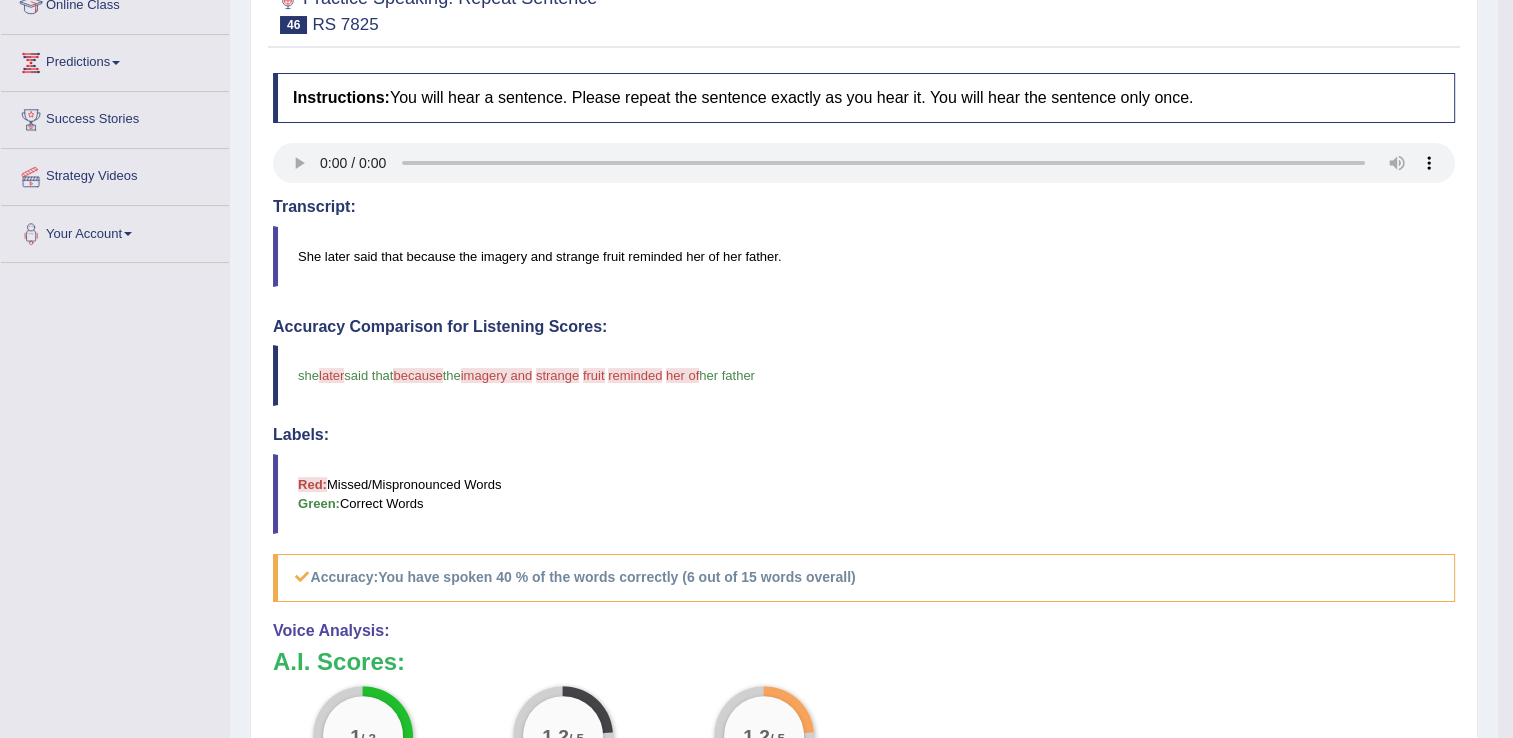 scroll, scrollTop: 426, scrollLeft: 0, axis: vertical 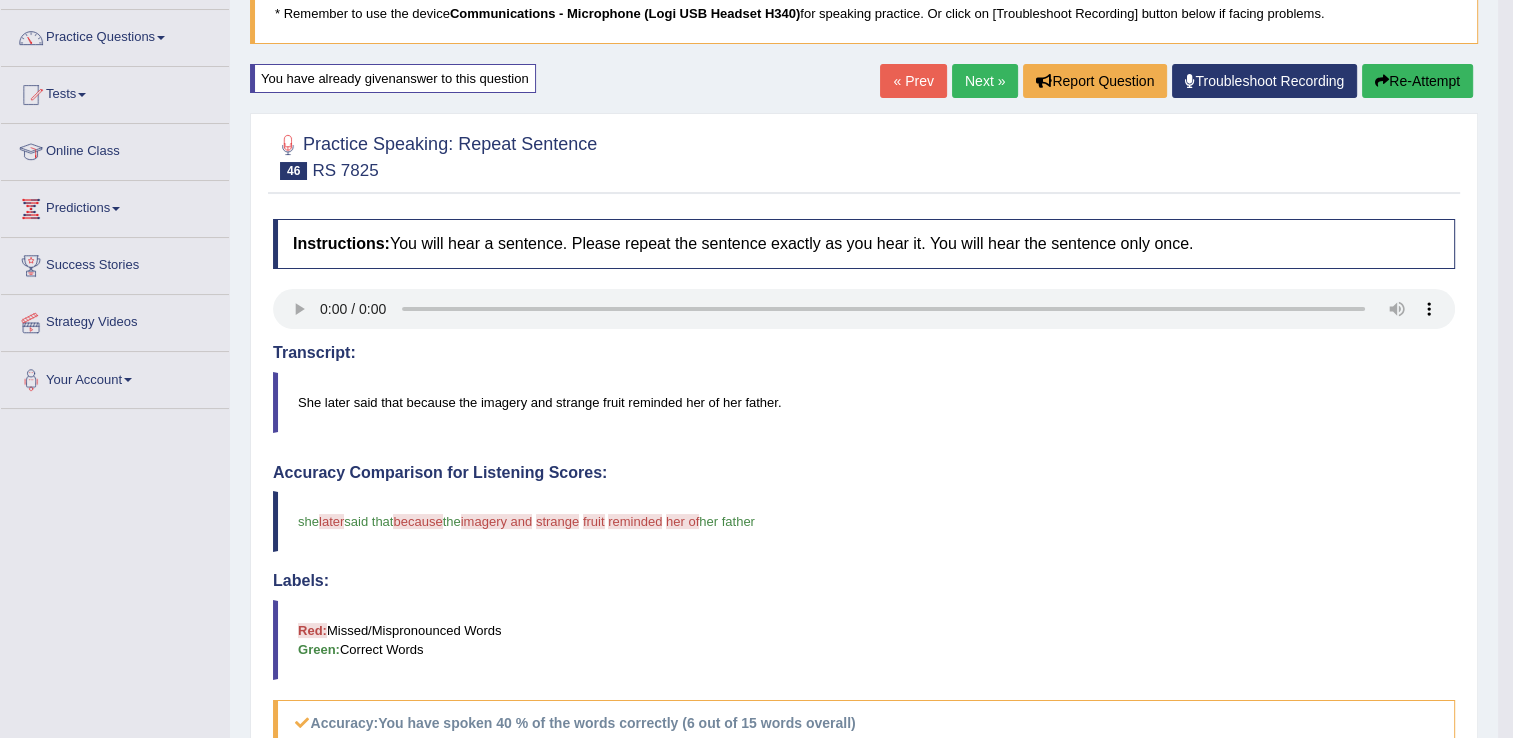 click on "Re-Attempt" at bounding box center (1417, 81) 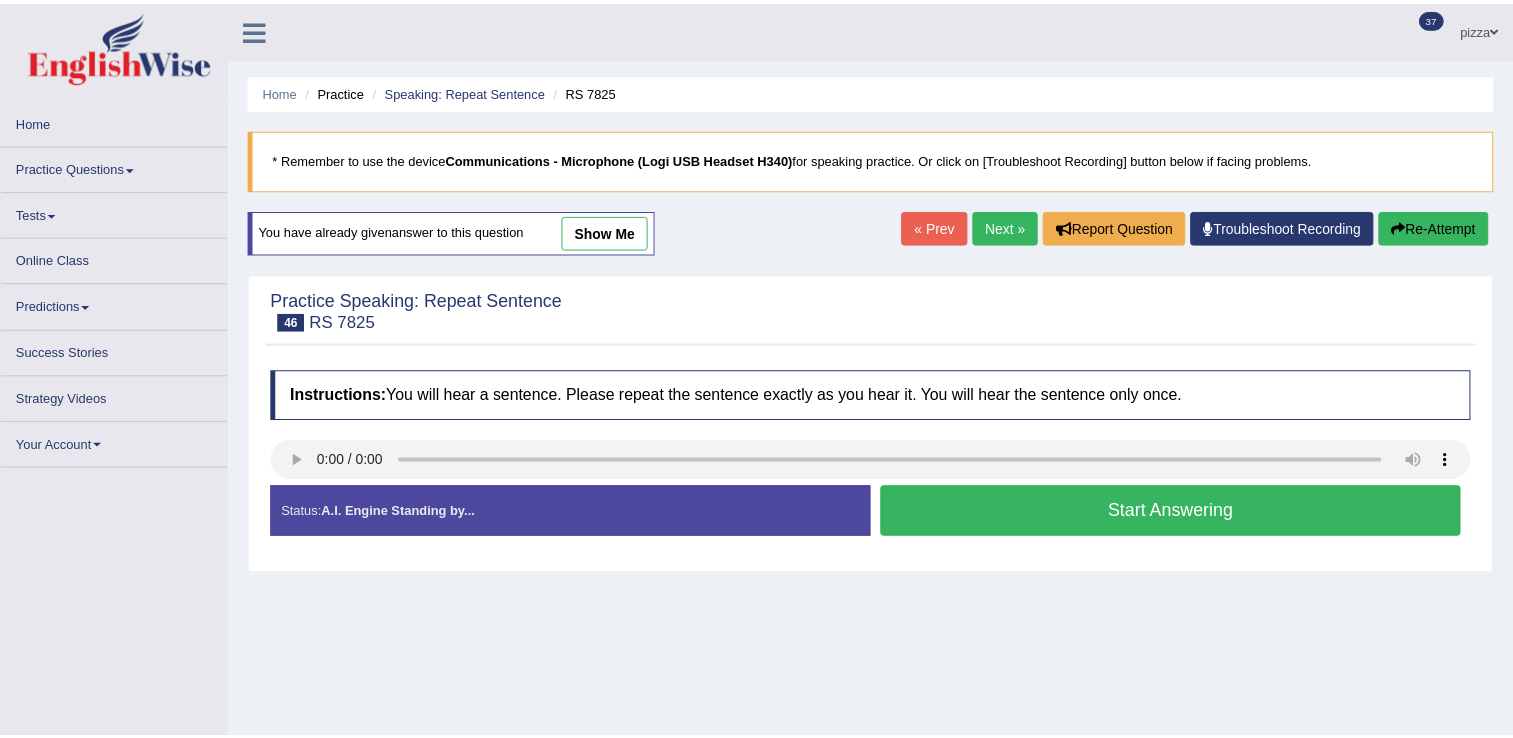 scroll, scrollTop: 162, scrollLeft: 0, axis: vertical 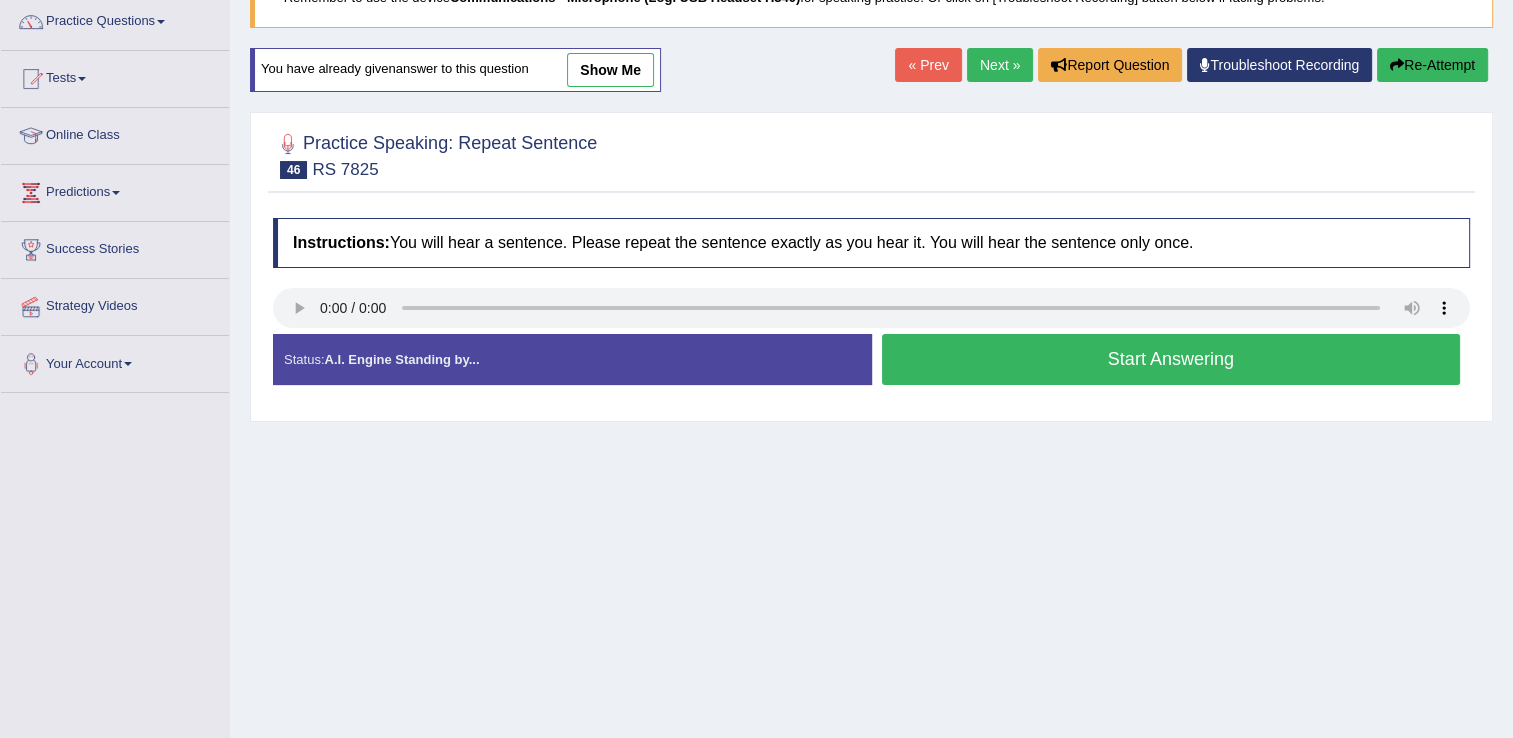 click on "Start Answering" at bounding box center [1171, 359] 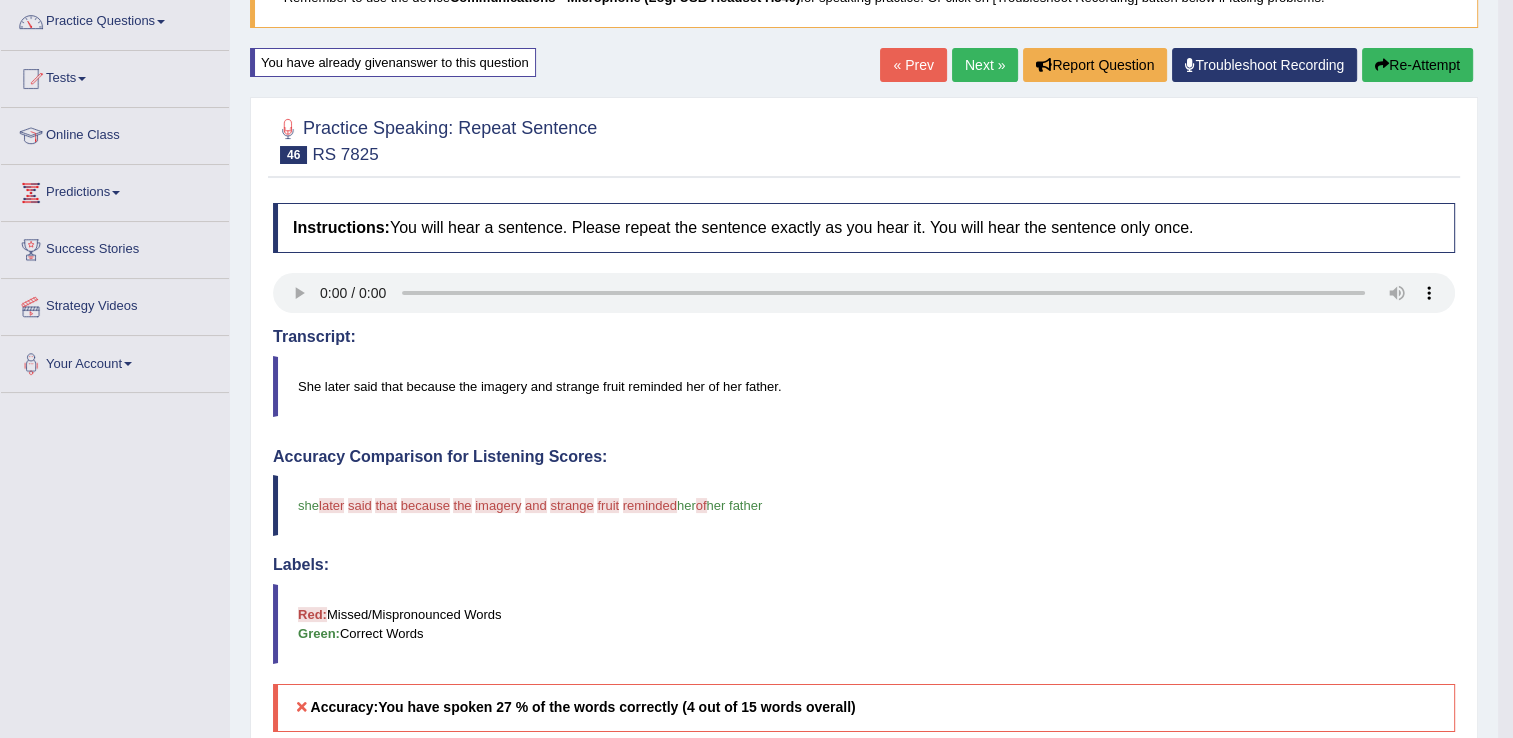 click on "Re-Attempt" at bounding box center (1417, 65) 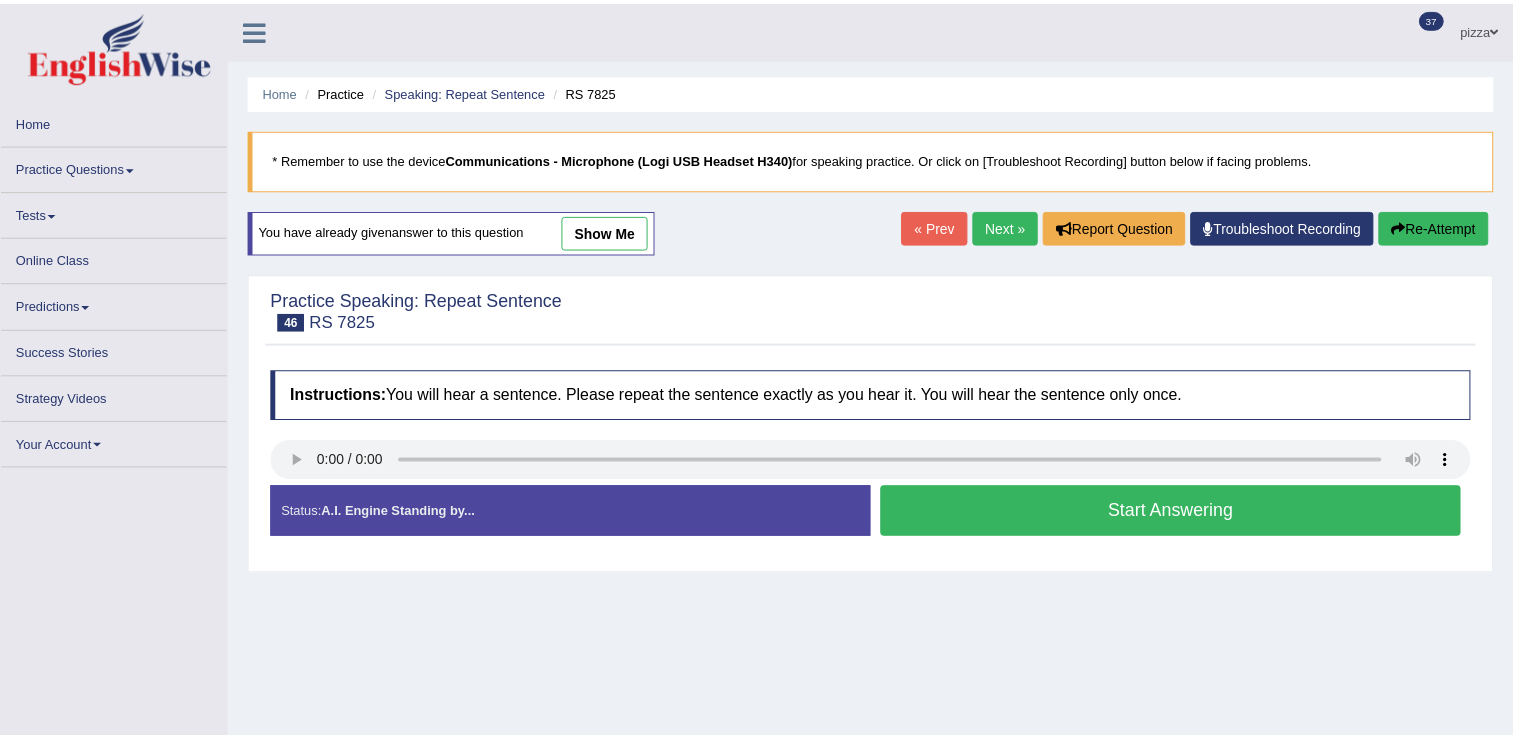 scroll, scrollTop: 152, scrollLeft: 0, axis: vertical 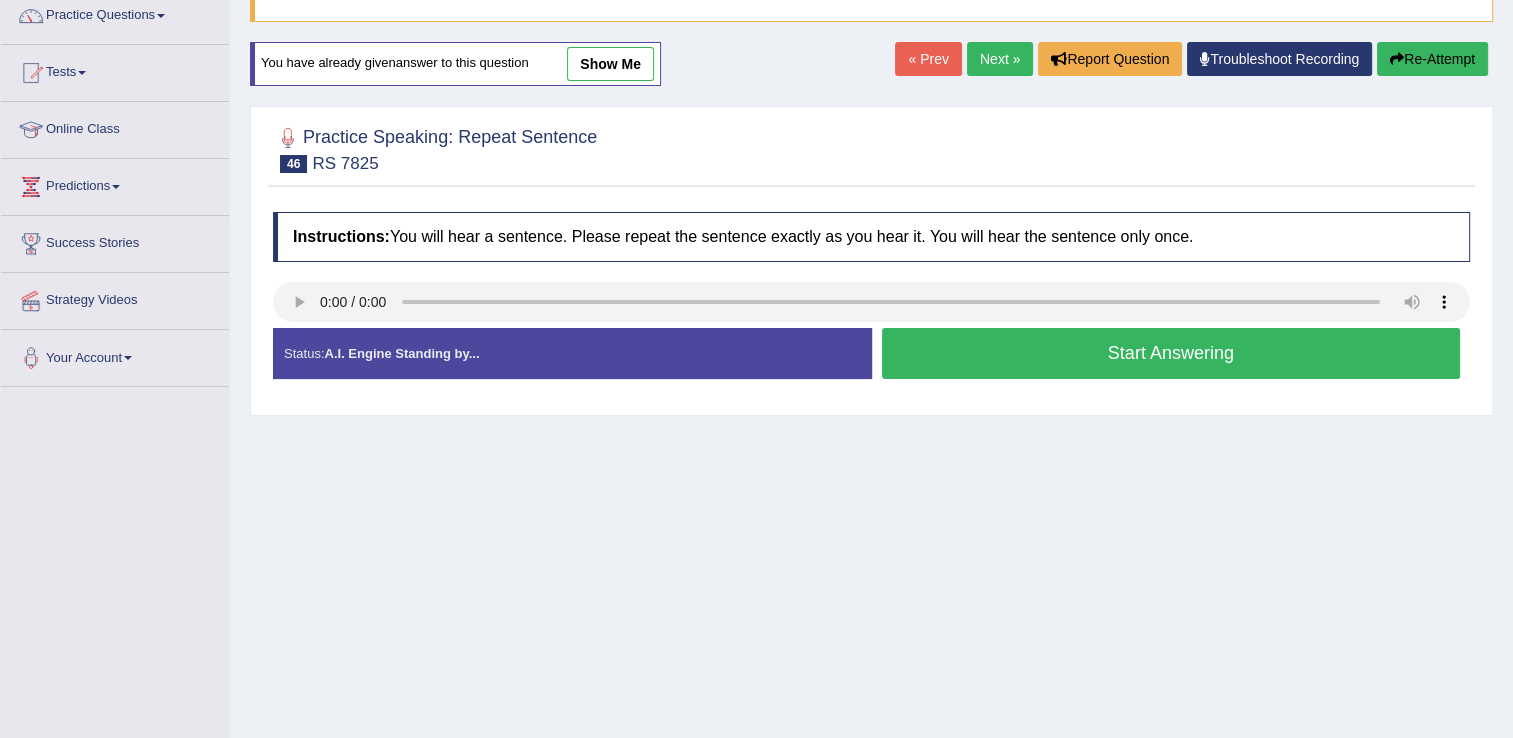 click on "Start Answering" at bounding box center (1171, 353) 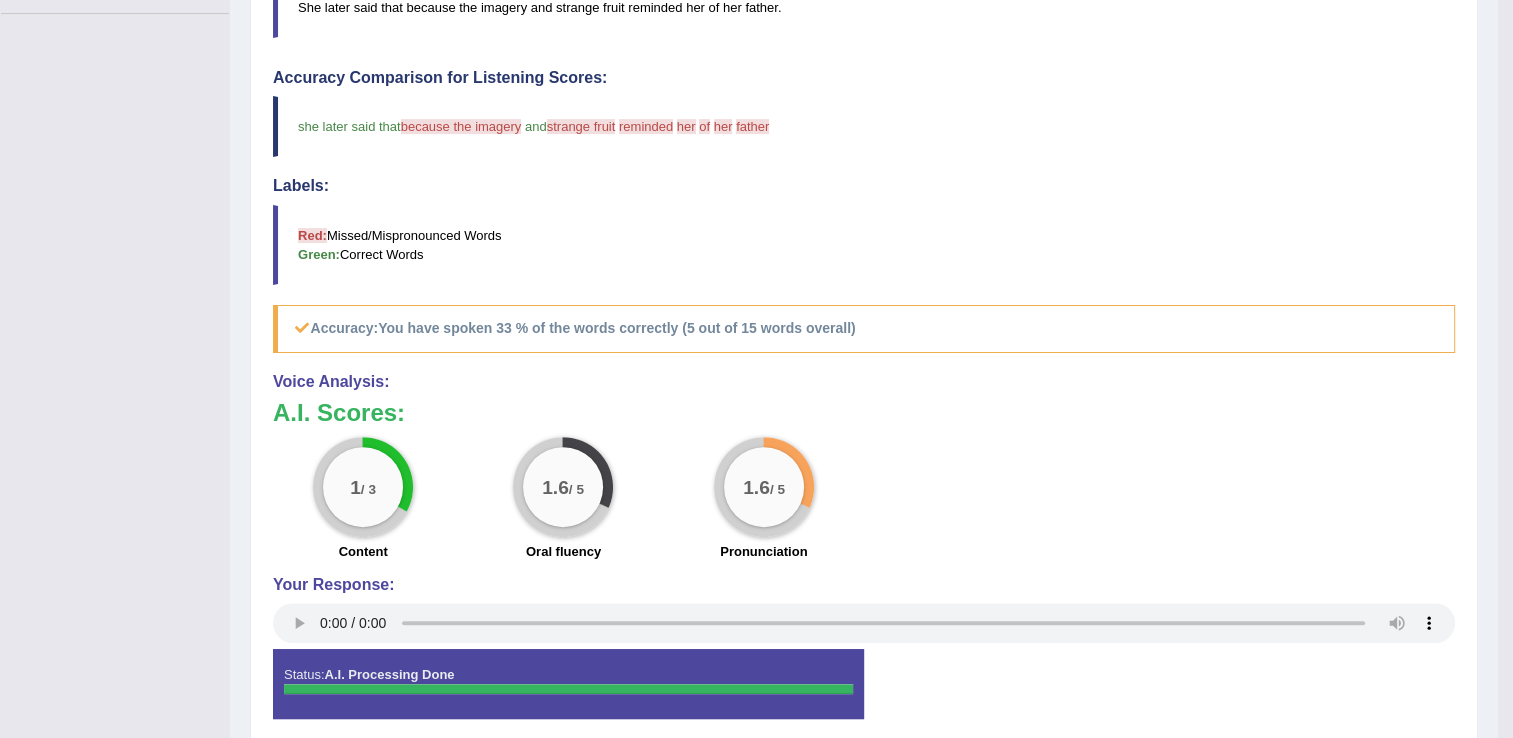 scroll, scrollTop: 621, scrollLeft: 0, axis: vertical 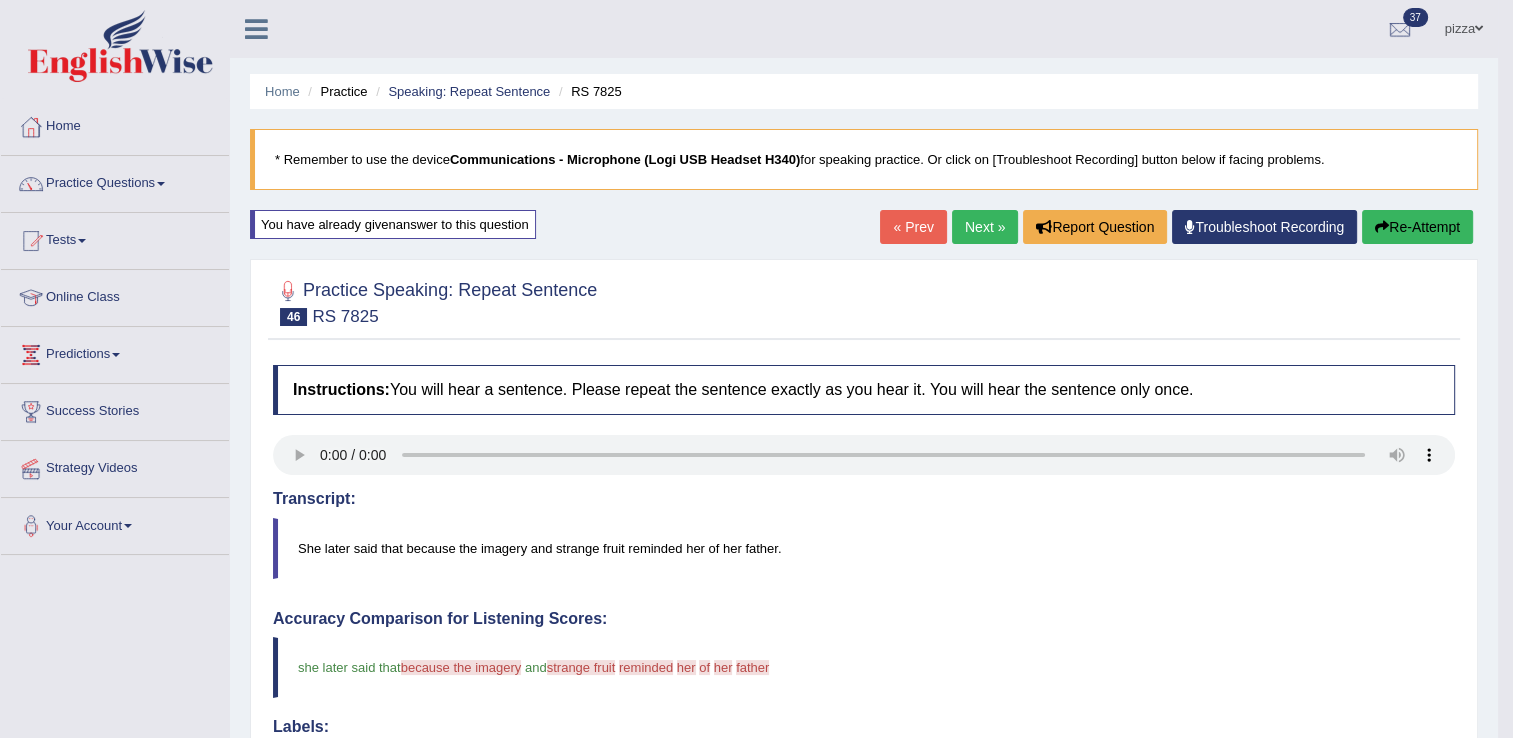 click on "Next »" at bounding box center [985, 227] 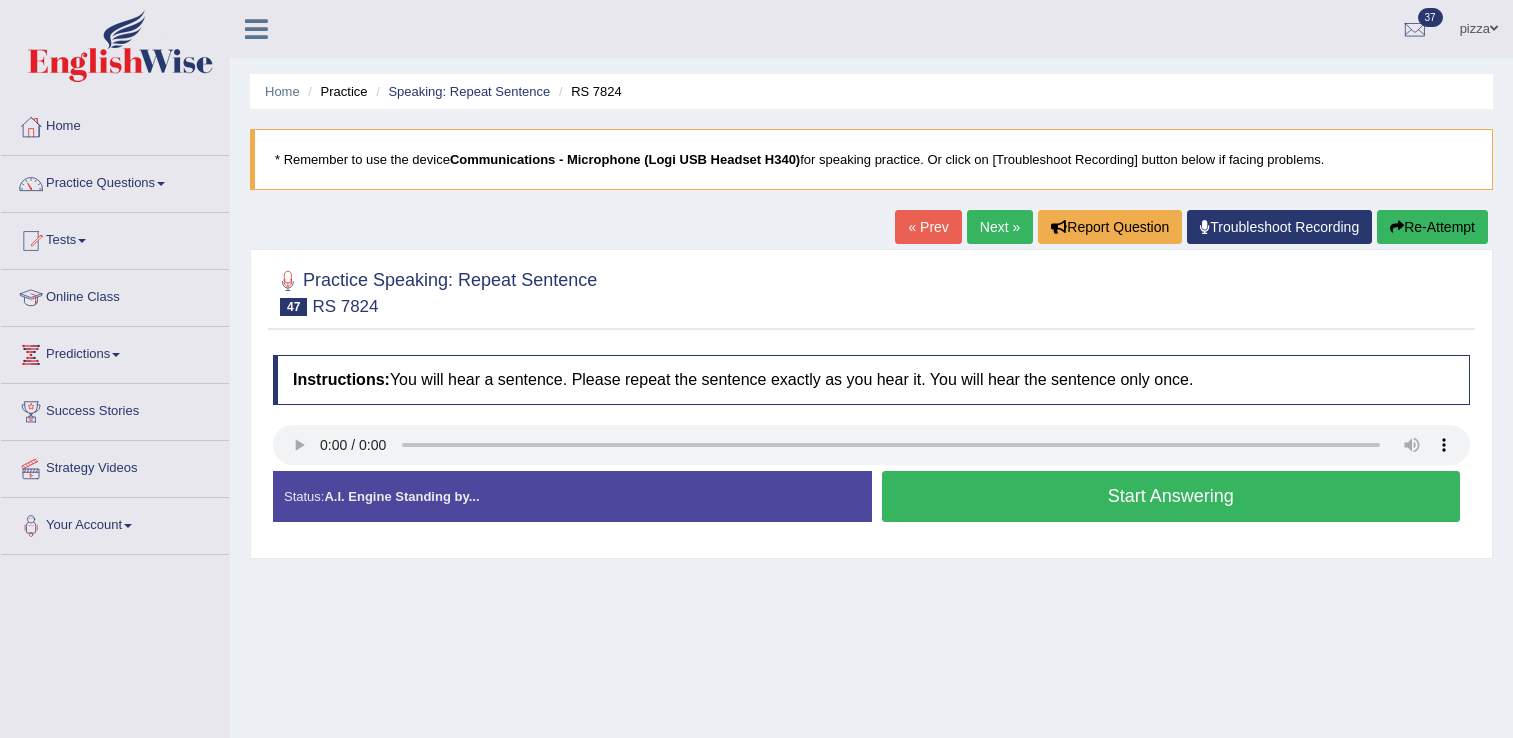 scroll, scrollTop: 0, scrollLeft: 0, axis: both 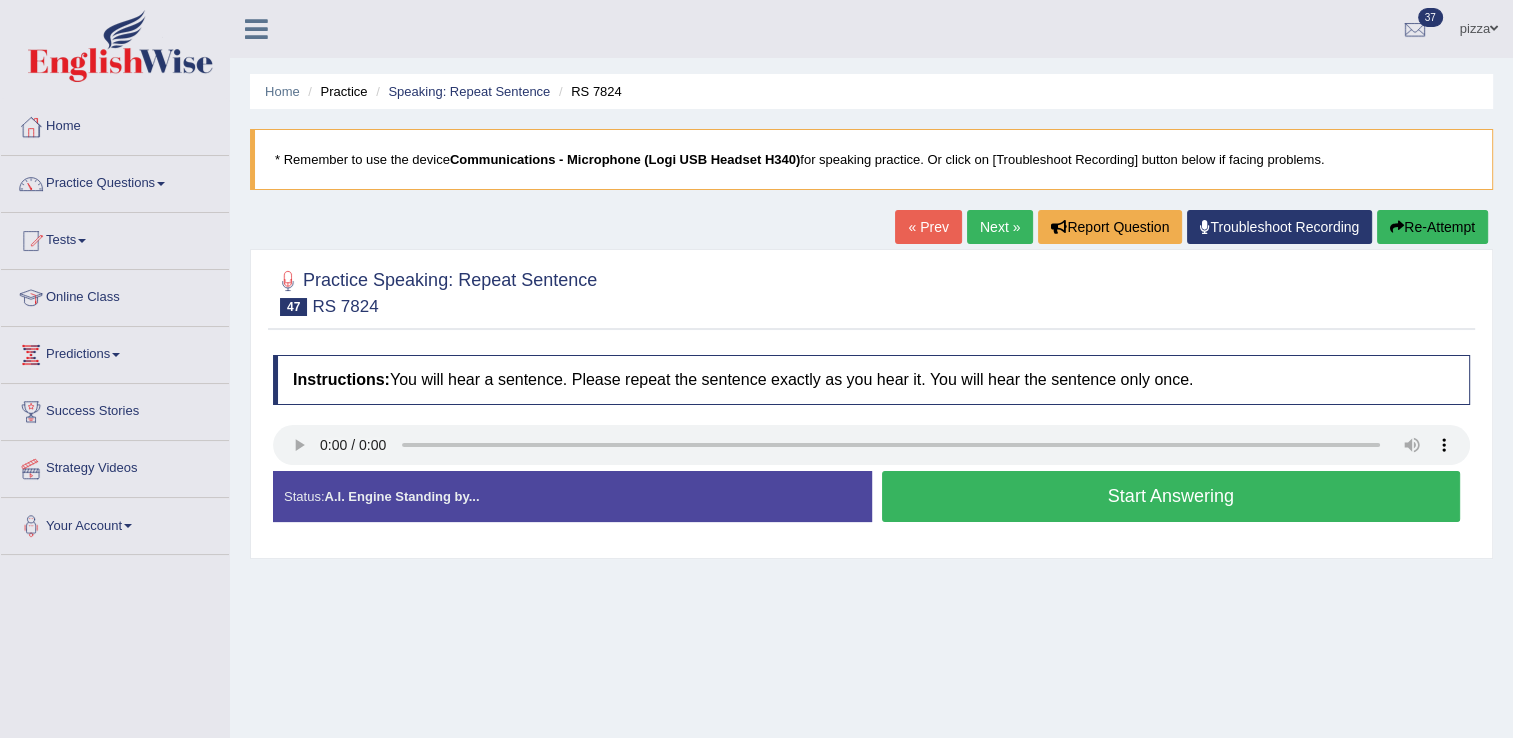 click on "Start Answering" at bounding box center (1171, 496) 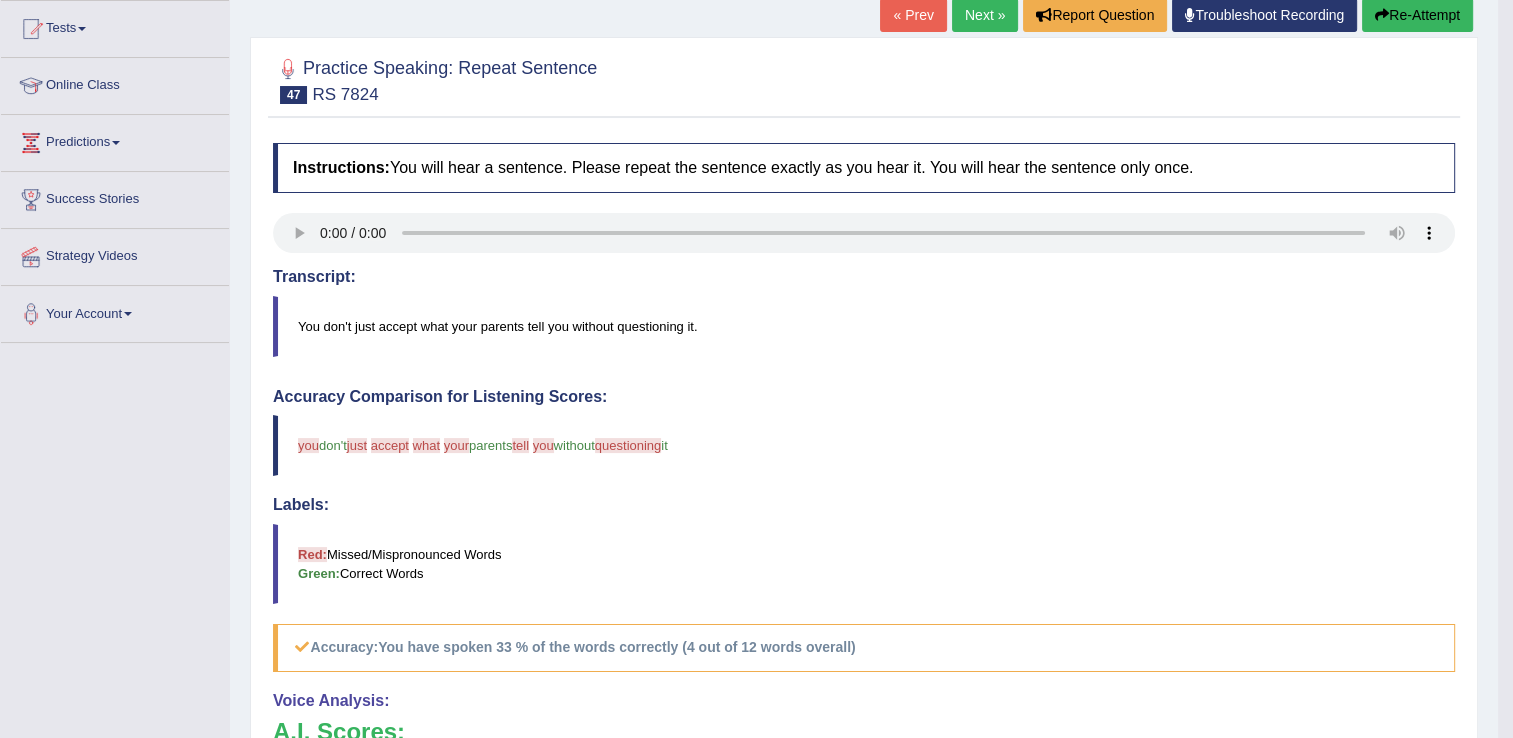 scroll, scrollTop: 386, scrollLeft: 0, axis: vertical 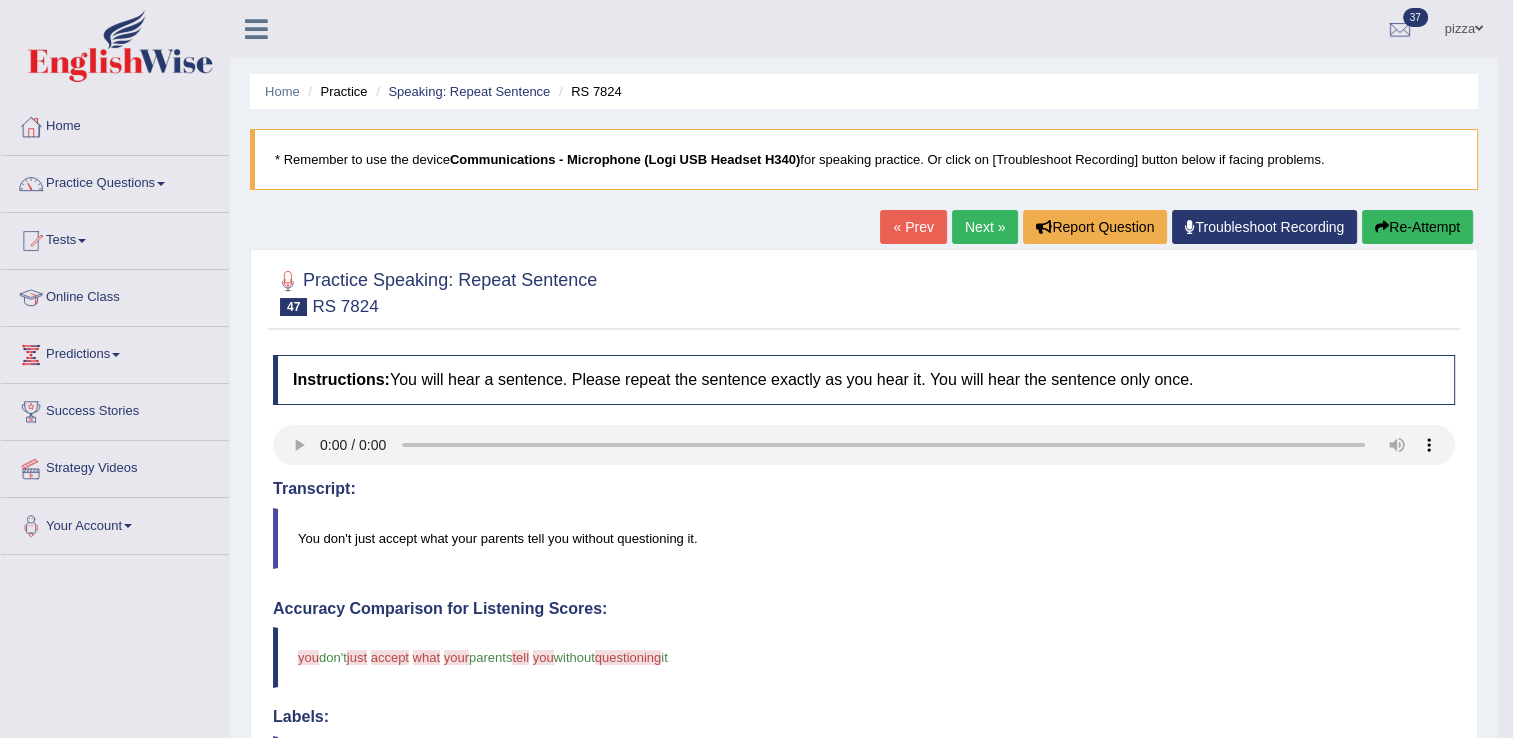 click on "Next »" at bounding box center [985, 227] 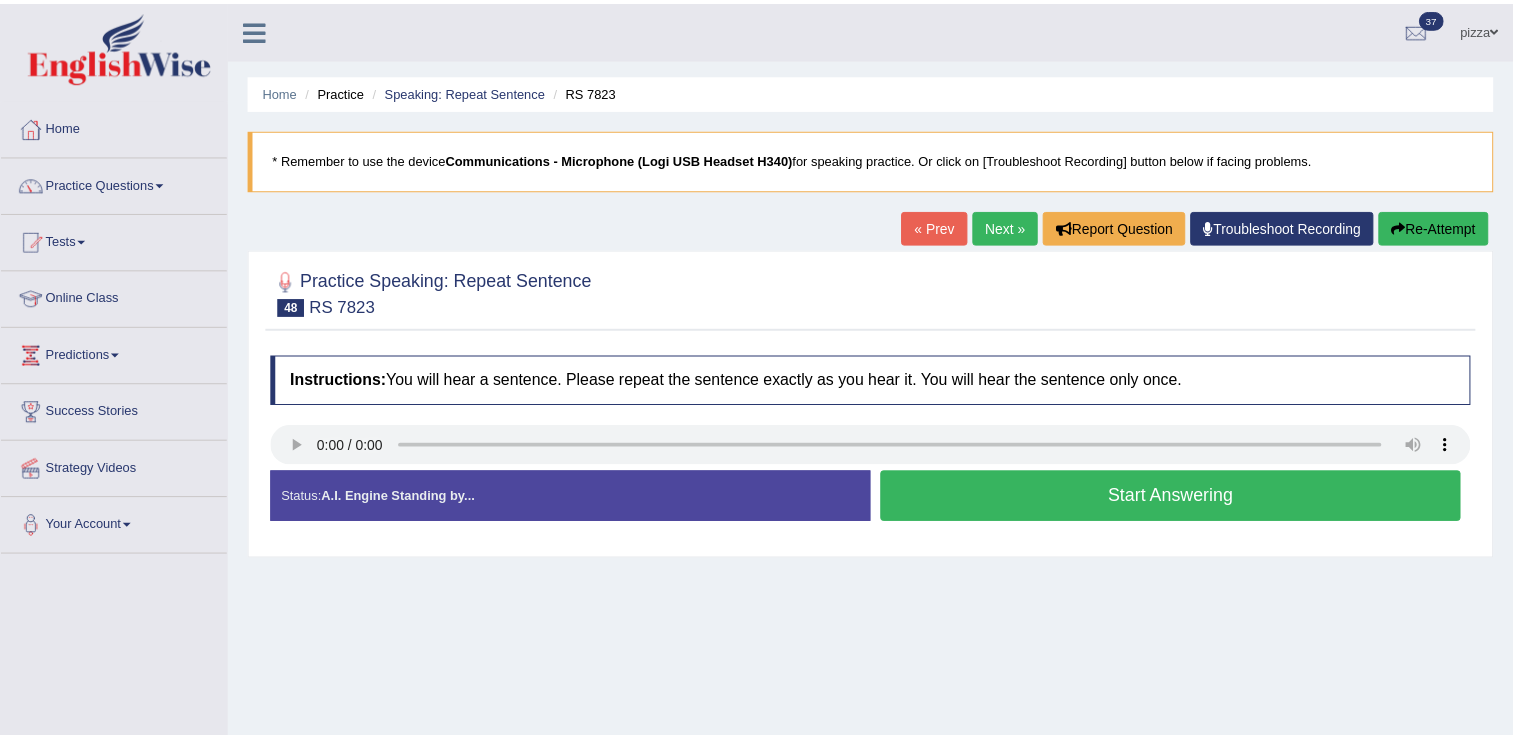 scroll, scrollTop: 0, scrollLeft: 0, axis: both 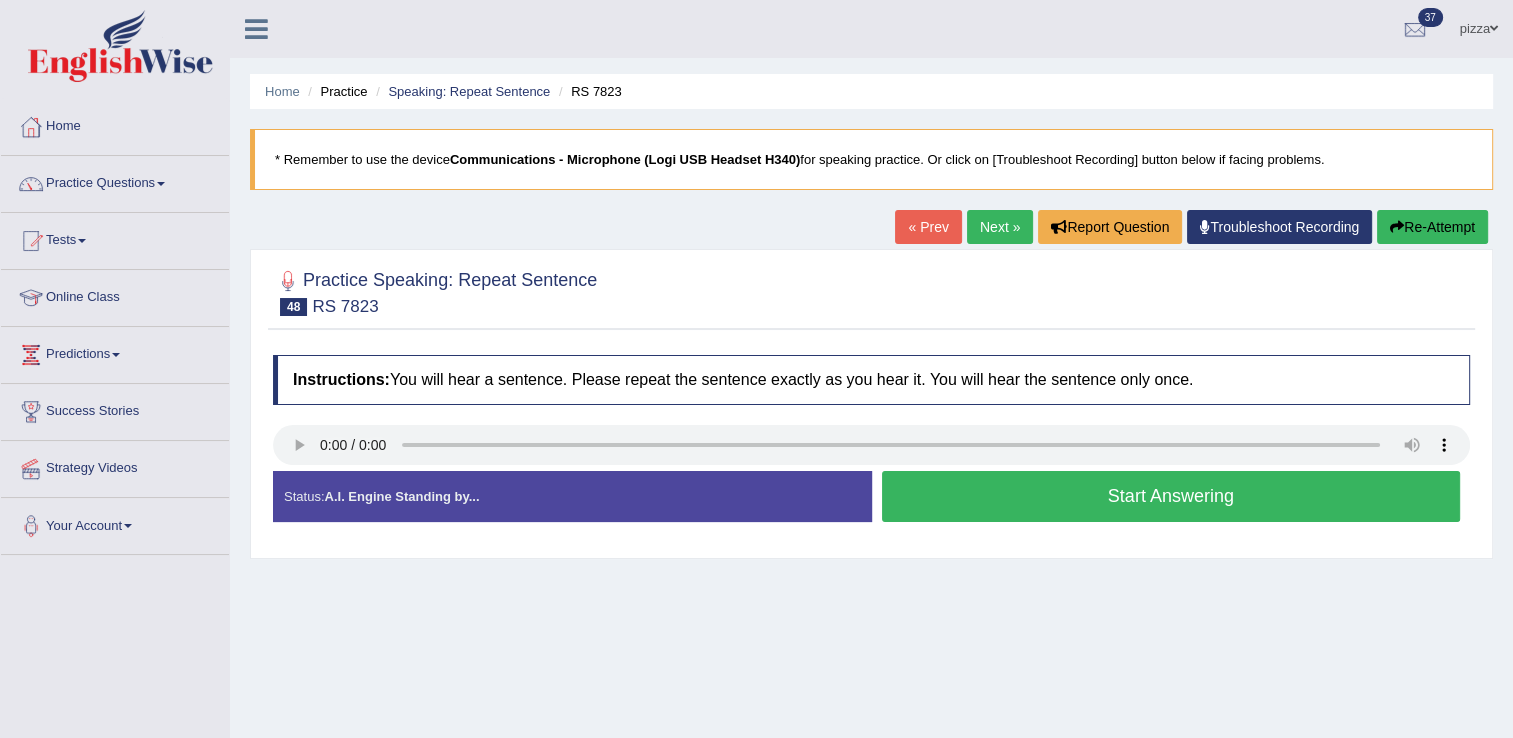 click on "Start Answering" at bounding box center (1171, 496) 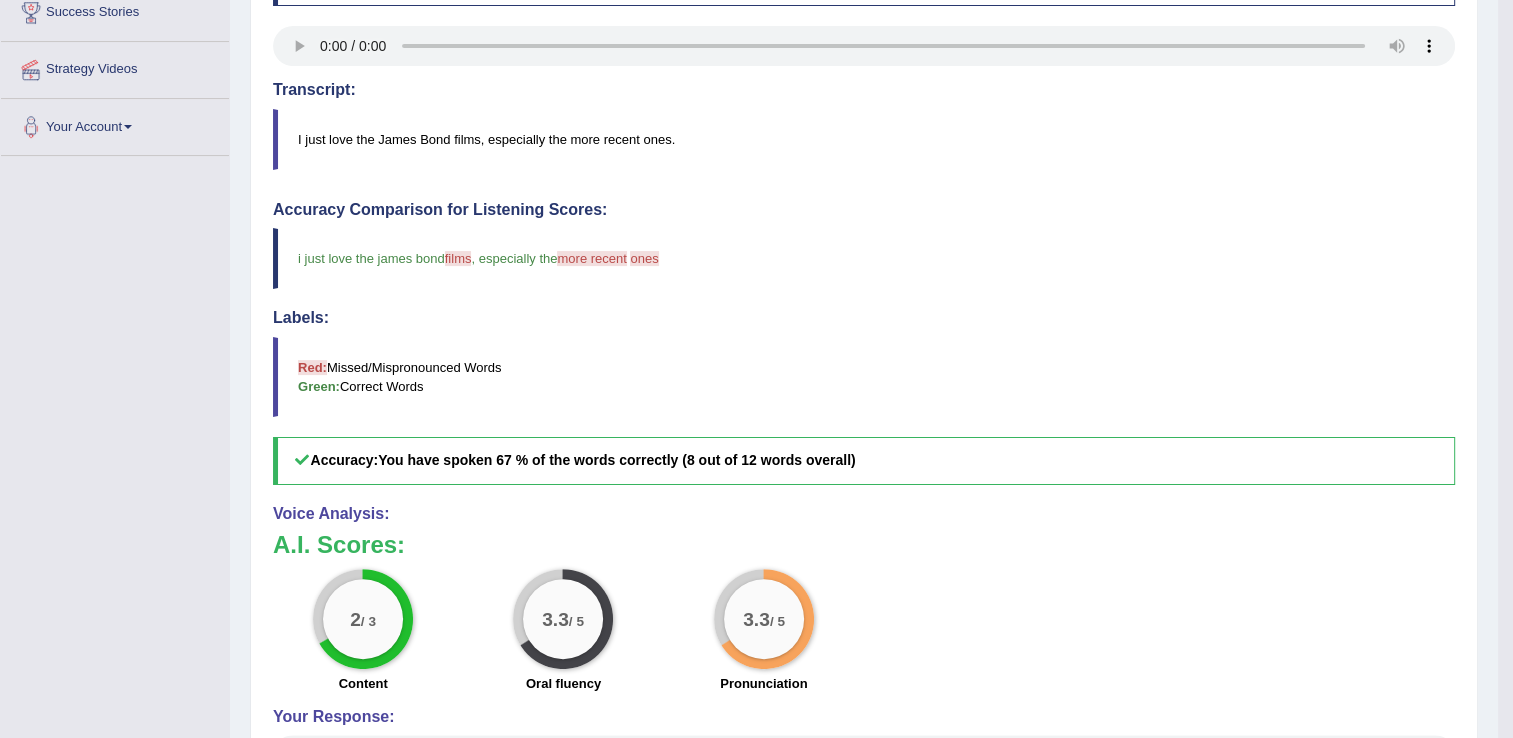 scroll, scrollTop: 425, scrollLeft: 0, axis: vertical 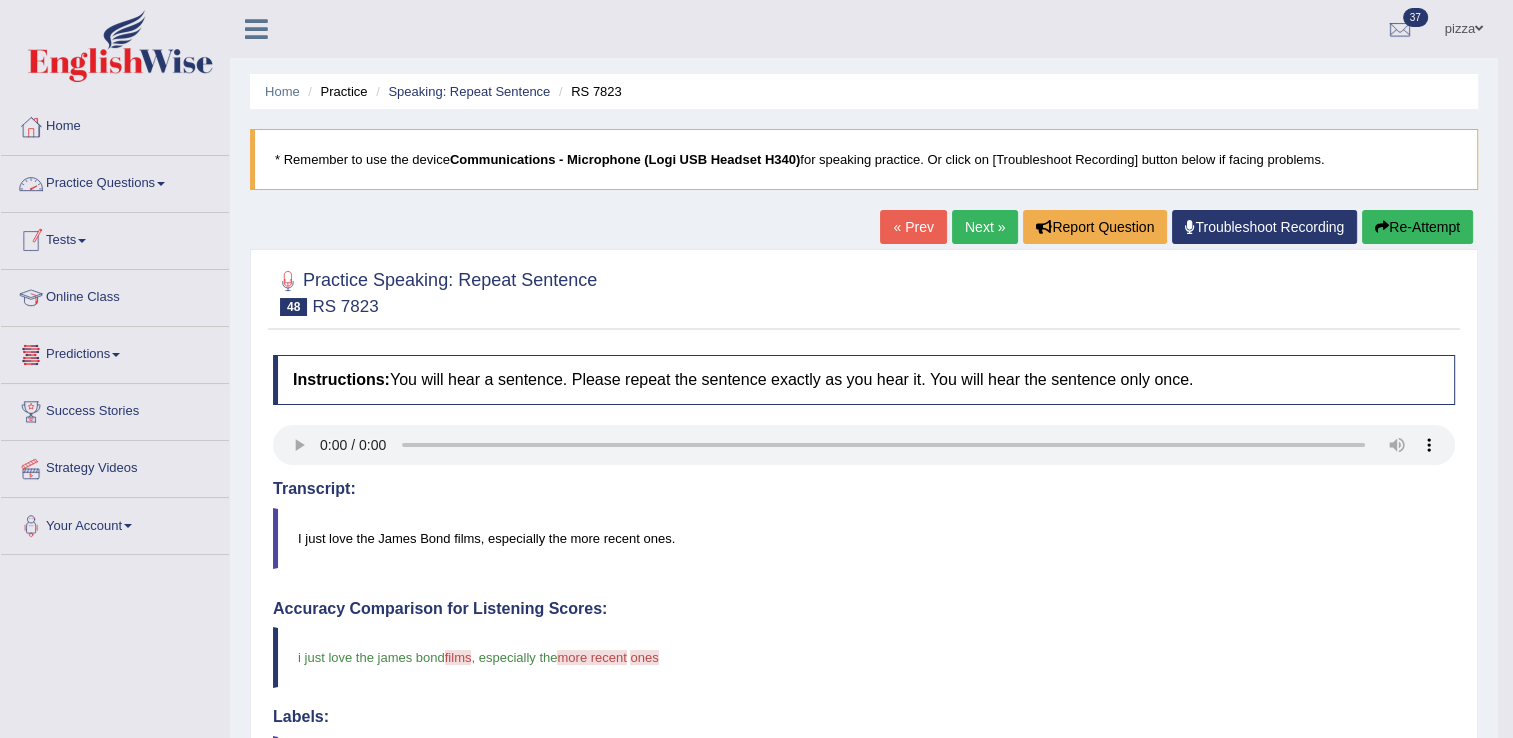 click on "Practice Questions" at bounding box center (115, 181) 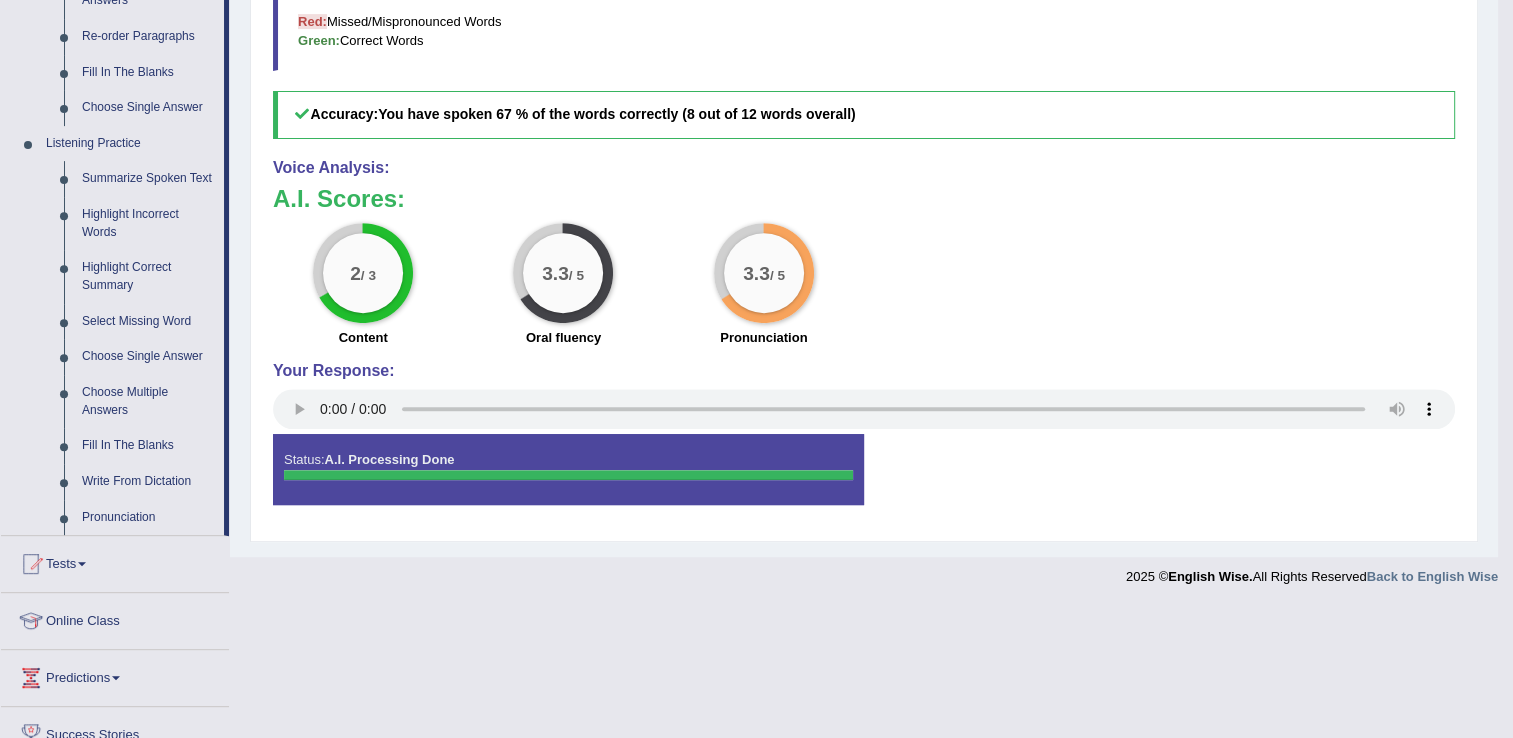 scroll, scrollTop: 812, scrollLeft: 0, axis: vertical 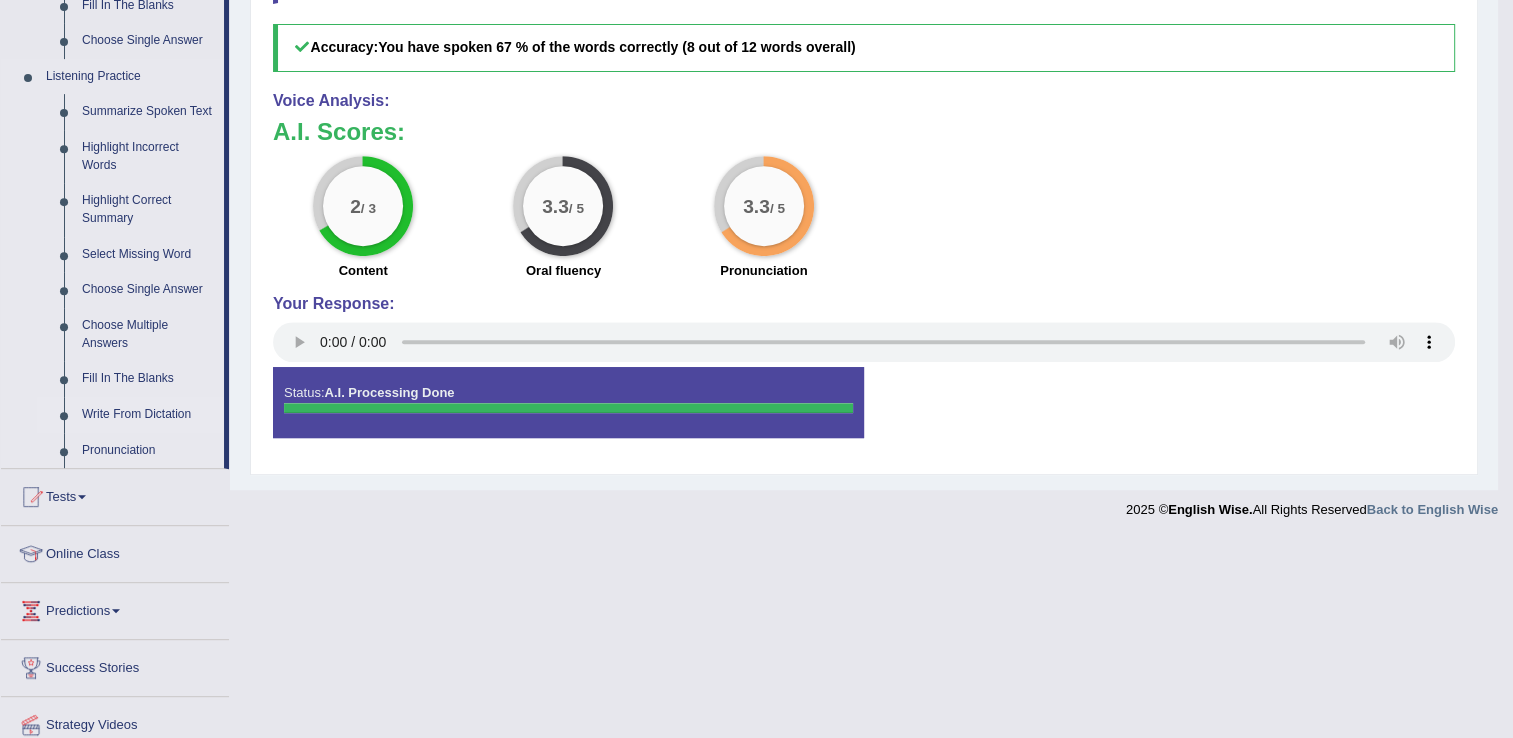 click on "Write From Dictation" at bounding box center (148, 415) 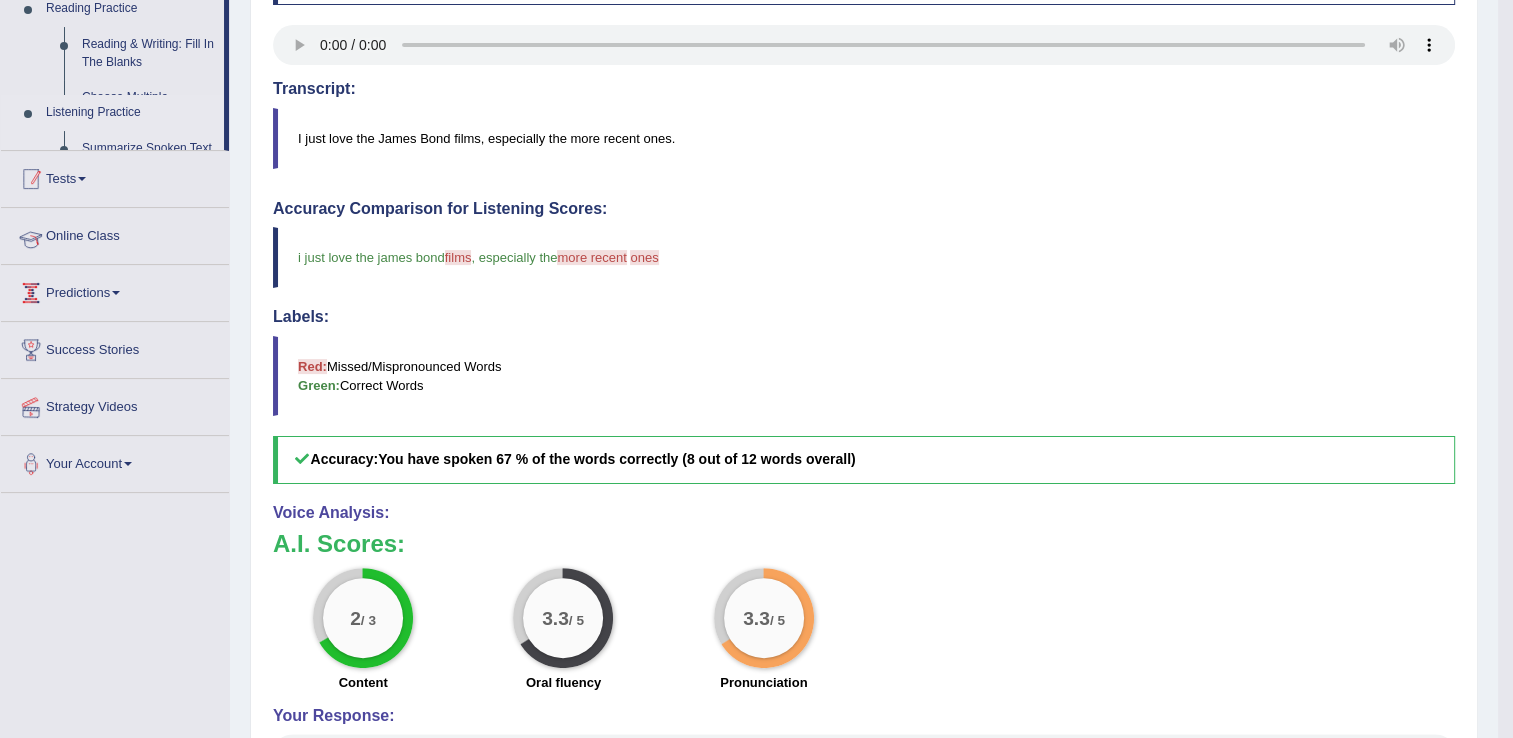 scroll, scrollTop: 257, scrollLeft: 0, axis: vertical 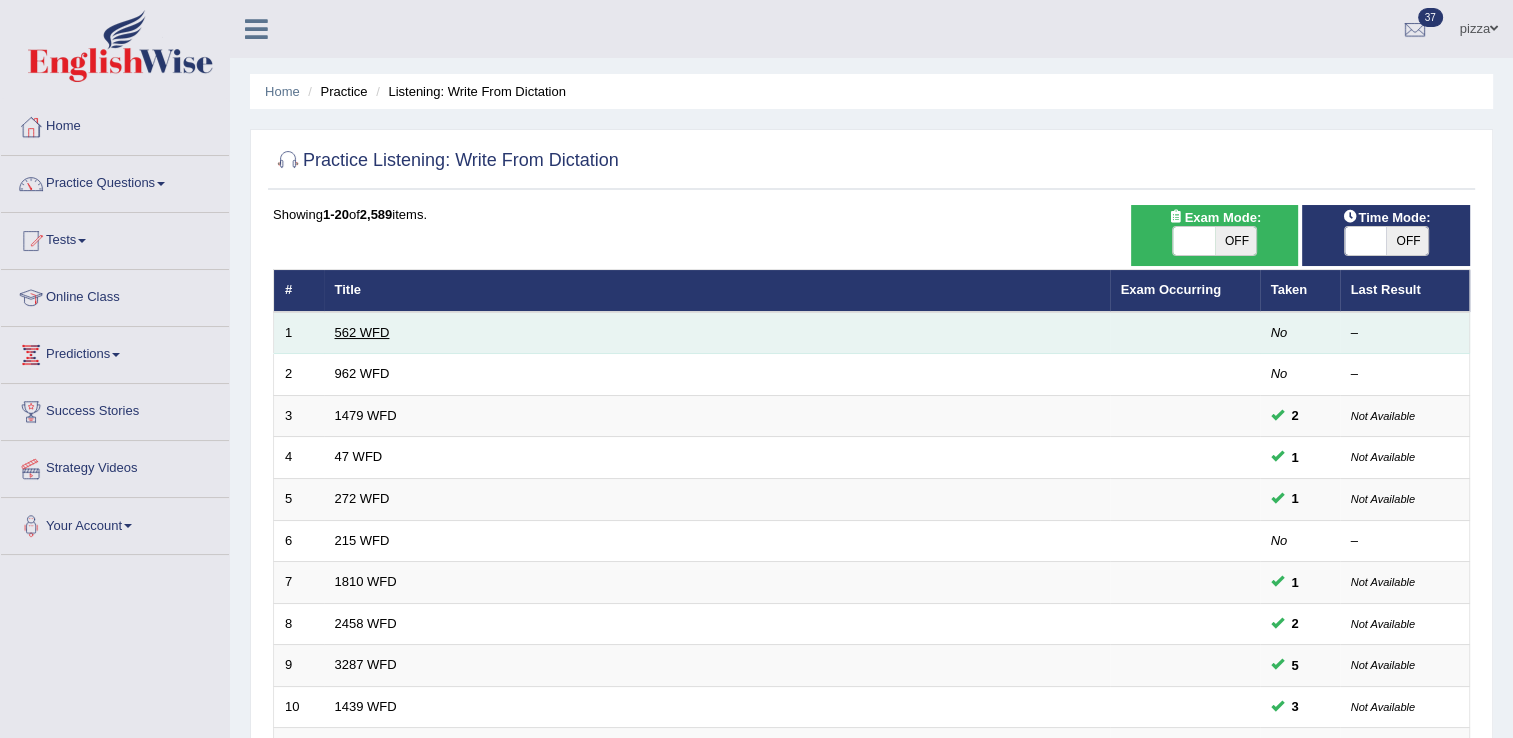 click on "562 WFD" at bounding box center [362, 332] 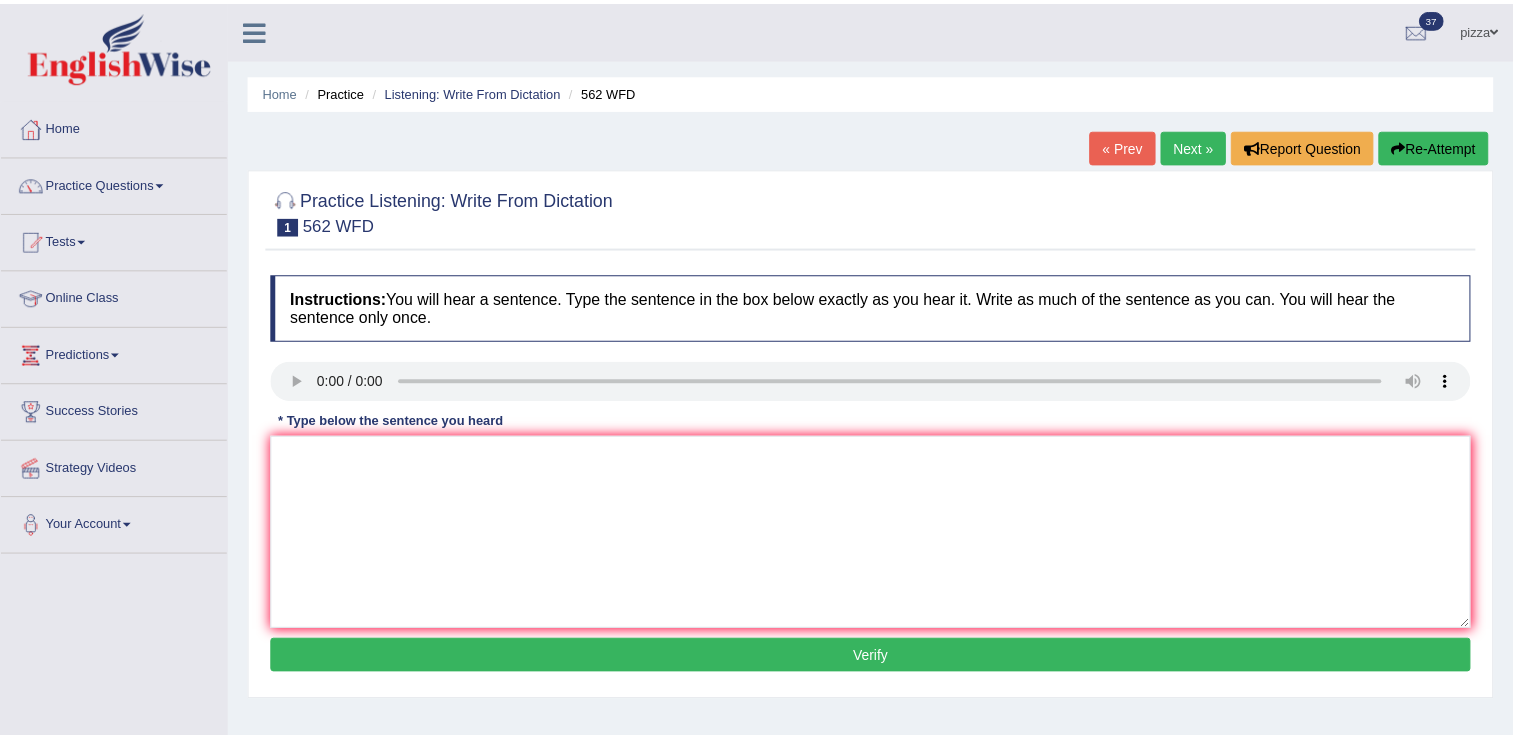 scroll, scrollTop: 0, scrollLeft: 0, axis: both 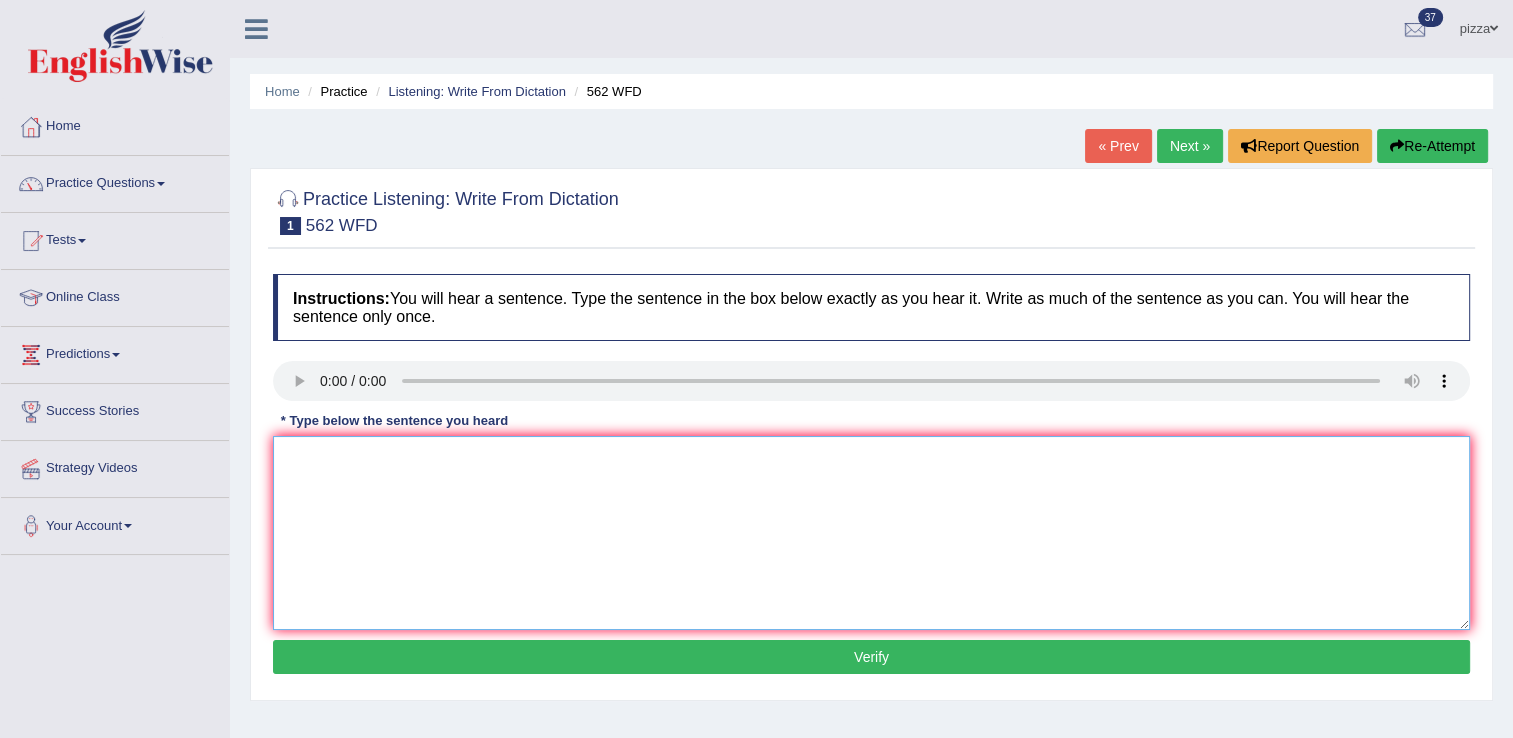 click at bounding box center (871, 533) 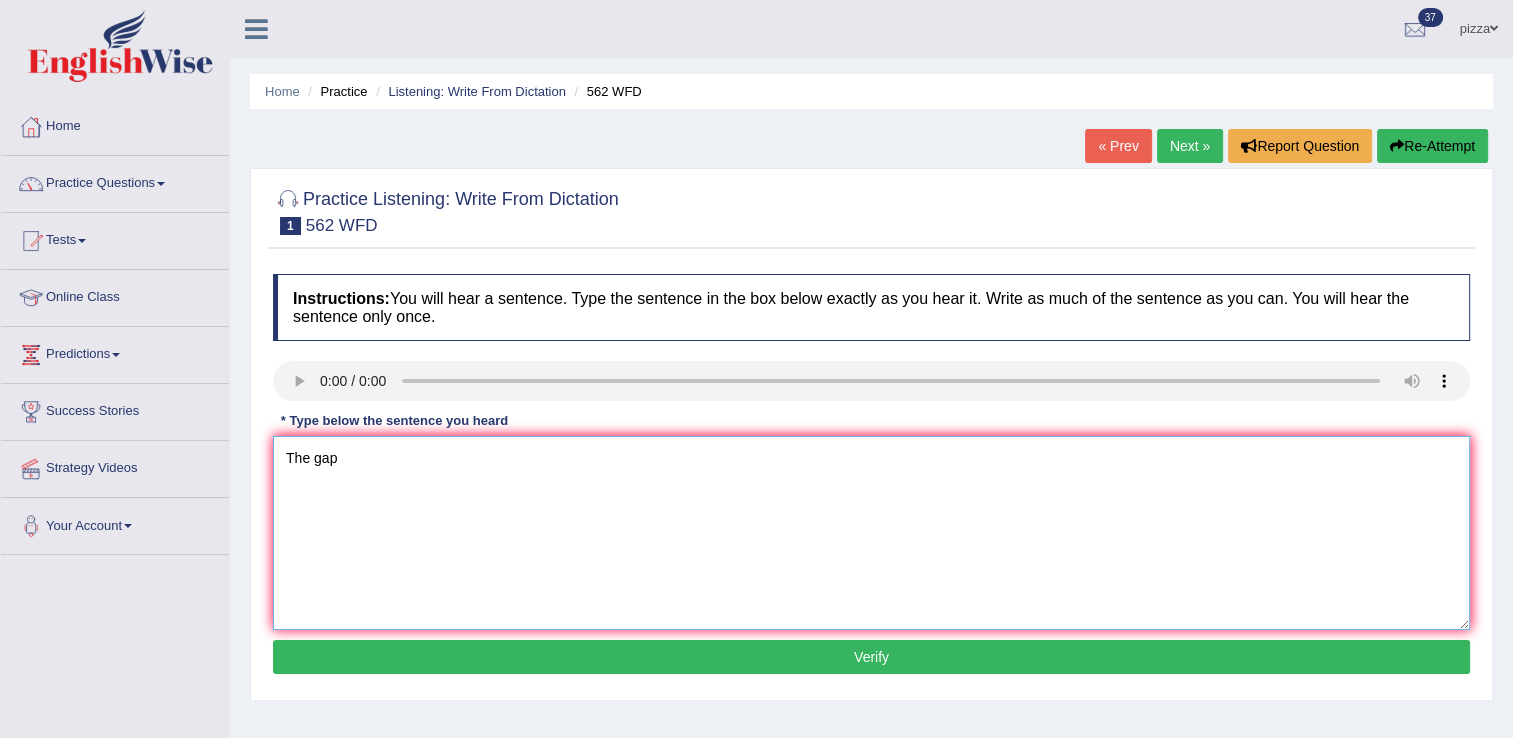 click on "The gap" at bounding box center [871, 533] 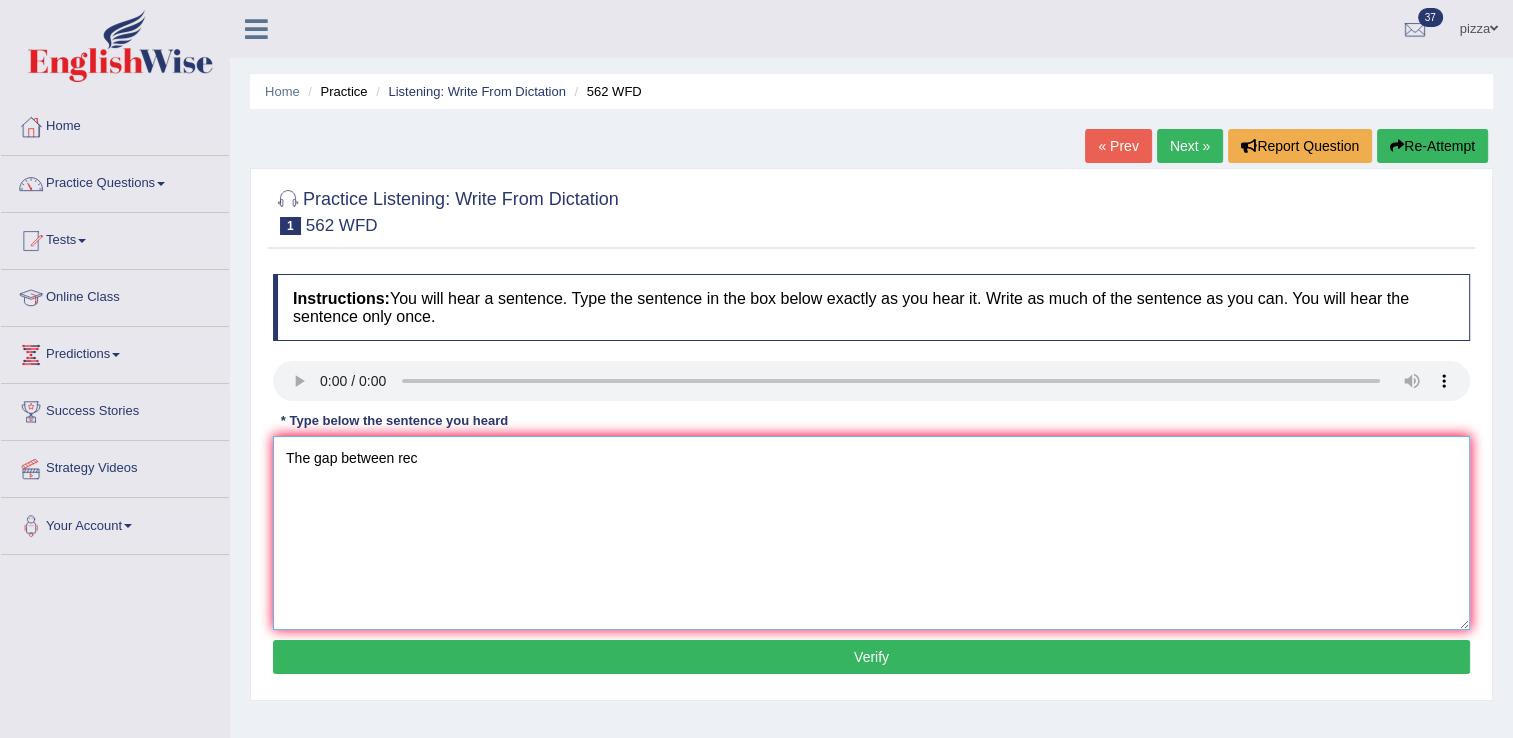 click on "The gap between rec" at bounding box center [871, 533] 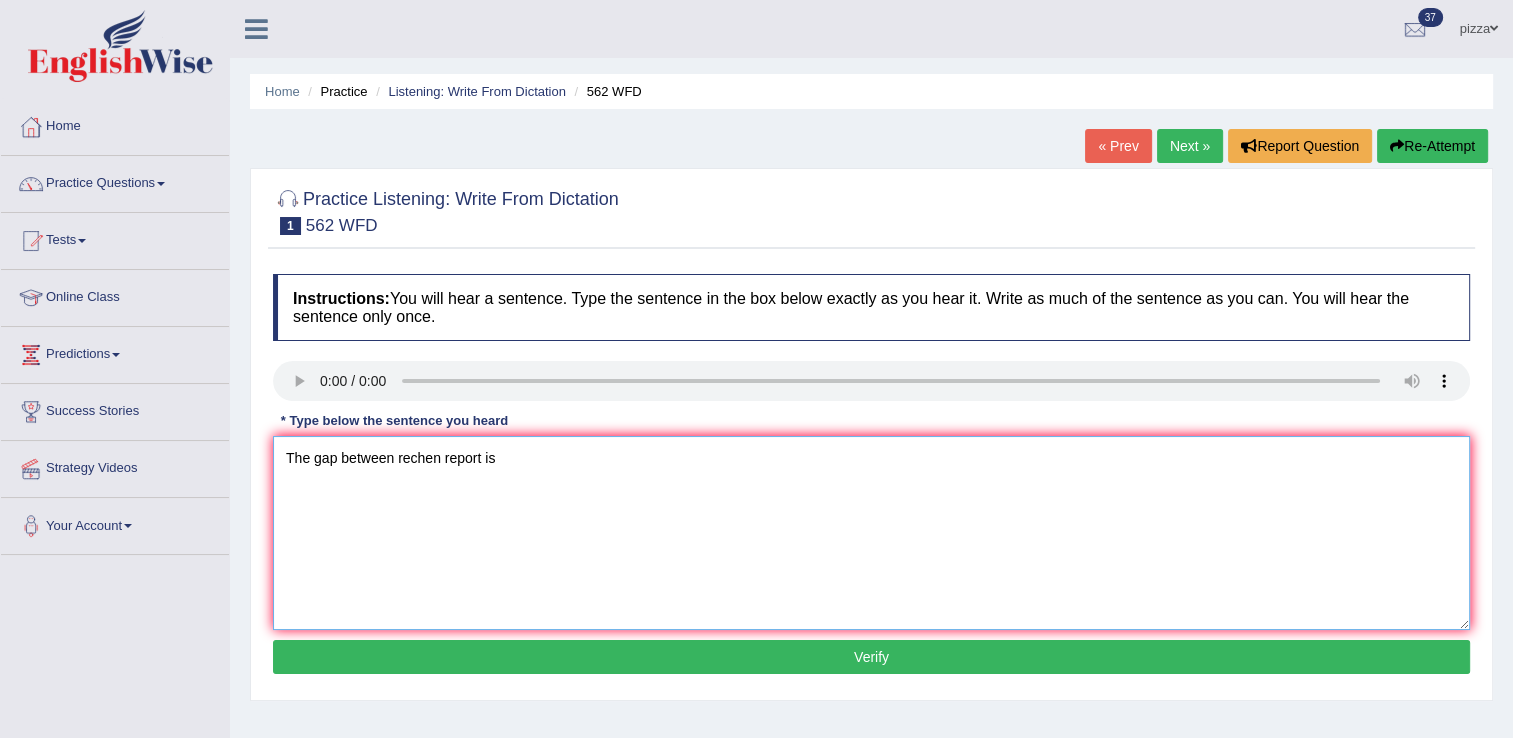 click on "The gap between rechen report is" at bounding box center (871, 533) 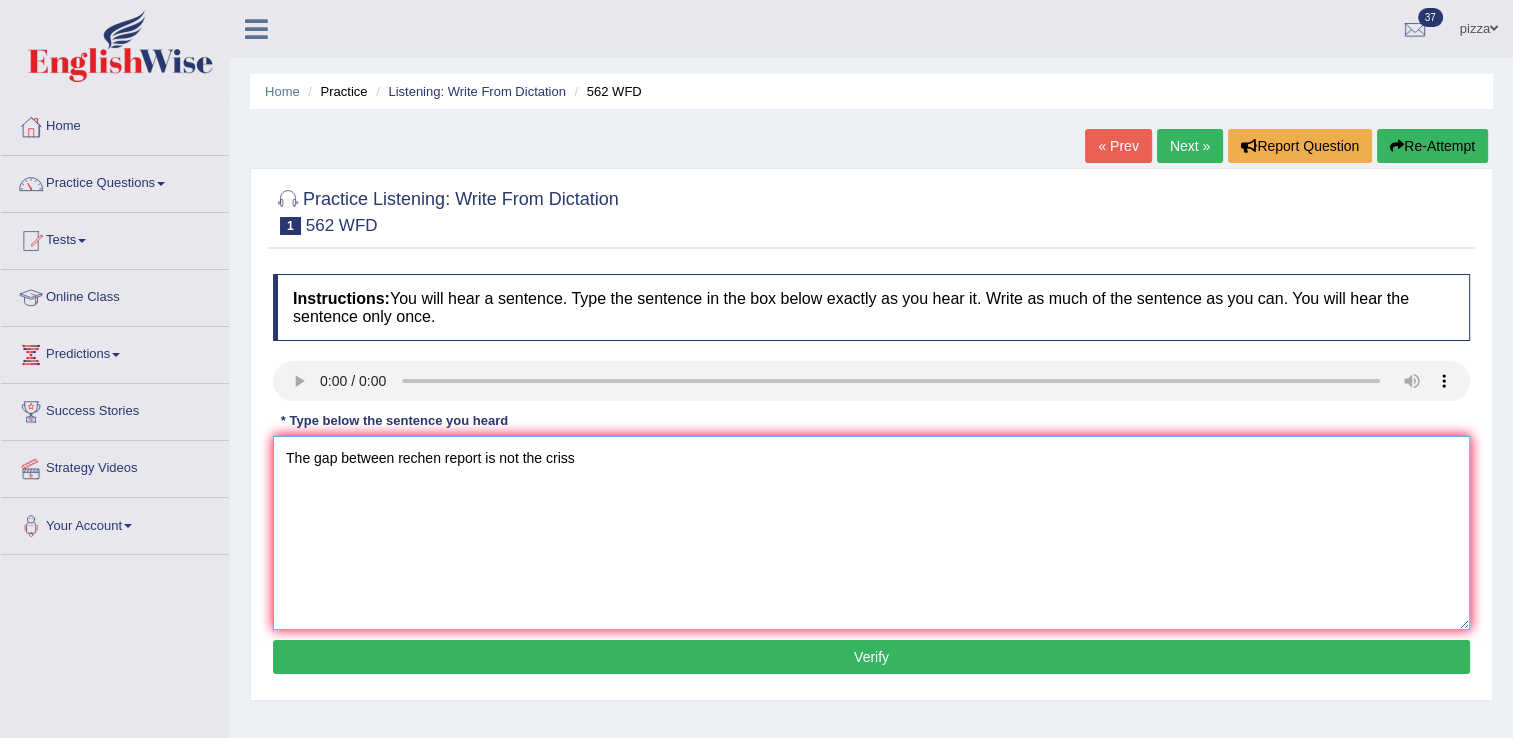 type on "The gap between rechen report is not the criss" 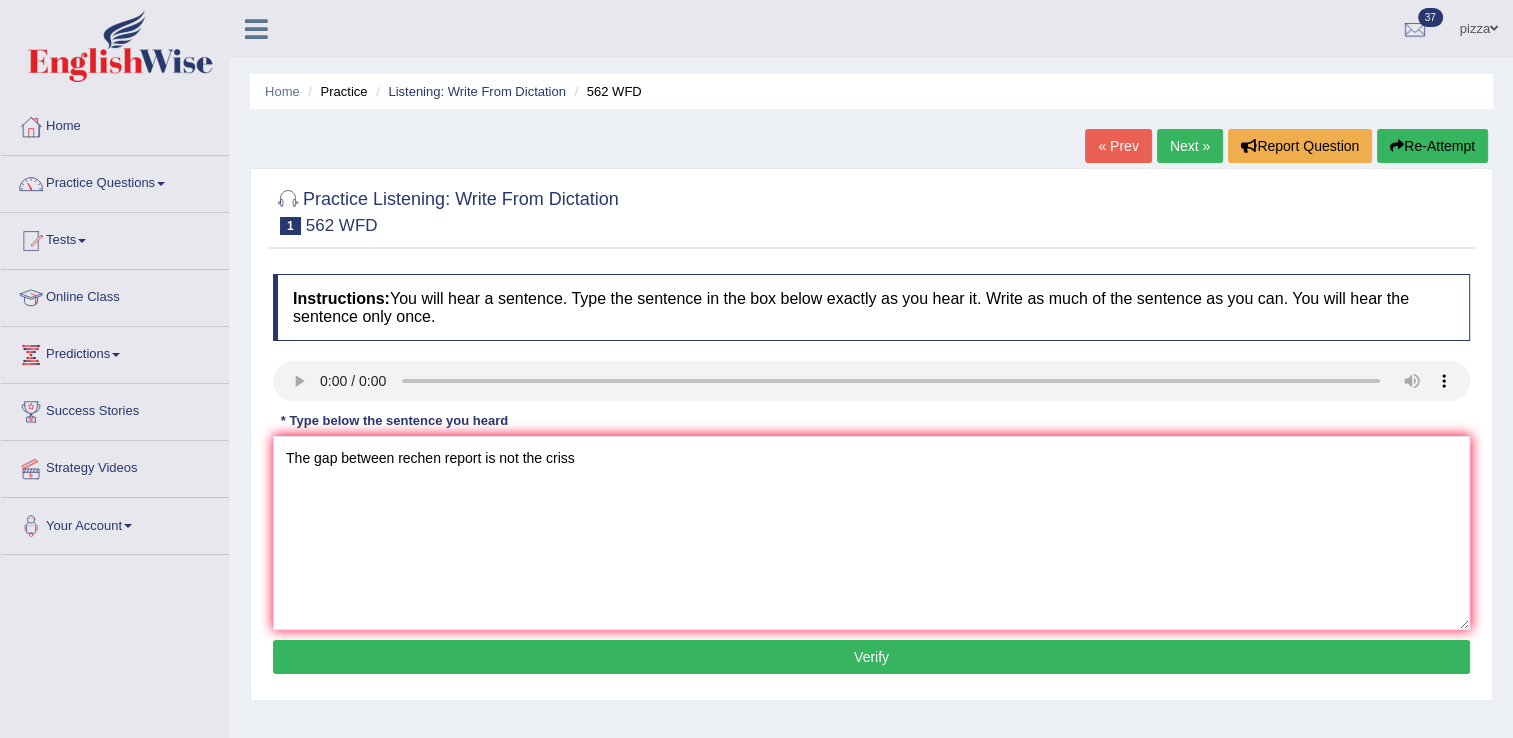 click on "Verify" at bounding box center [871, 657] 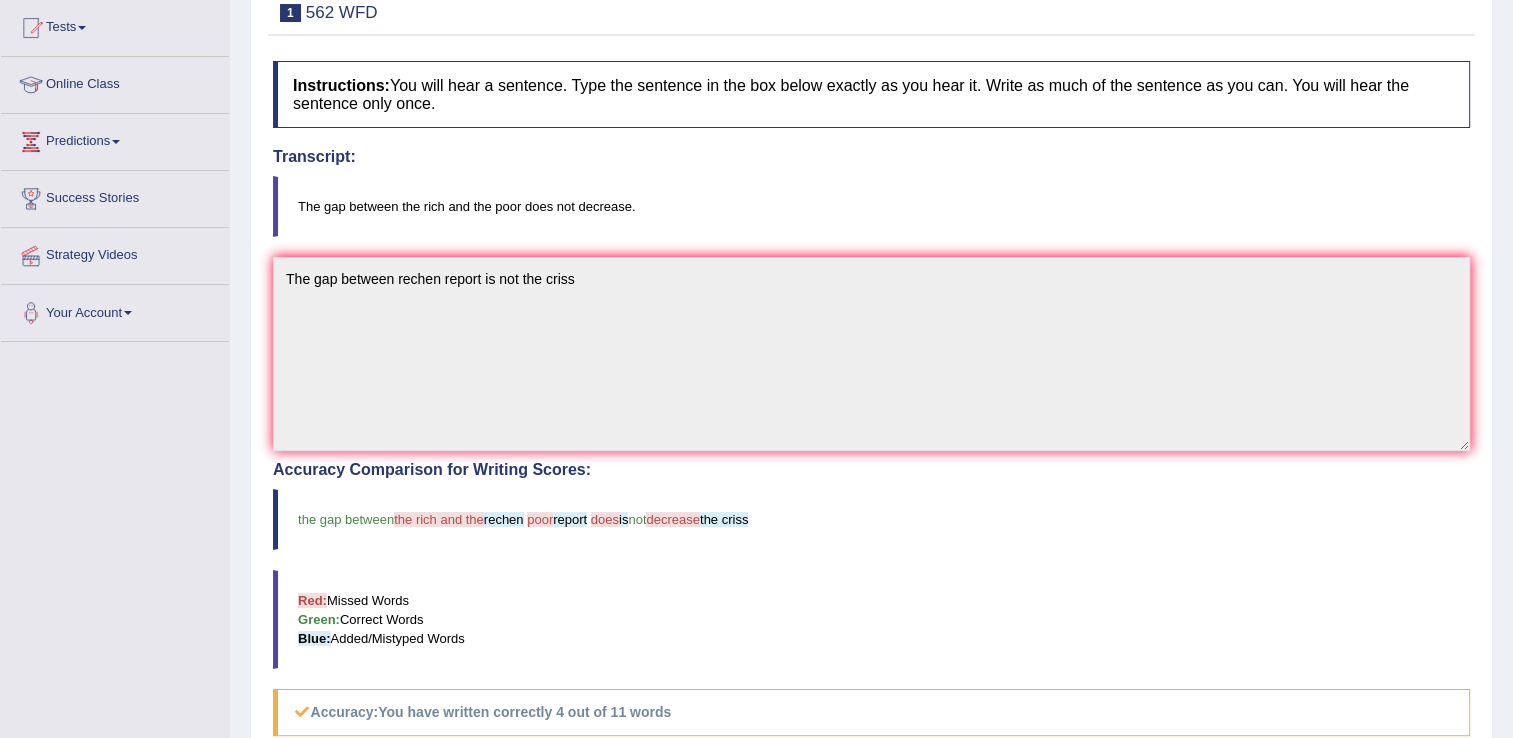 scroll, scrollTop: 400, scrollLeft: 0, axis: vertical 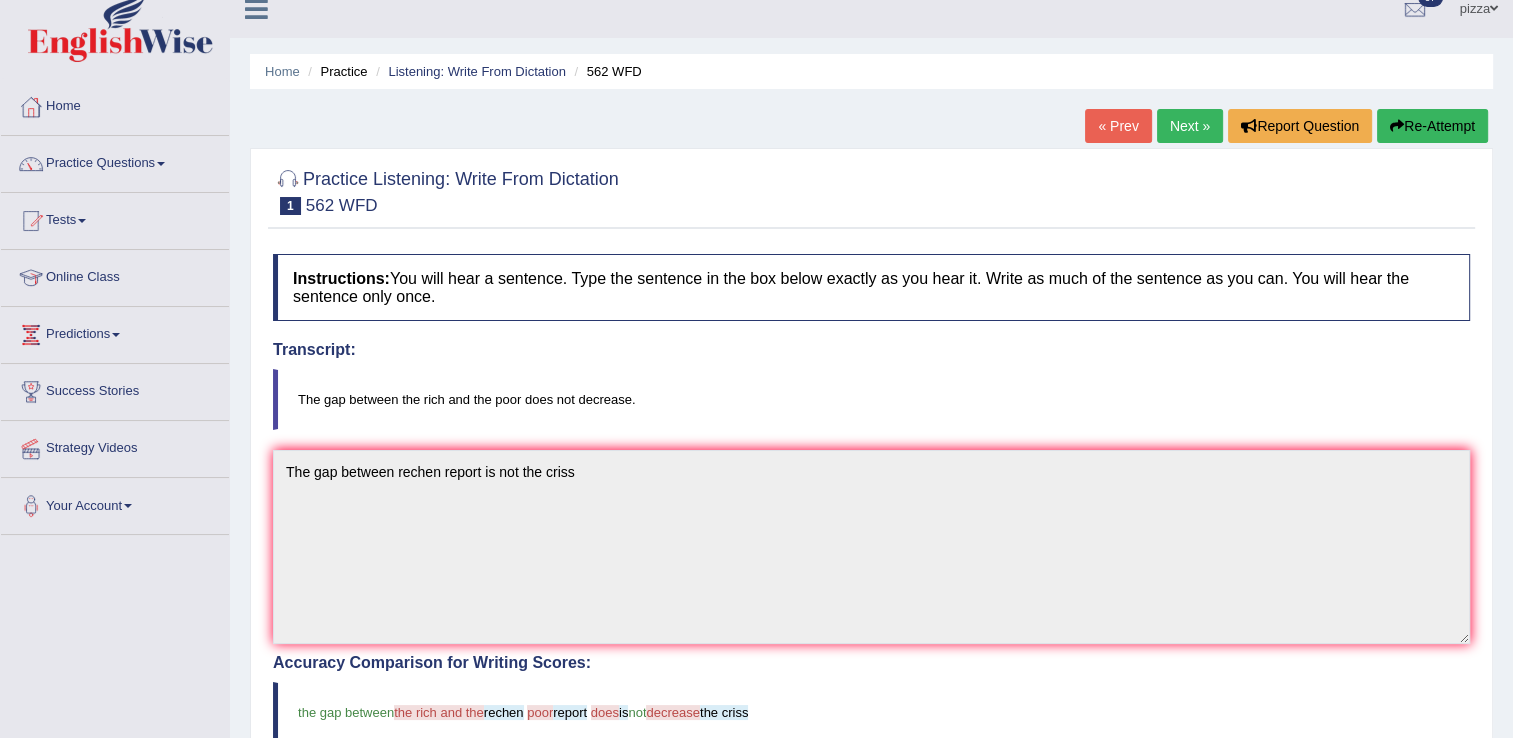 click on "Next »" at bounding box center [1190, 126] 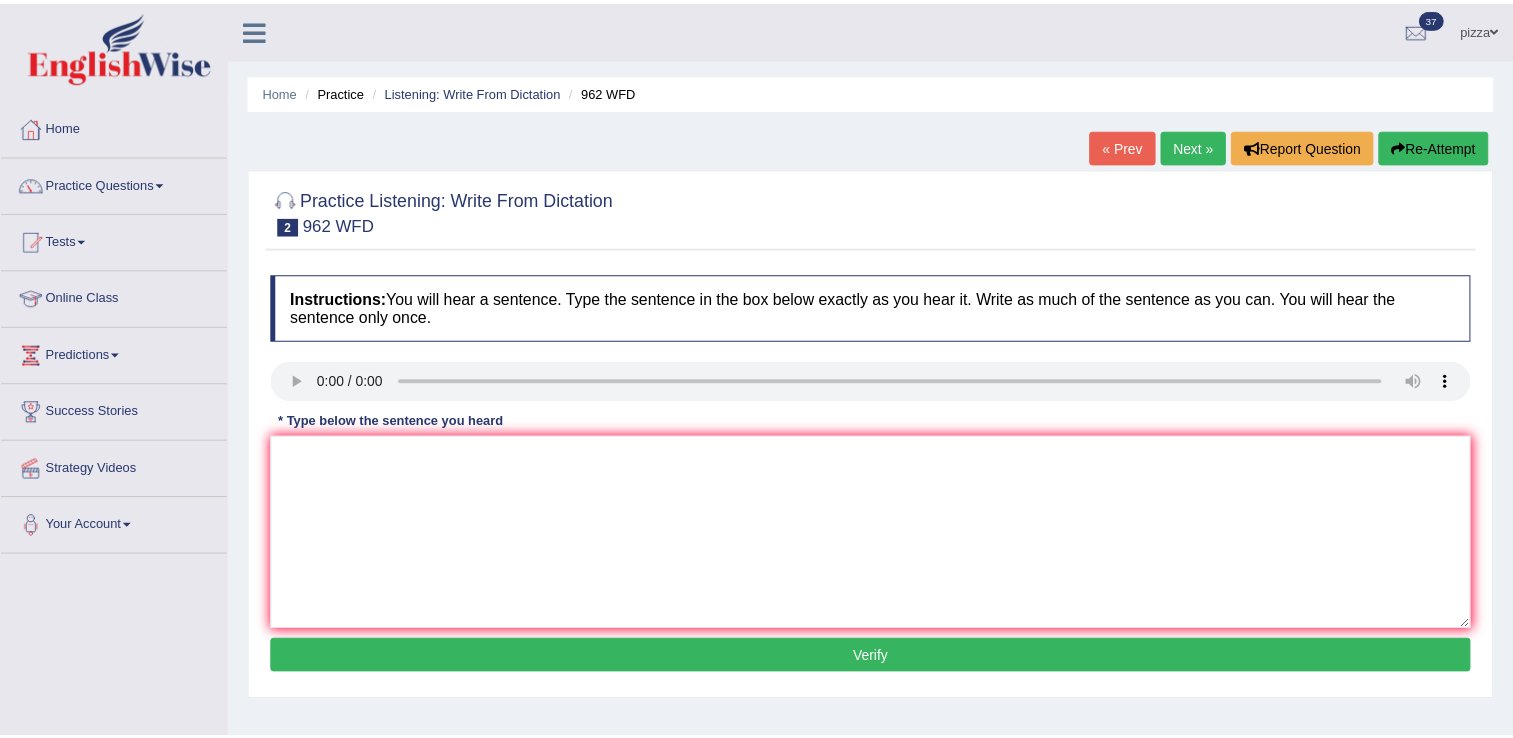 scroll, scrollTop: 0, scrollLeft: 0, axis: both 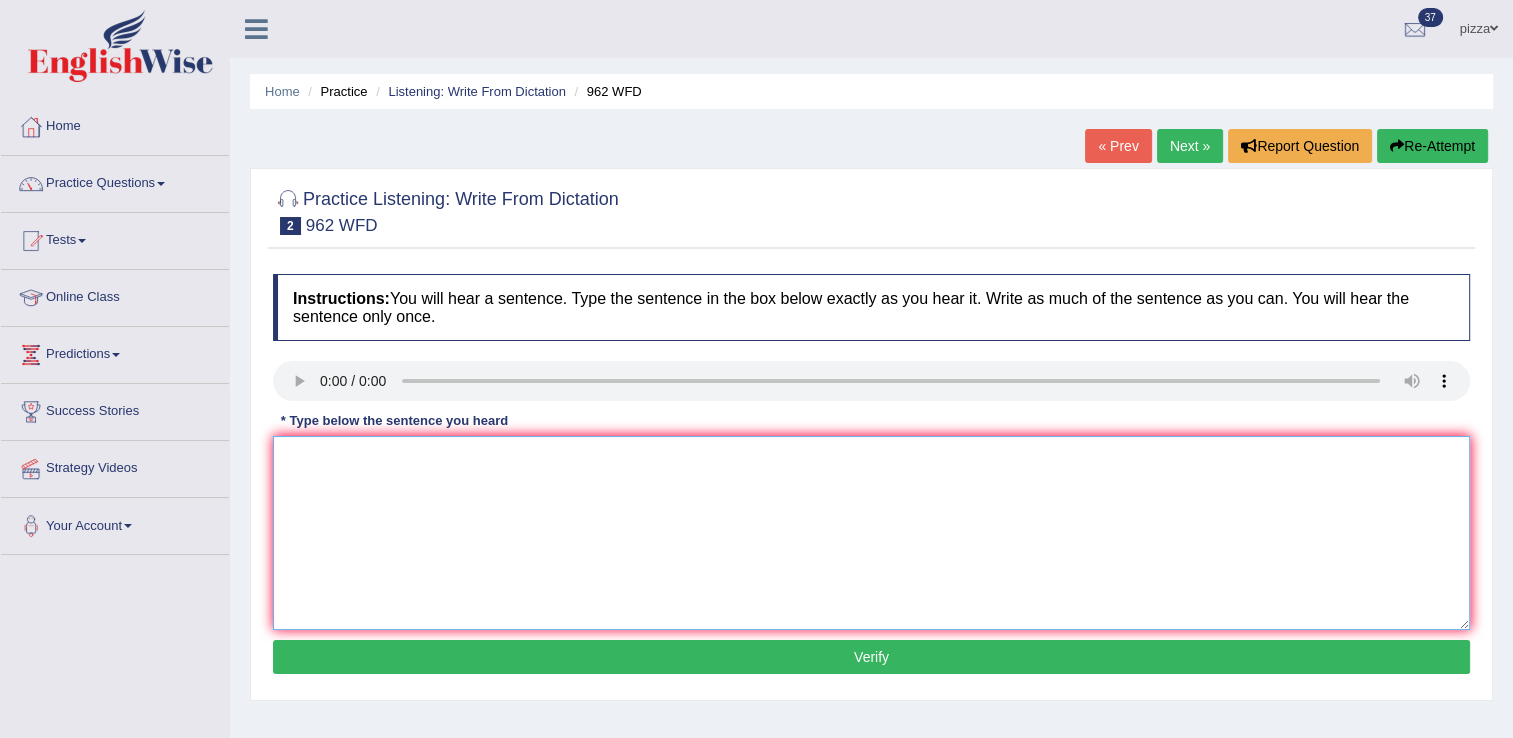 click at bounding box center (871, 533) 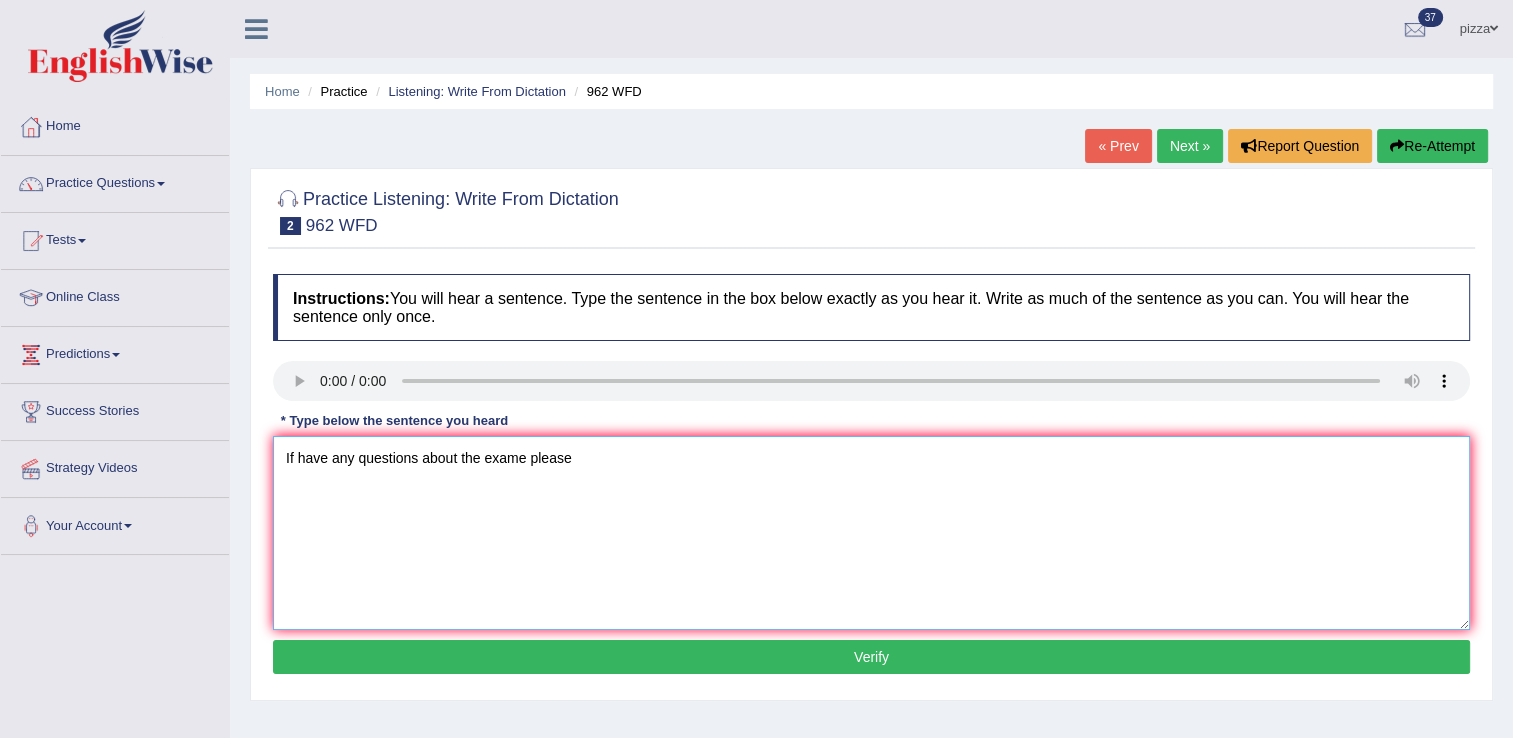 click on "If have any questions about the exame please" at bounding box center (871, 533) 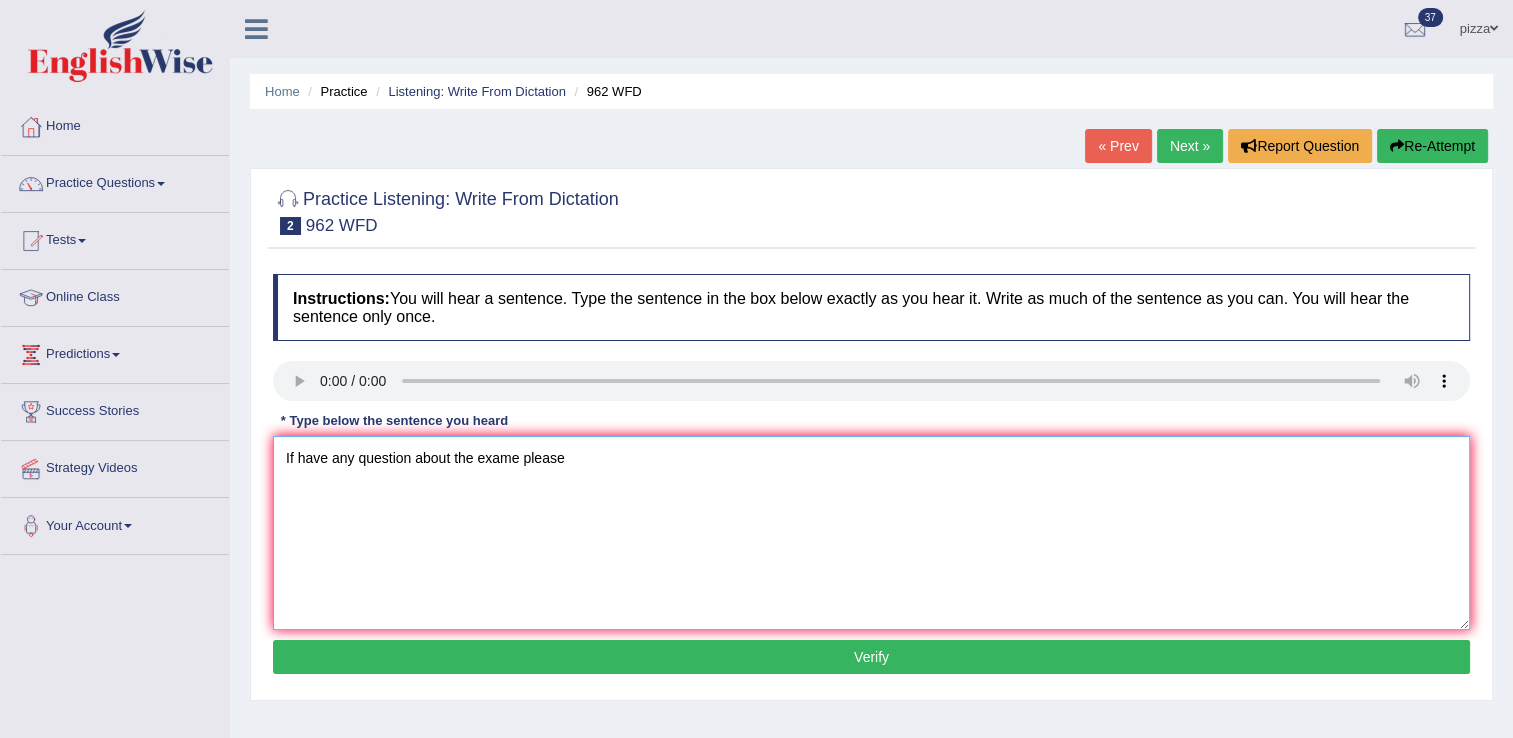 click on "If have any question about the exame please" at bounding box center (871, 533) 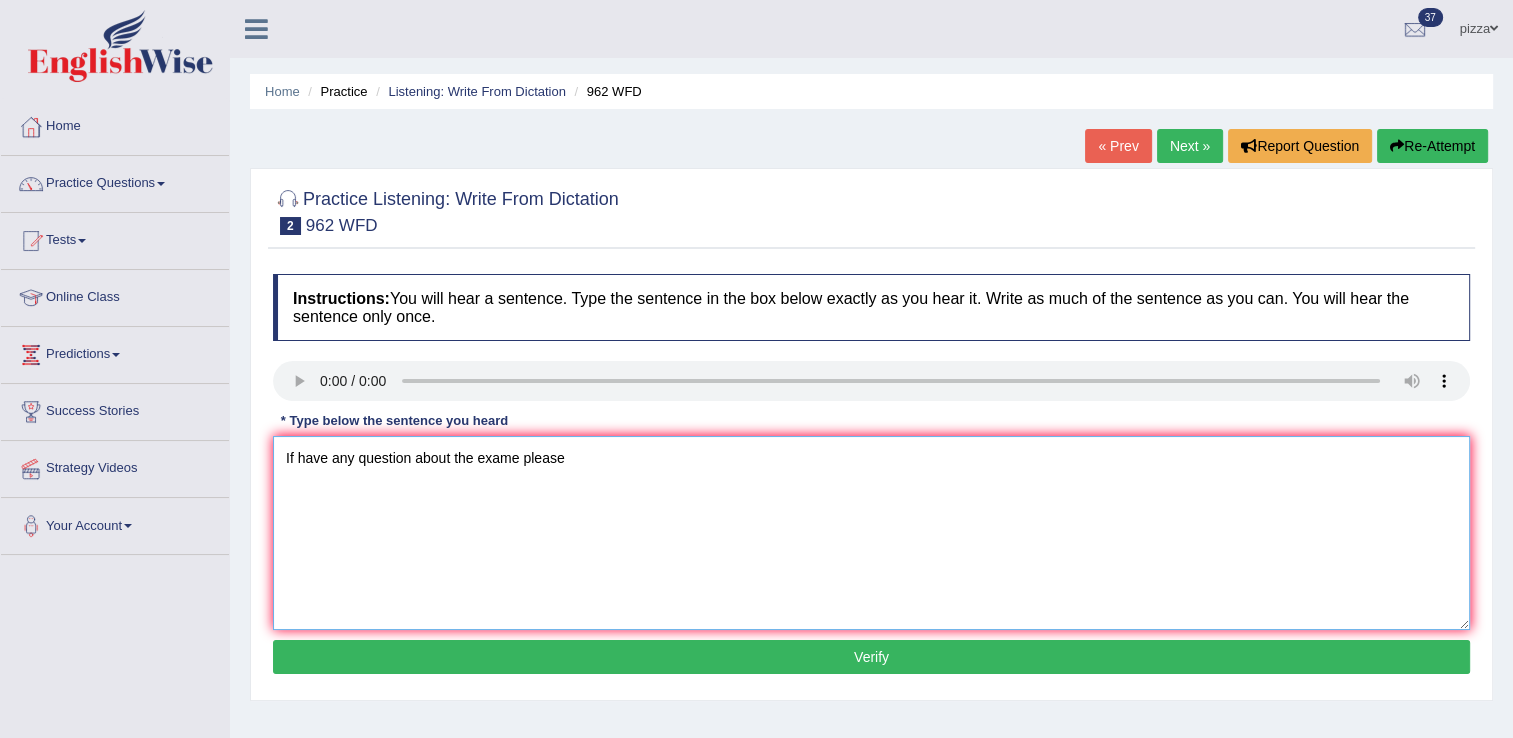 click on "If have any question about the exame please" at bounding box center [871, 533] 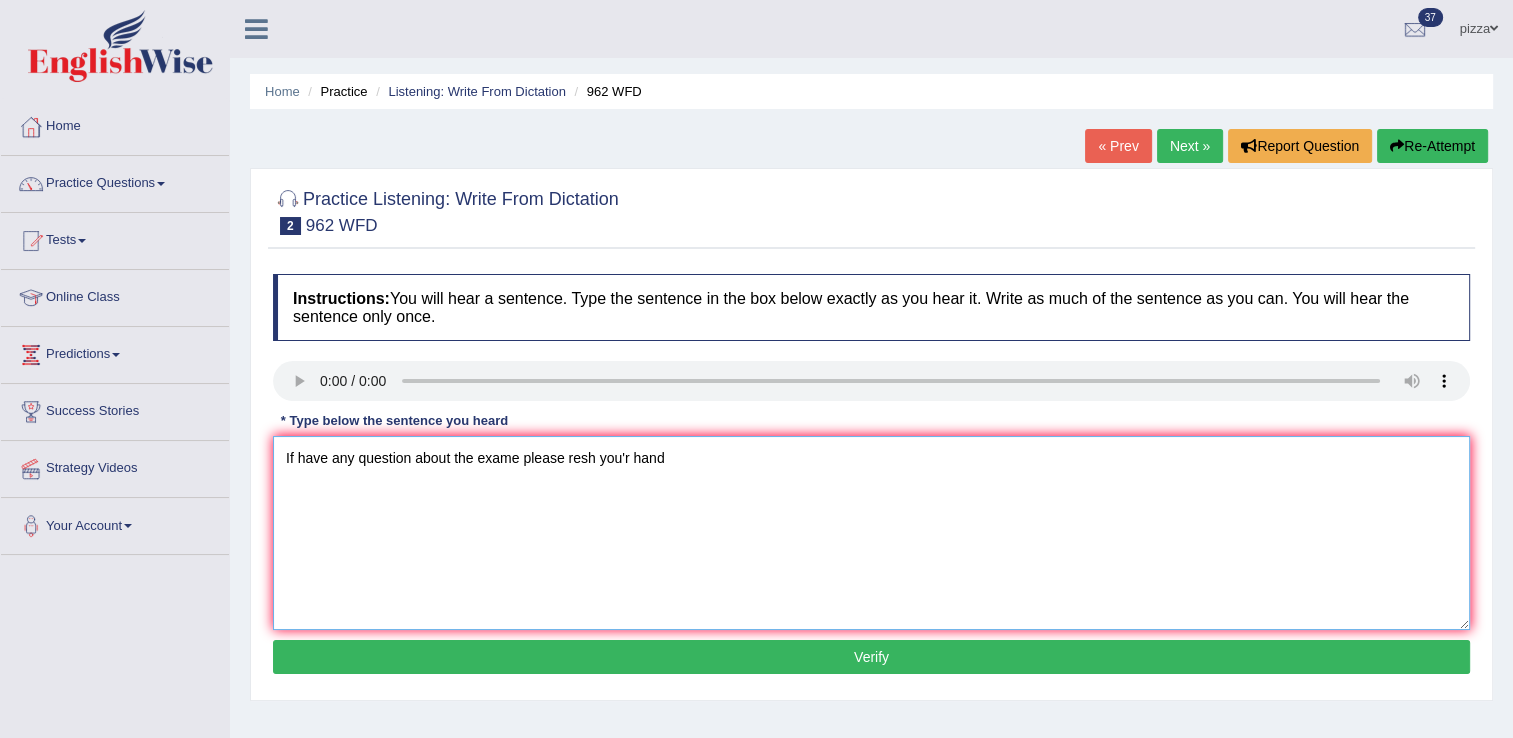 type on "If have any question about the exame please resh you'r hand" 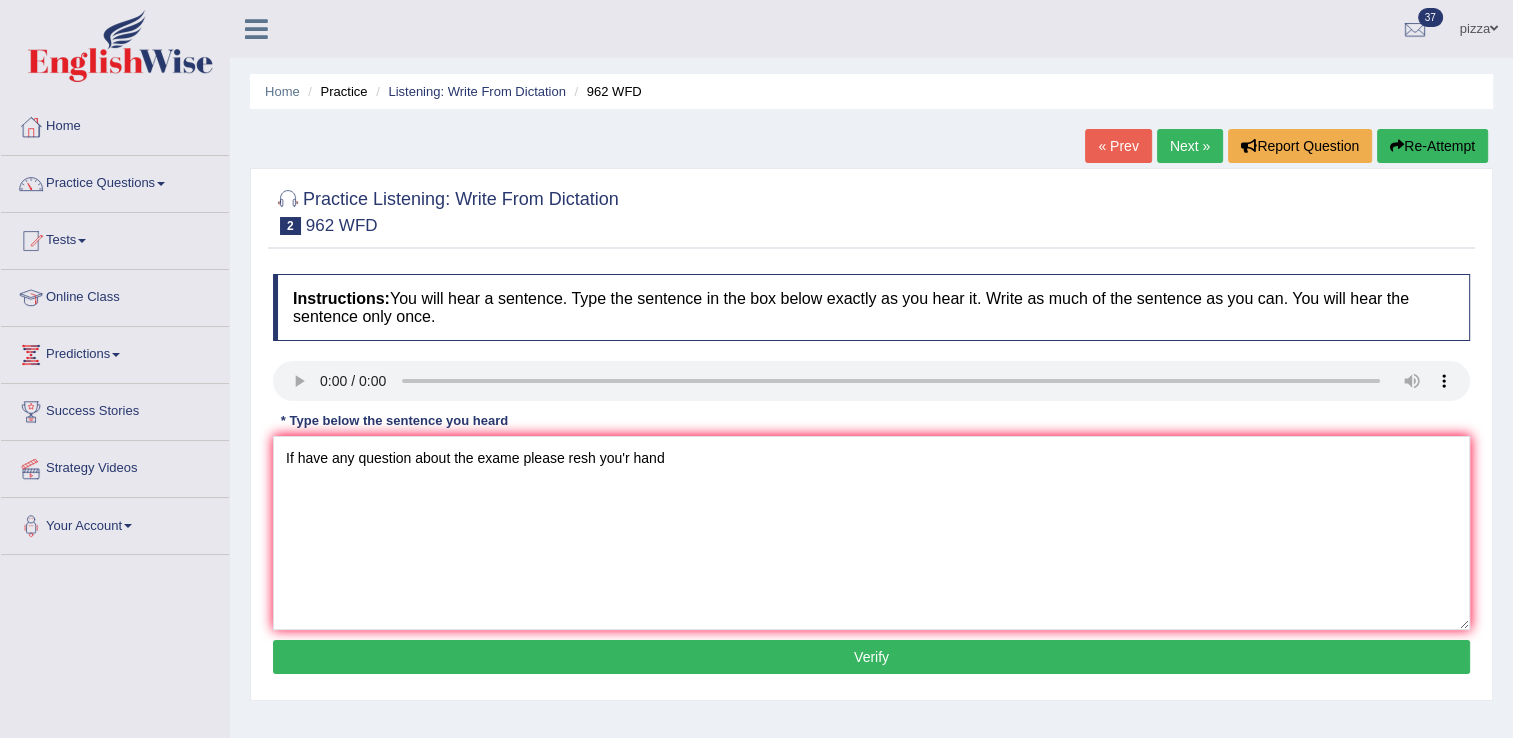 click on "Verify" at bounding box center (871, 657) 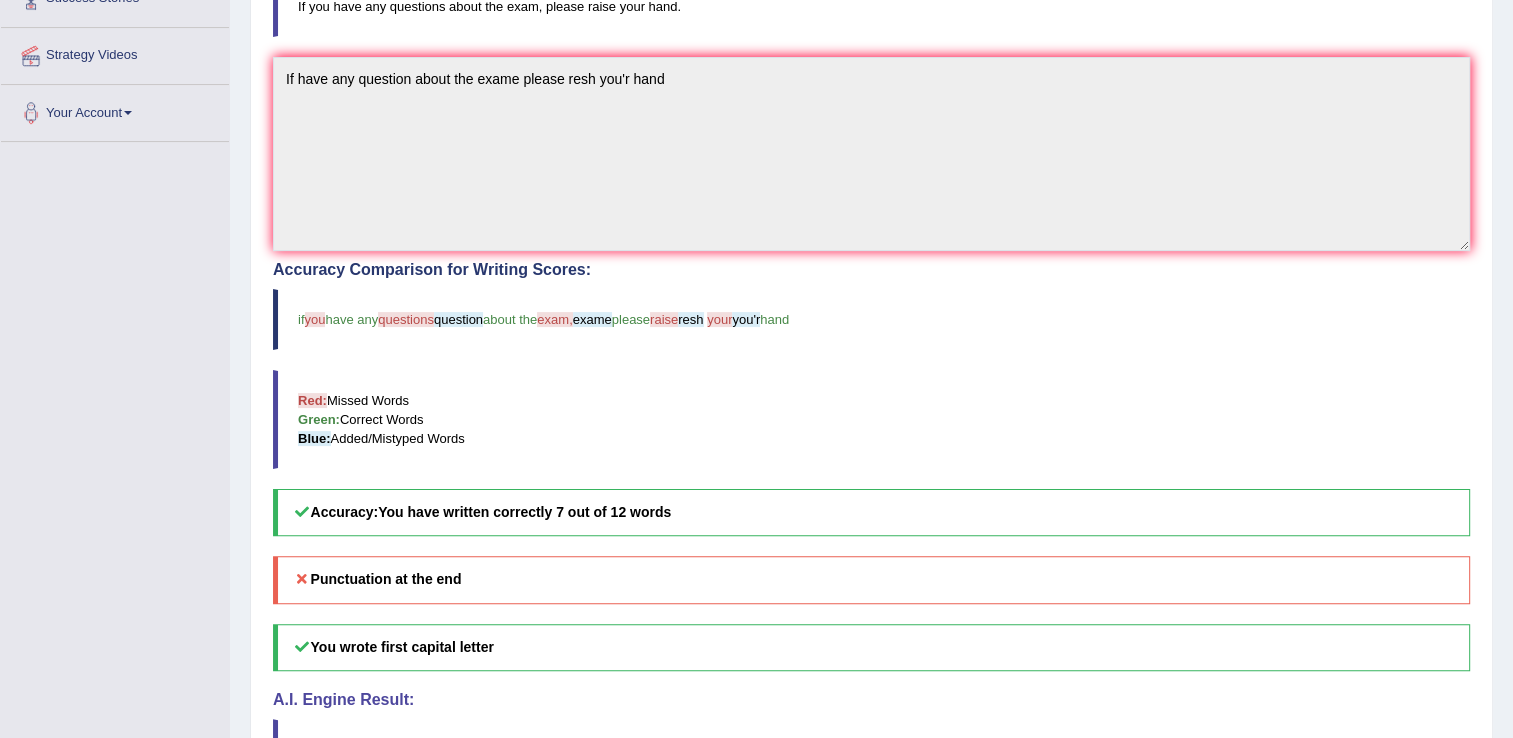 scroll, scrollTop: 440, scrollLeft: 0, axis: vertical 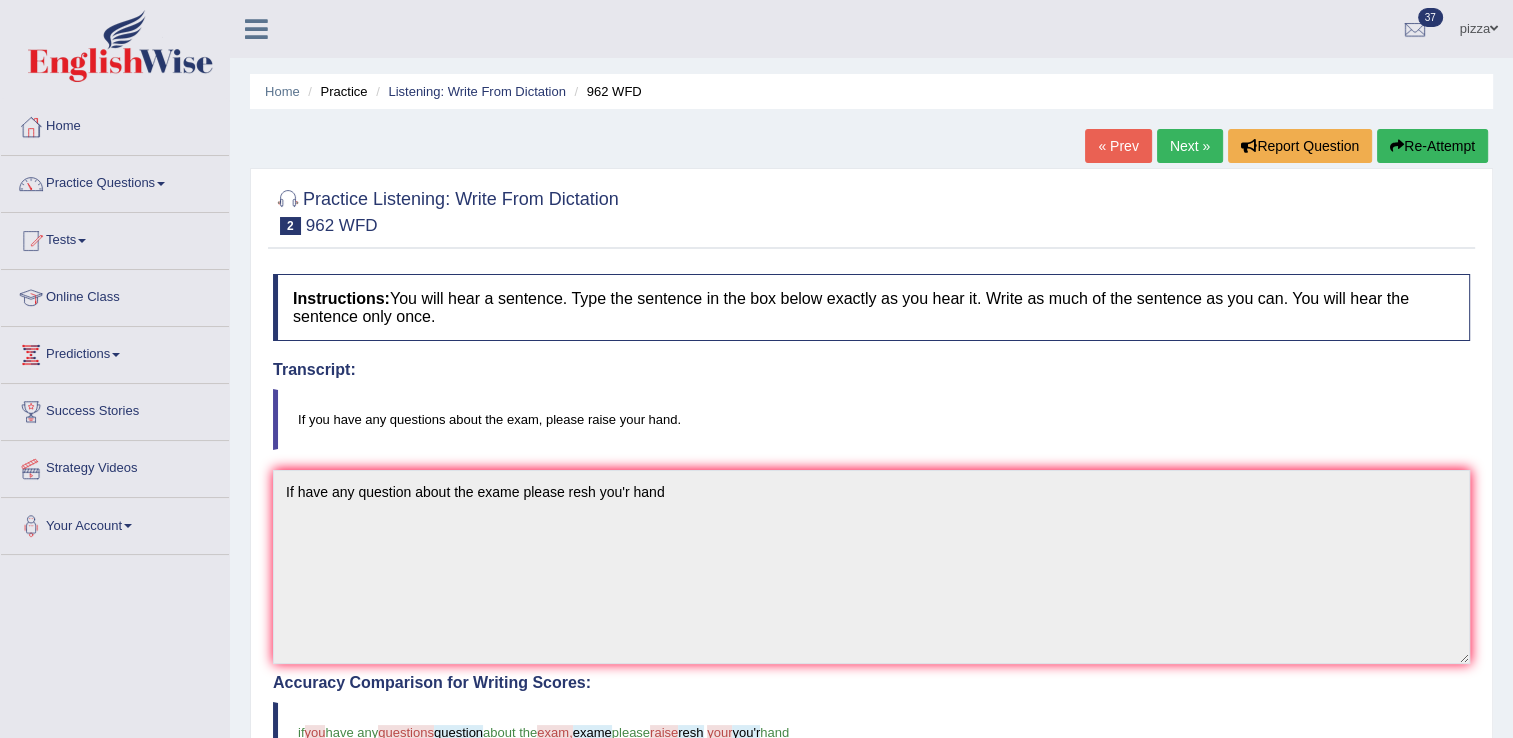 click on "Next »" at bounding box center (1190, 146) 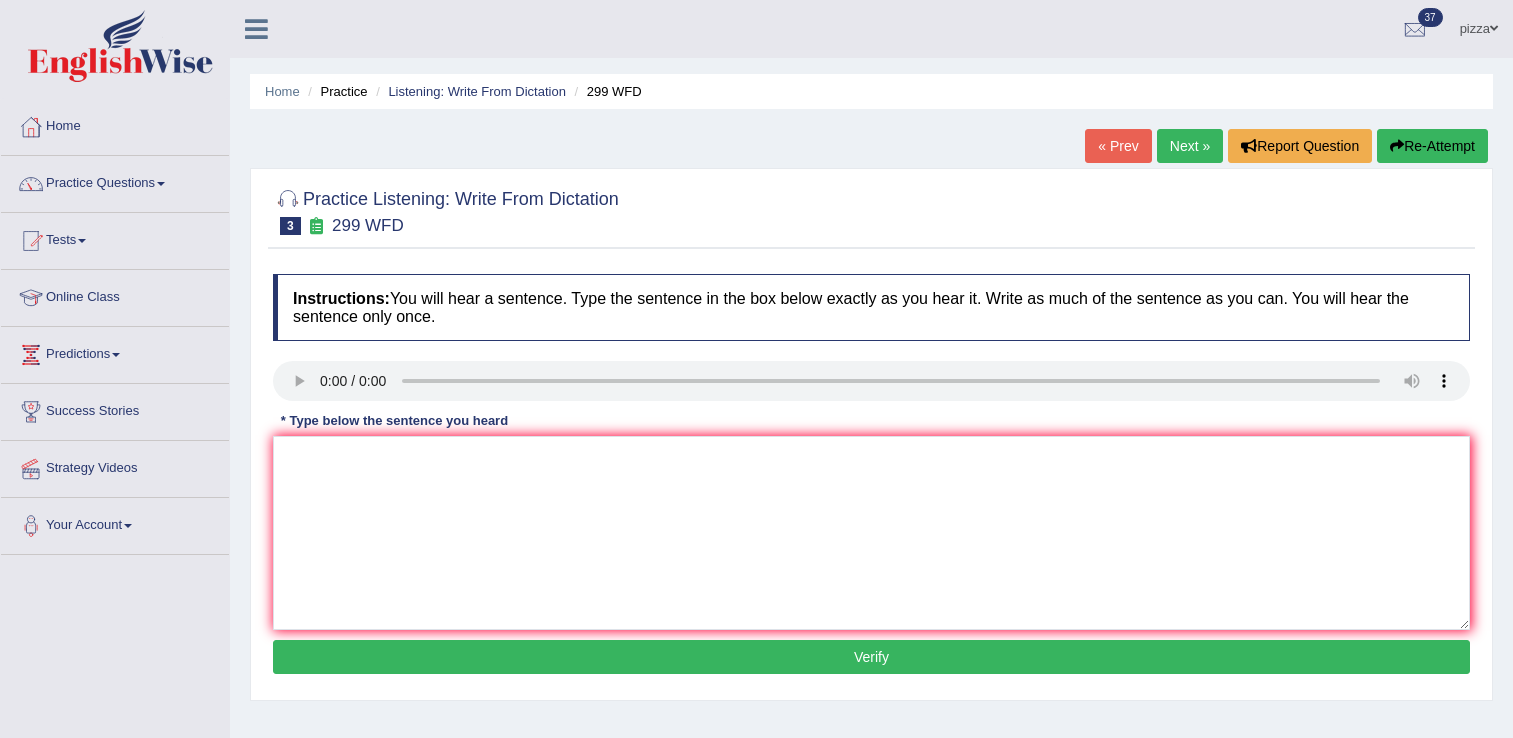 scroll, scrollTop: 0, scrollLeft: 0, axis: both 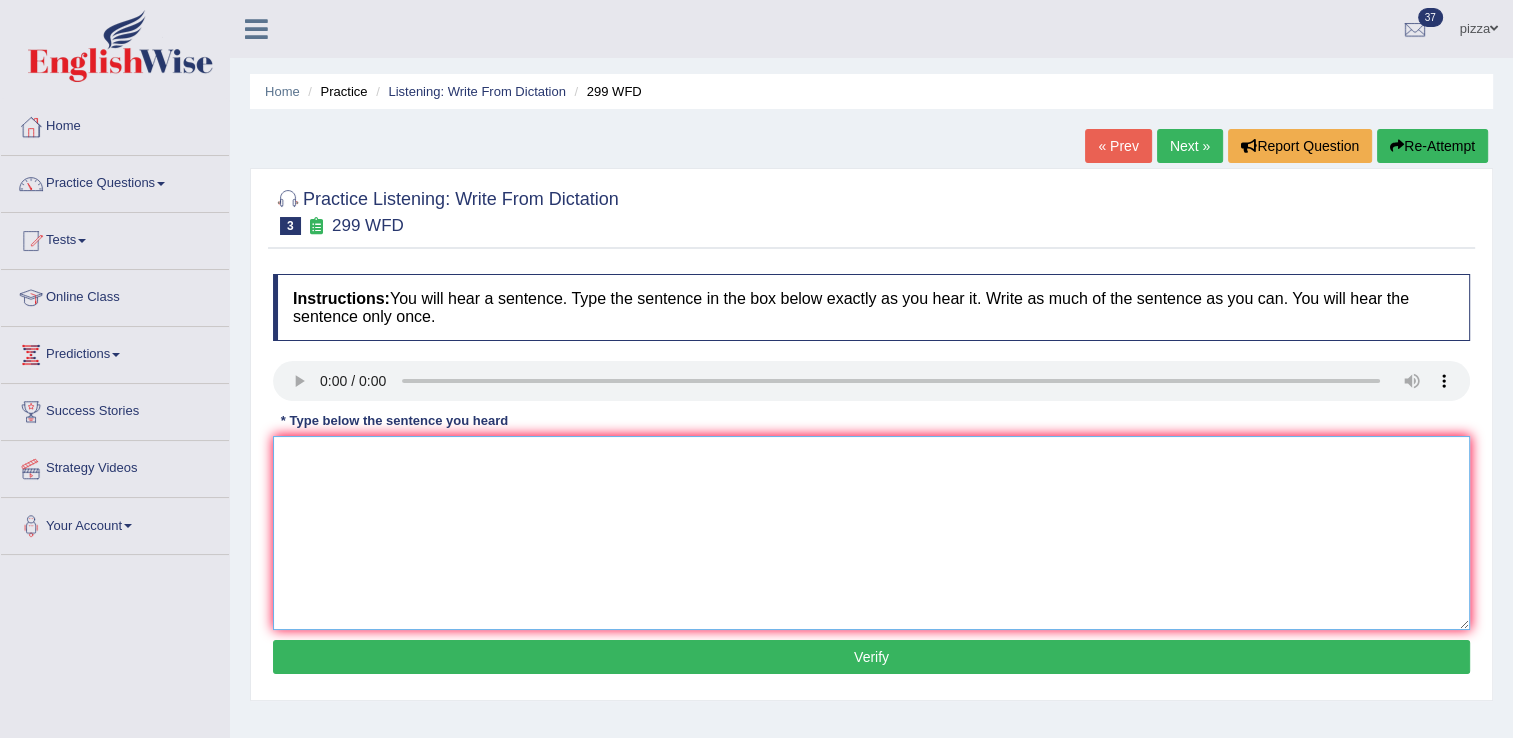 click at bounding box center [871, 533] 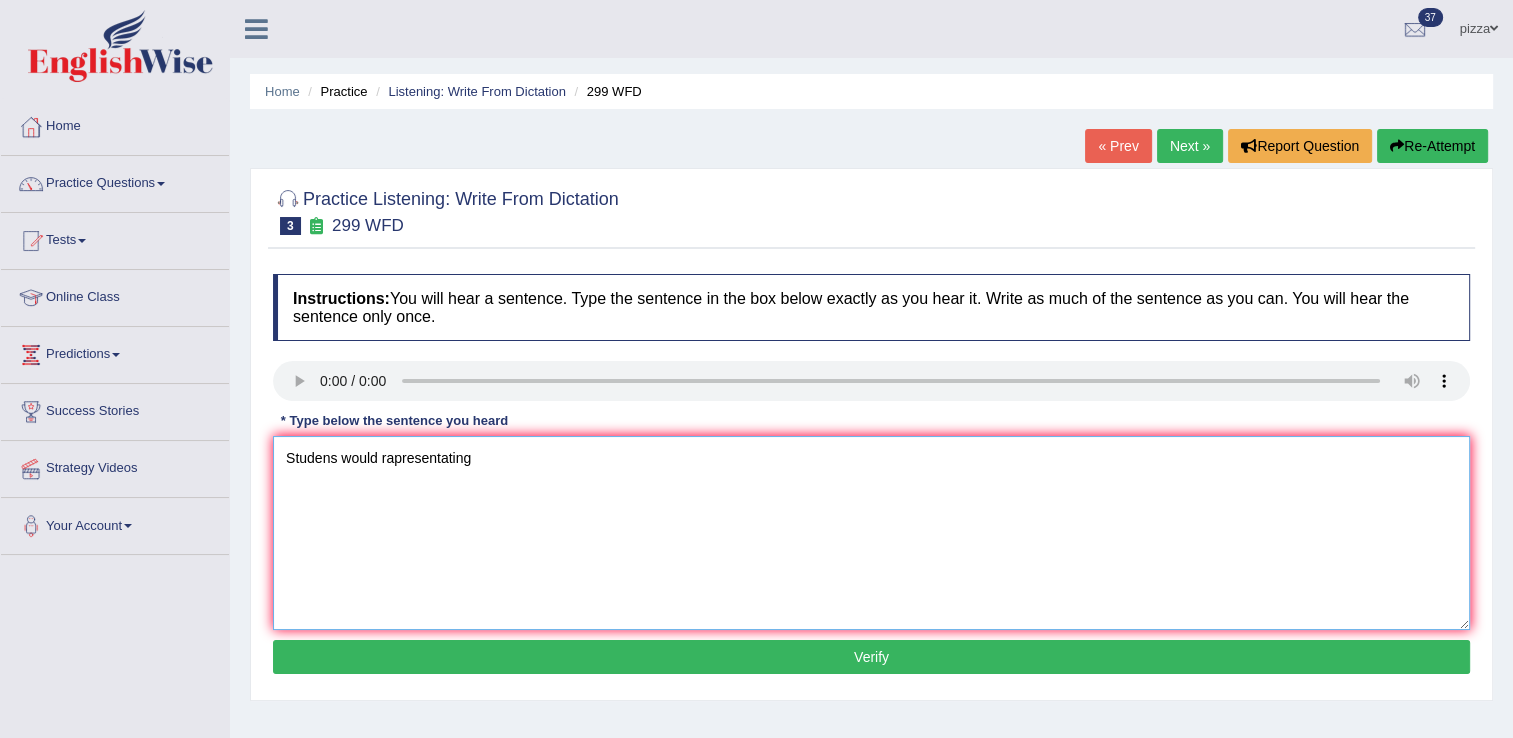 click on "Studens would rapresentating" at bounding box center (871, 533) 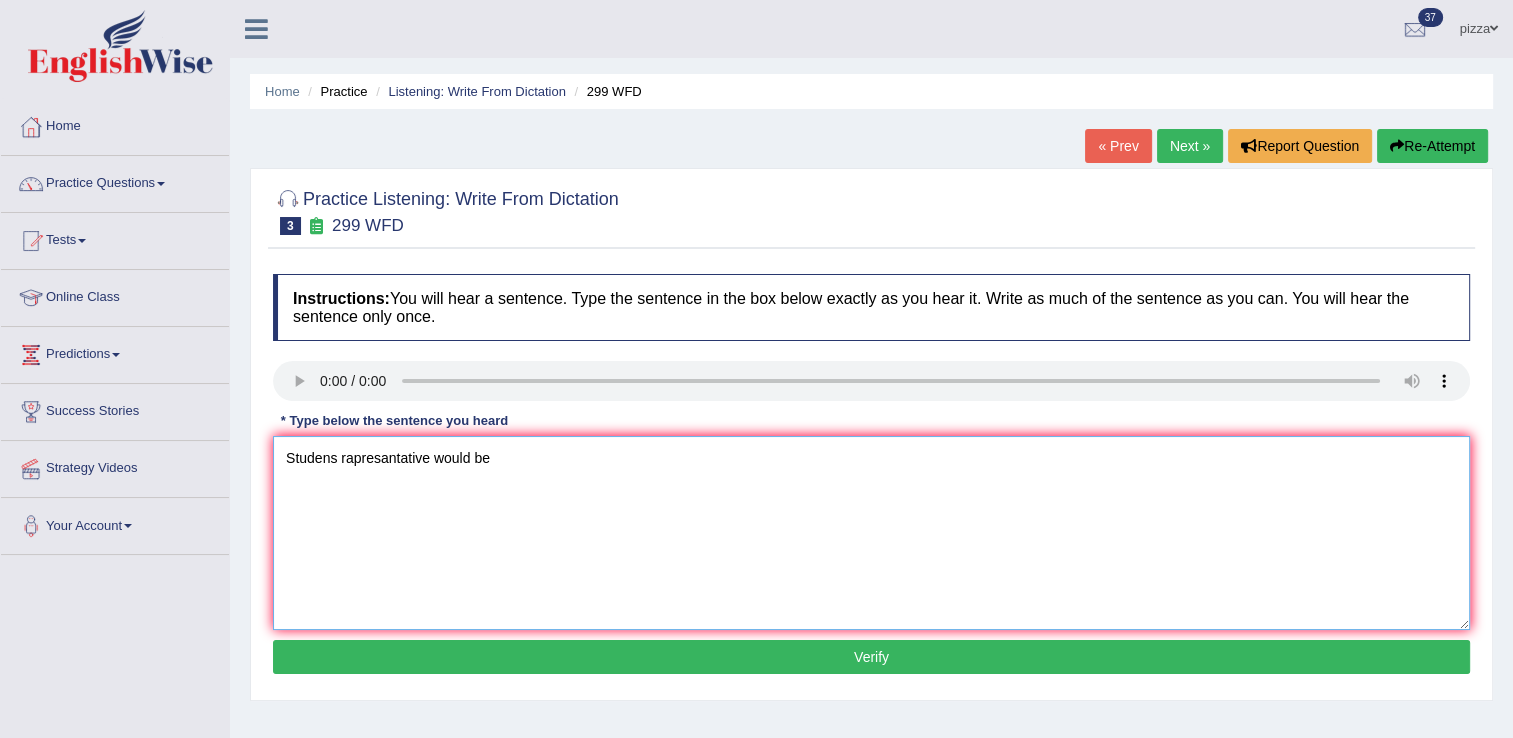click on "Studens rapresantative would be" at bounding box center [871, 533] 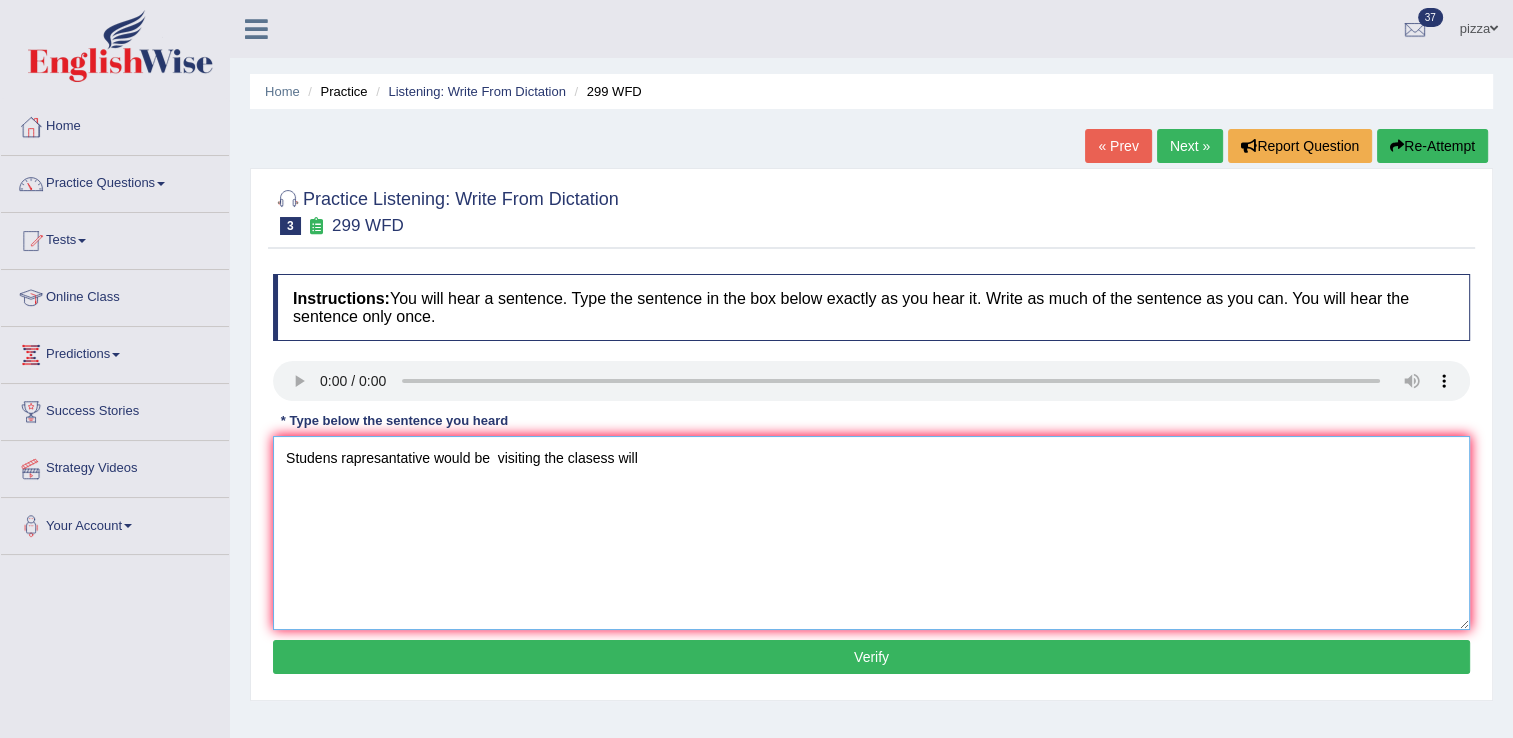 click on "Studens rapresantative would be  visiting the clasess will" at bounding box center [871, 533] 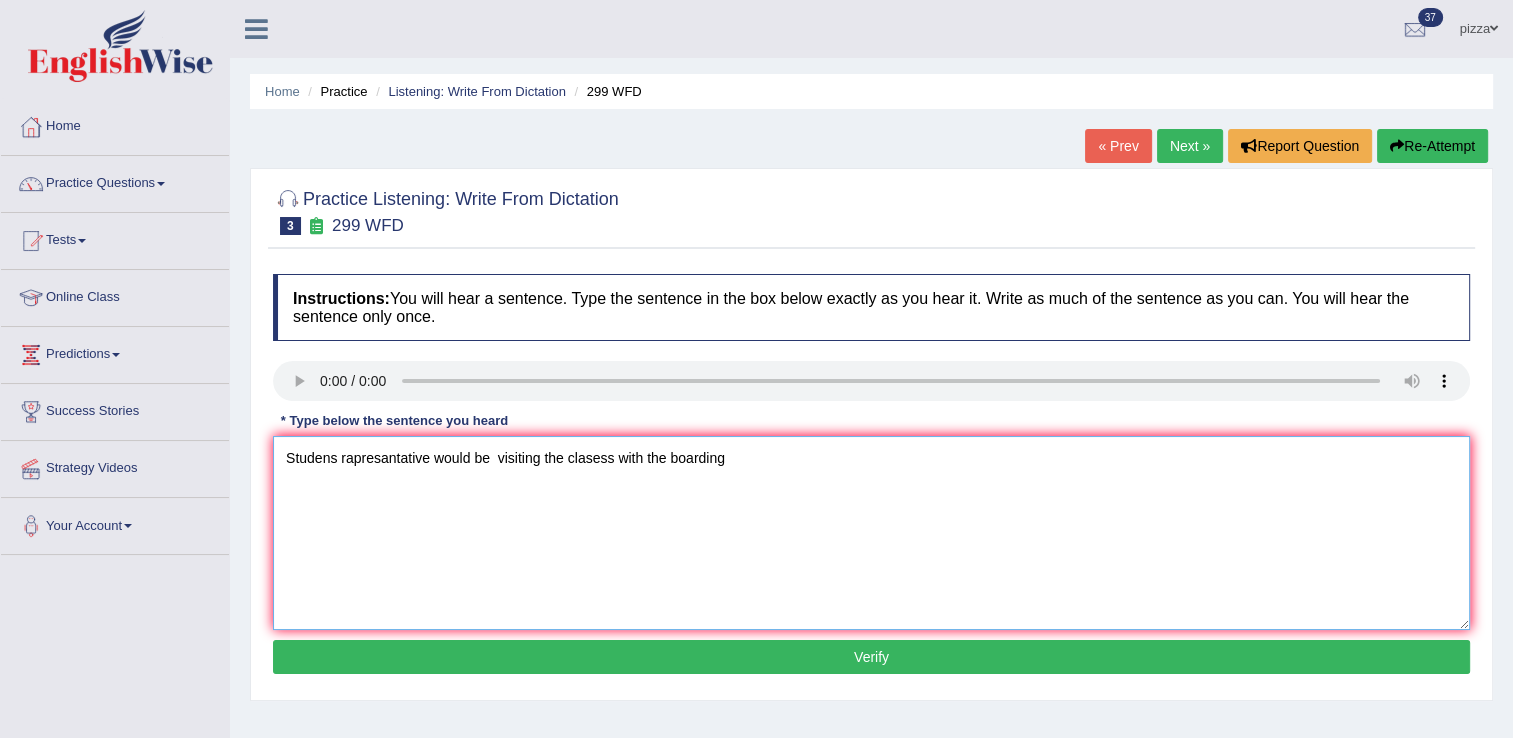 click on "Studens rapresantative would be  visiting the clasess with the boarding" at bounding box center (871, 533) 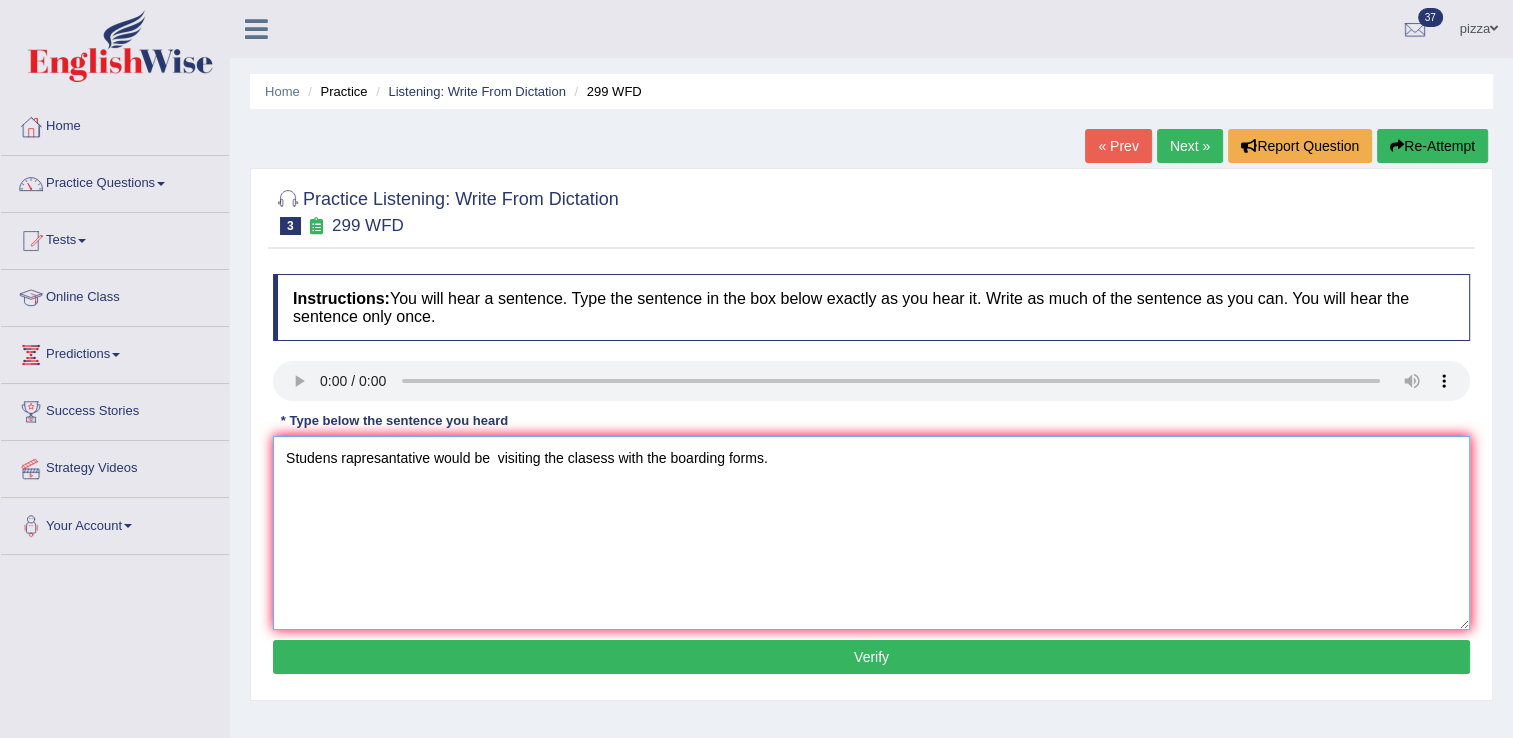 type on "Studens rapresantative would be  visiting the clasess with the boarding forms." 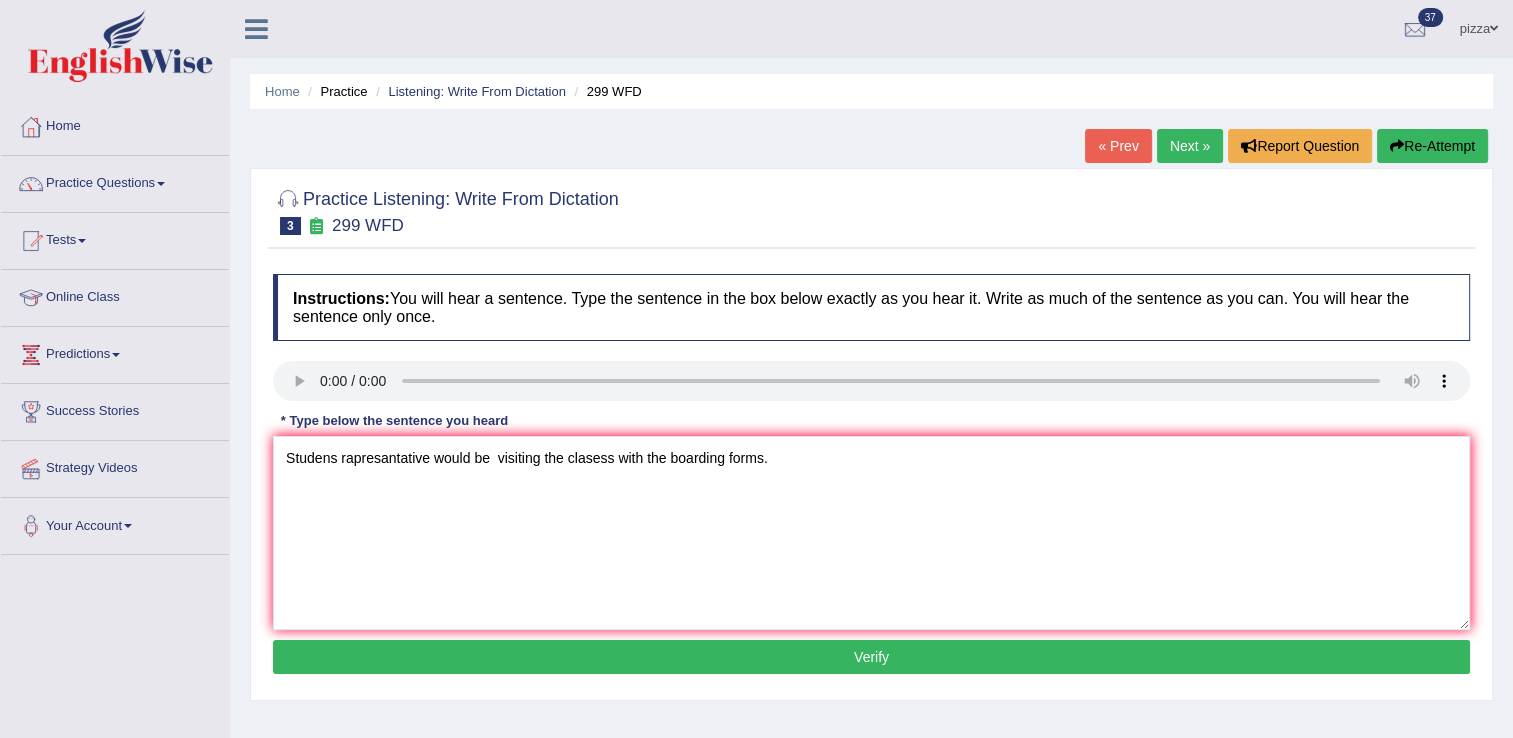 click on "Verify" at bounding box center [871, 657] 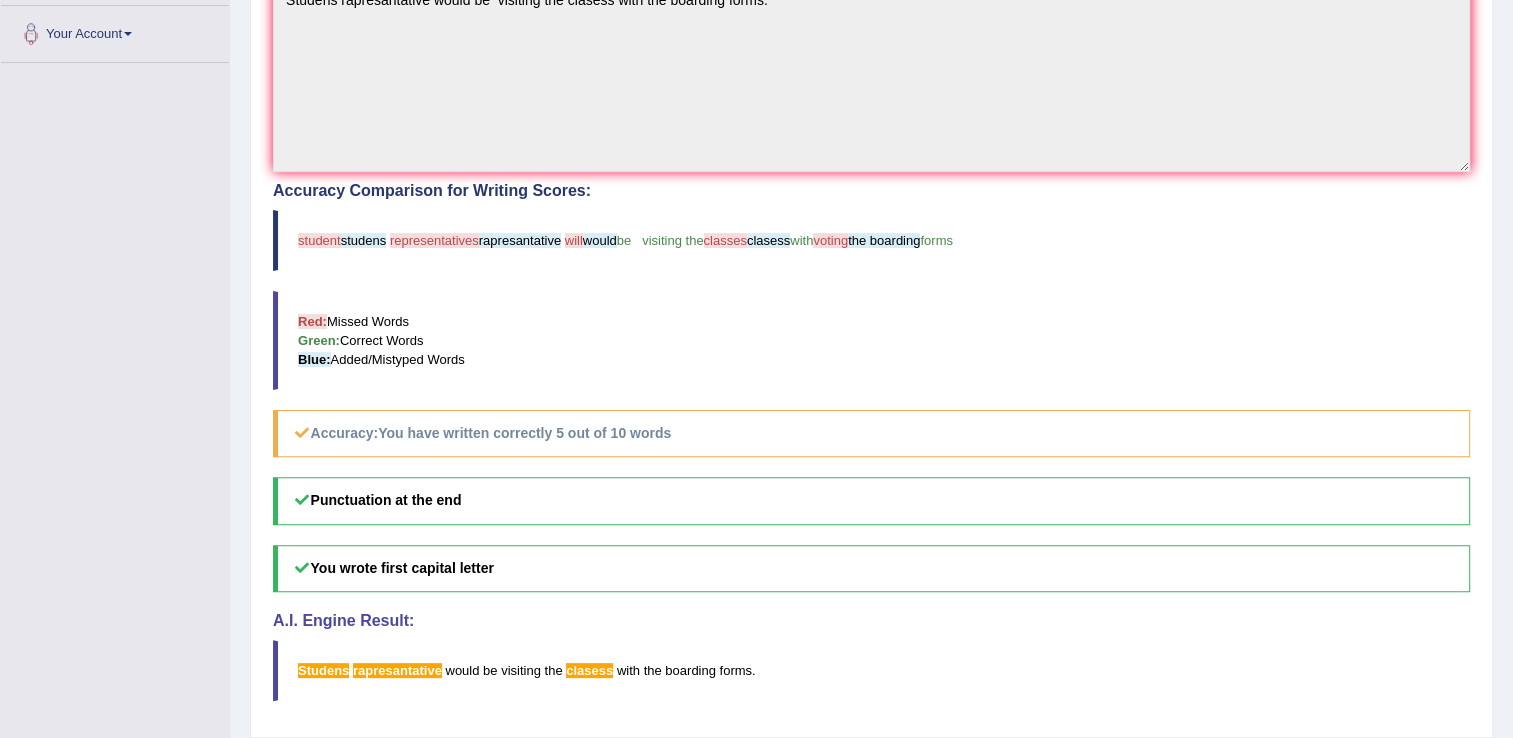 scroll, scrollTop: 546, scrollLeft: 0, axis: vertical 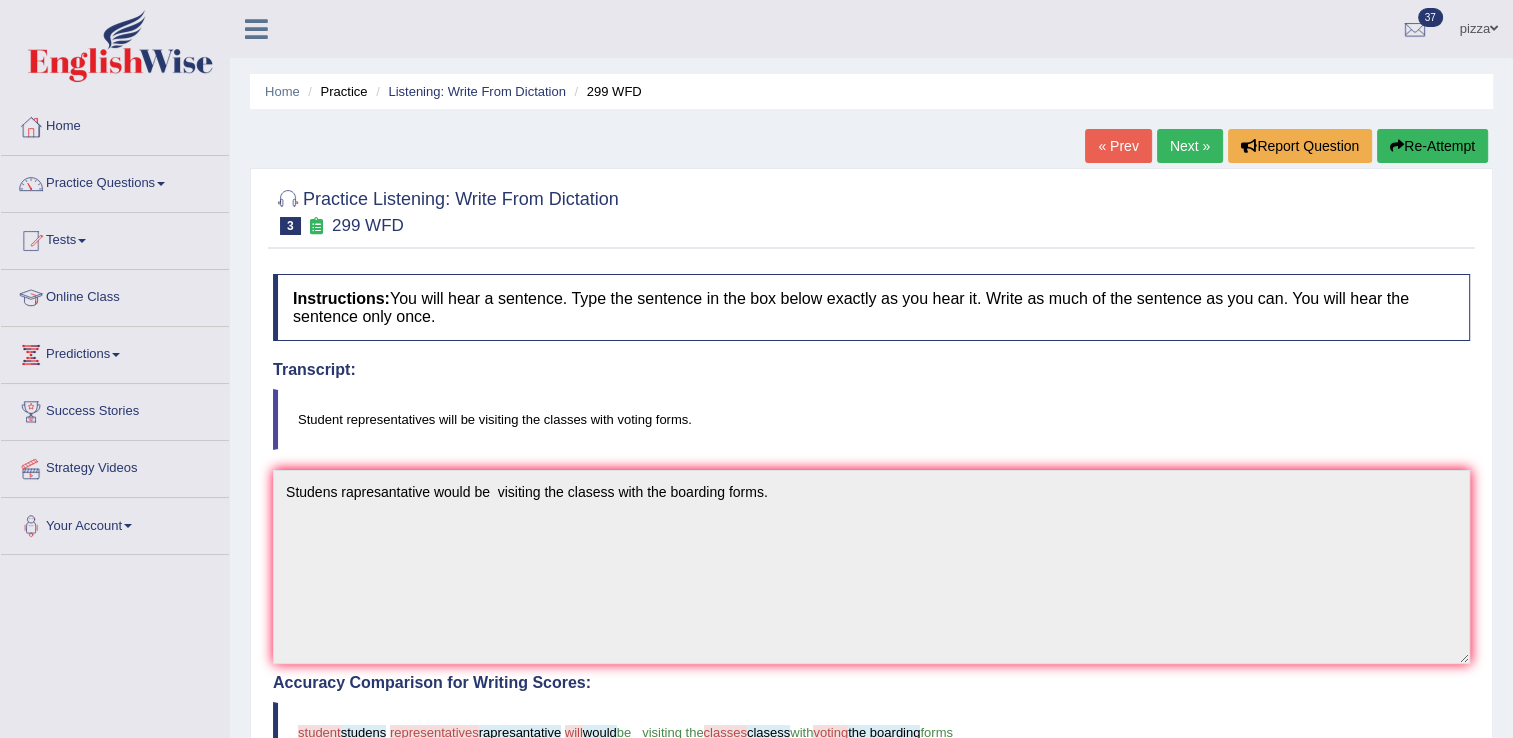 click on "« Prev" at bounding box center (1118, 146) 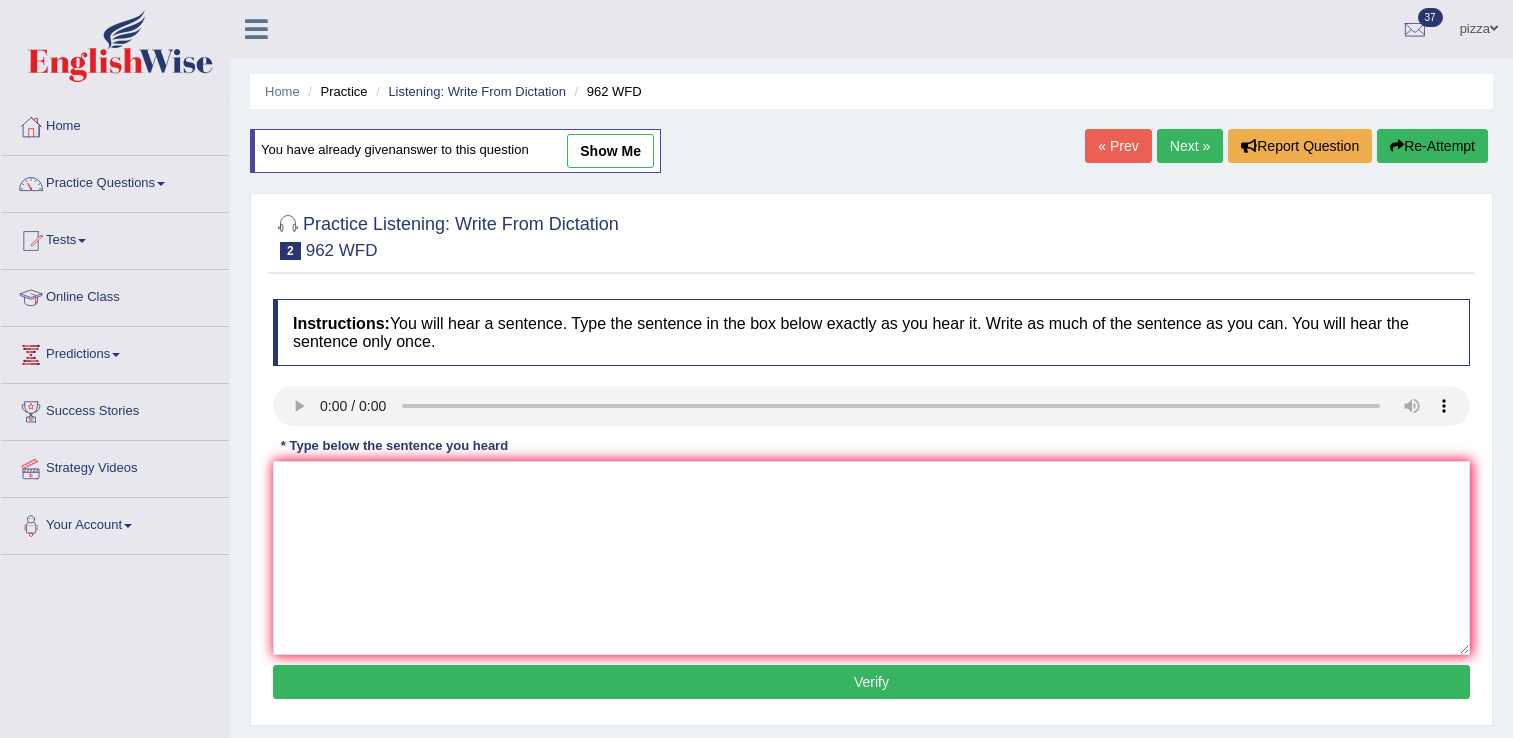 scroll, scrollTop: 0, scrollLeft: 0, axis: both 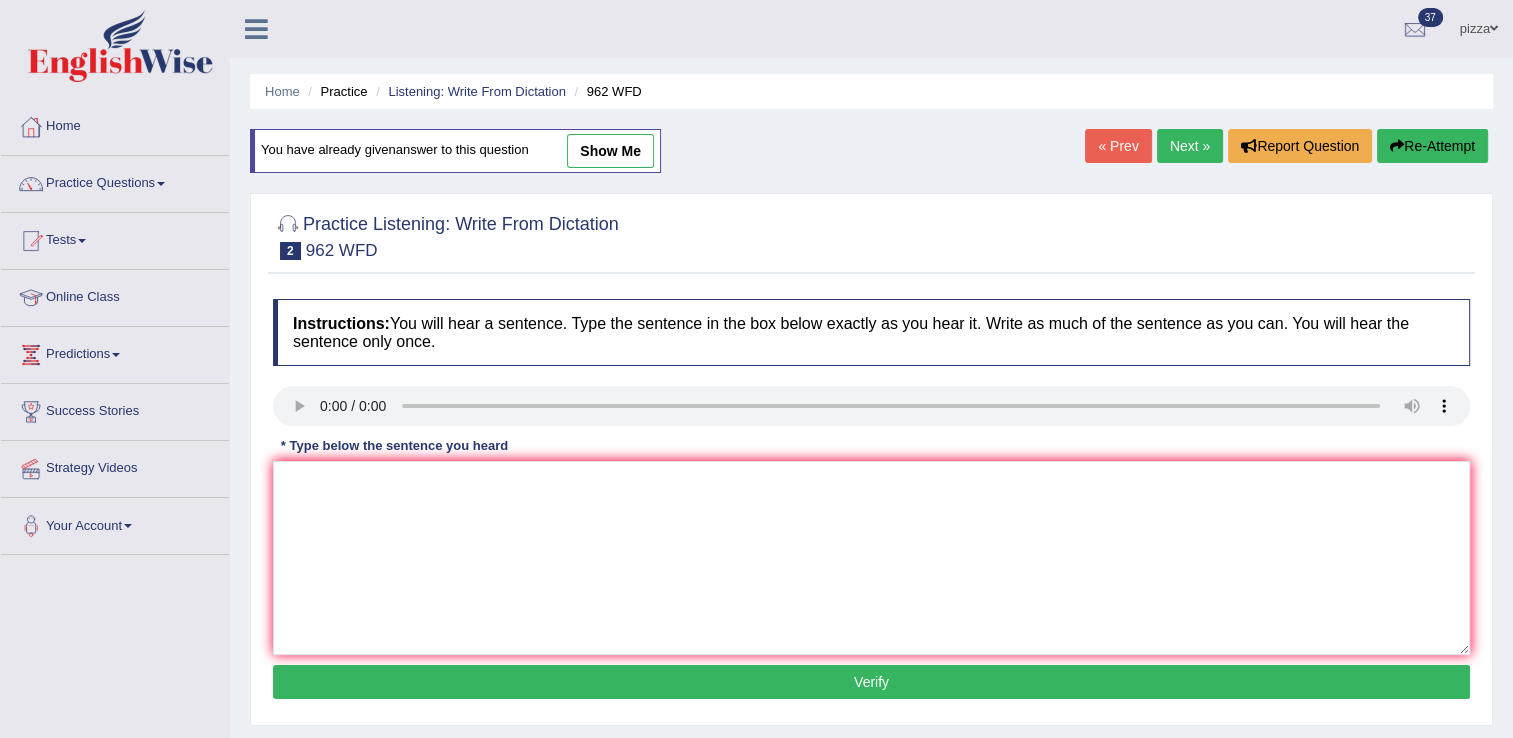 click on "show me" at bounding box center (610, 151) 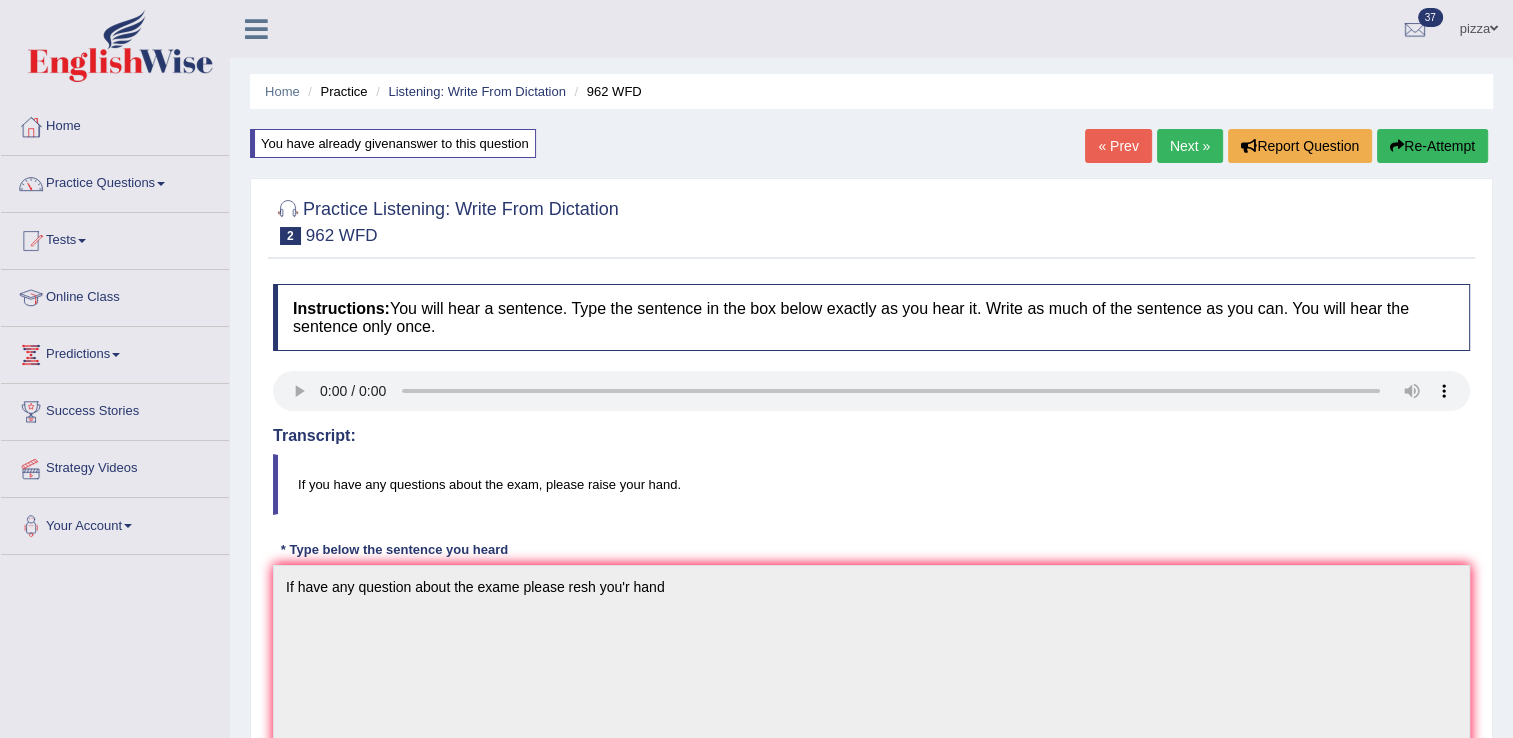 click on "Next »" at bounding box center (1190, 146) 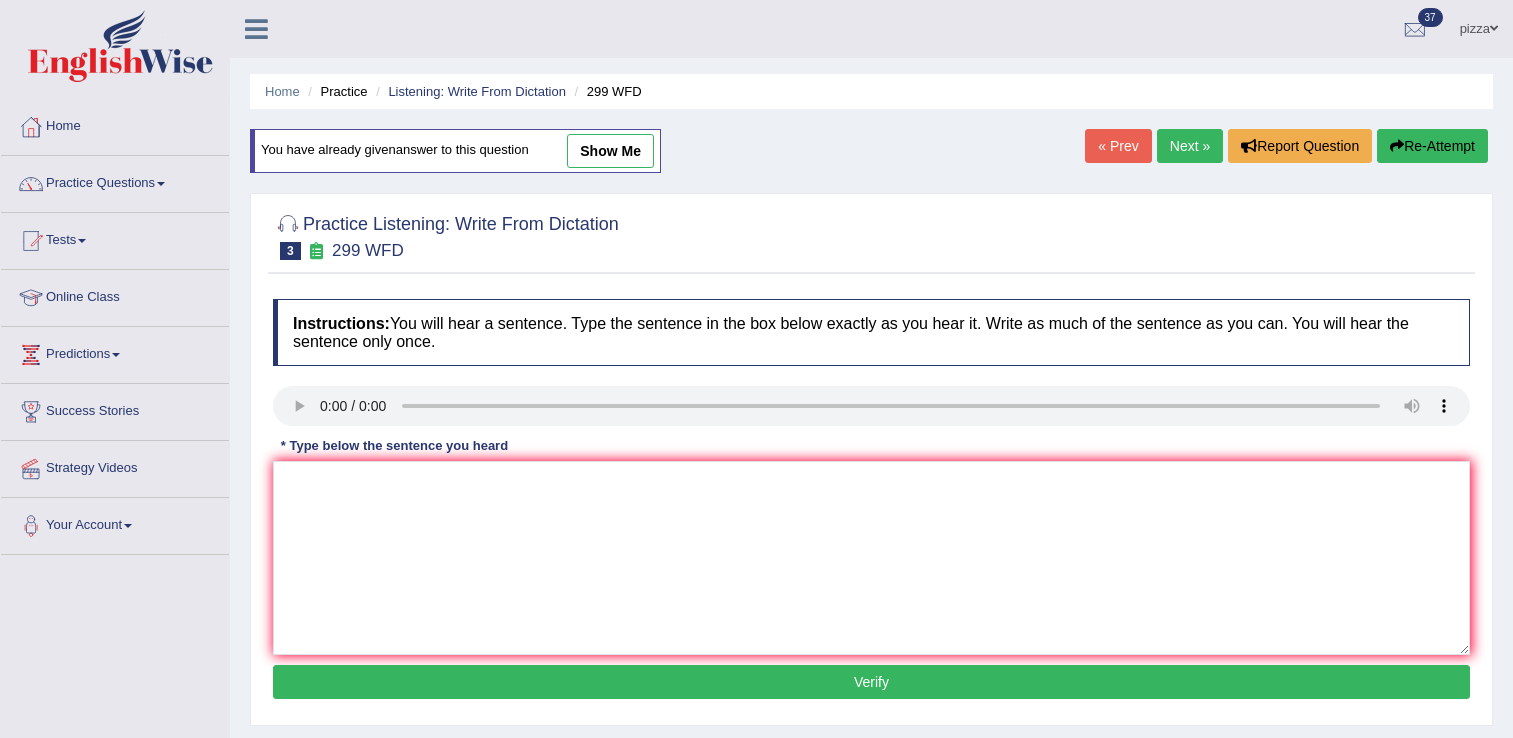 scroll, scrollTop: 0, scrollLeft: 0, axis: both 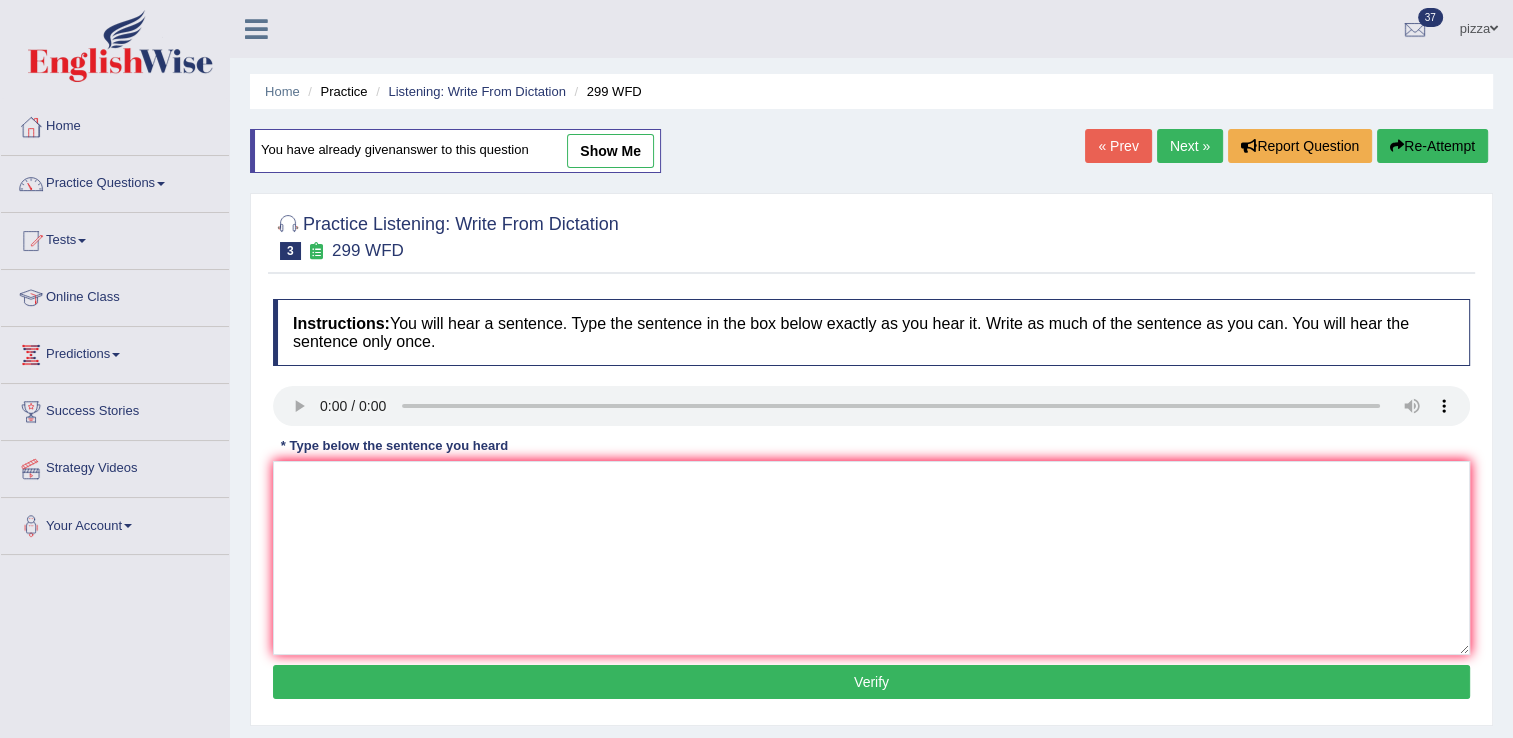 click on "show me" at bounding box center (610, 151) 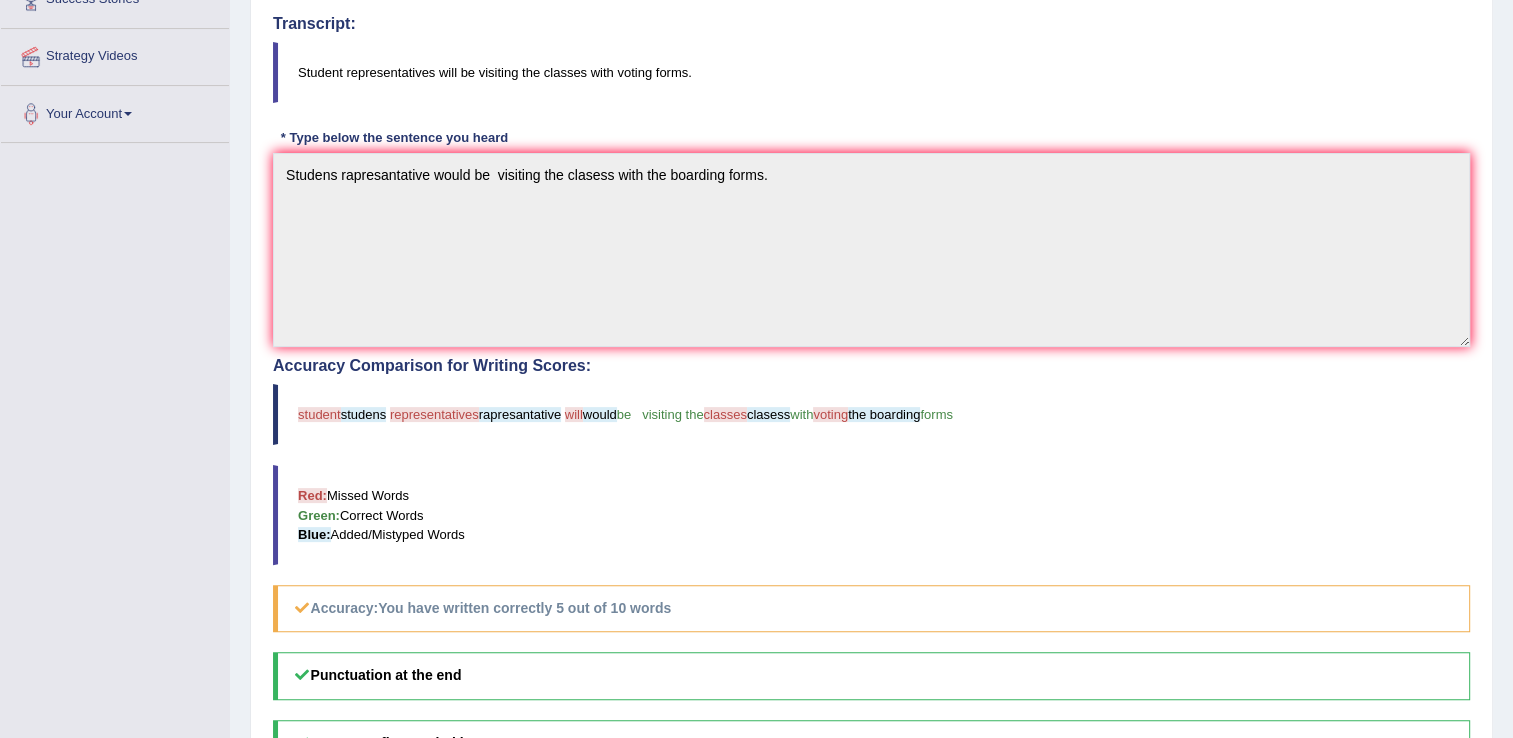 scroll, scrollTop: 465, scrollLeft: 0, axis: vertical 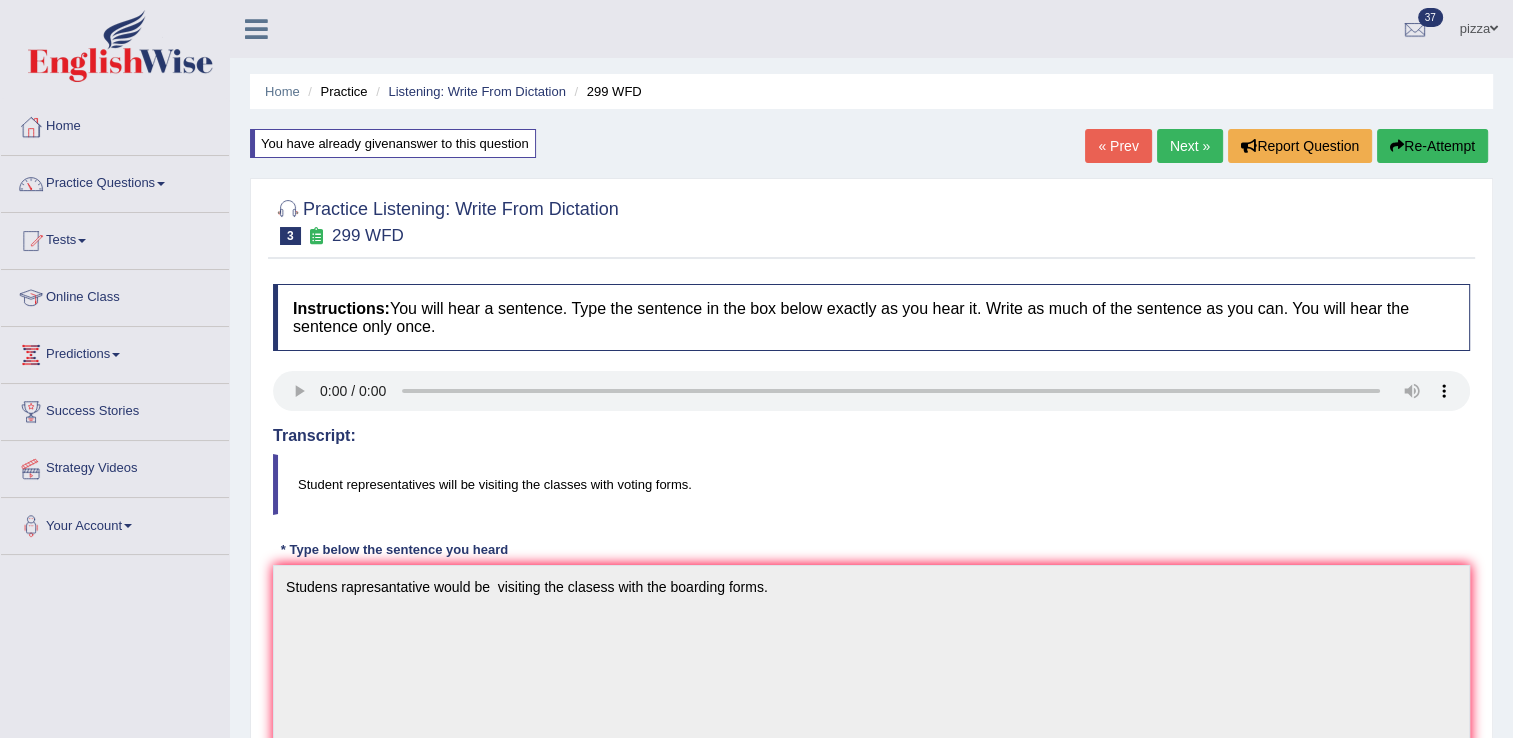 click on "Next »" at bounding box center [1190, 146] 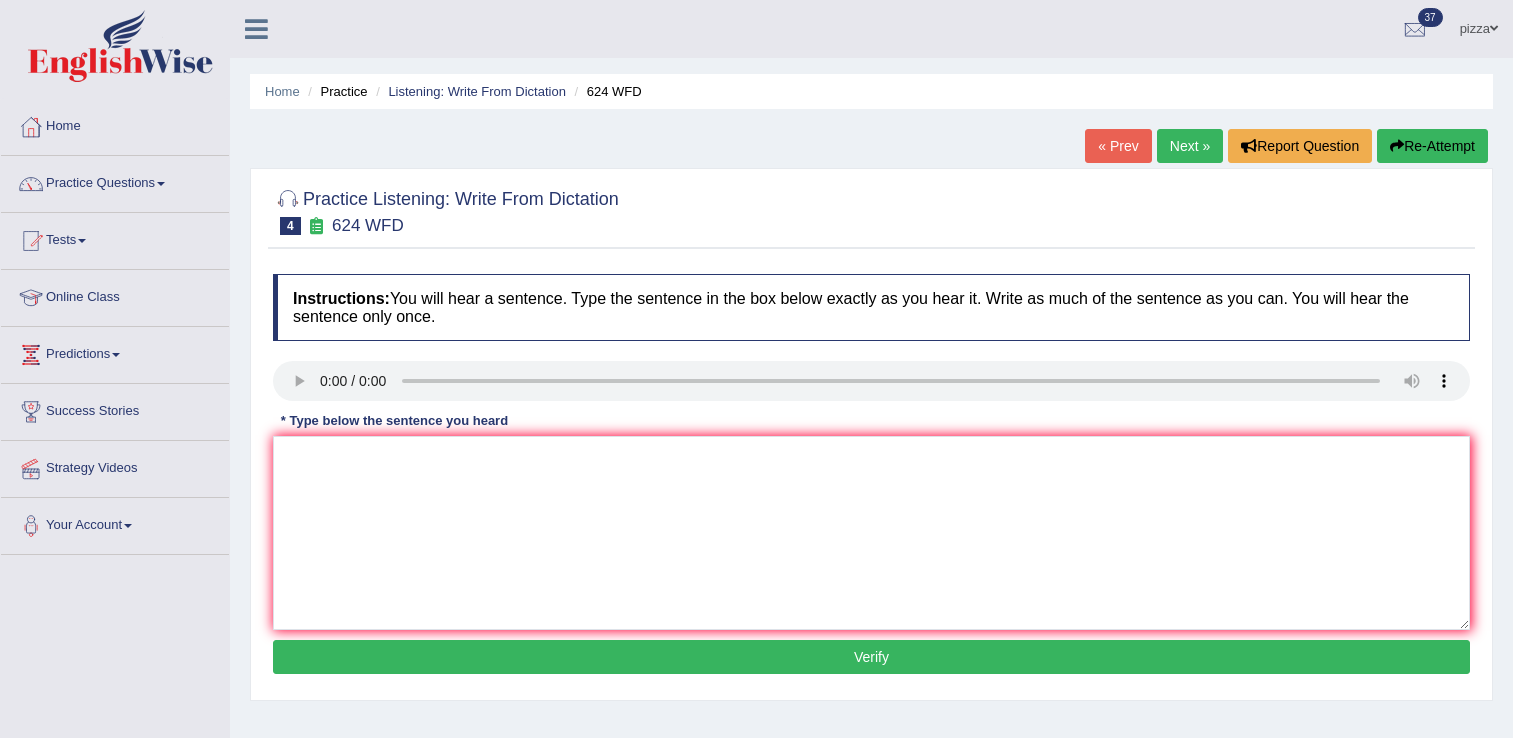 scroll, scrollTop: 0, scrollLeft: 0, axis: both 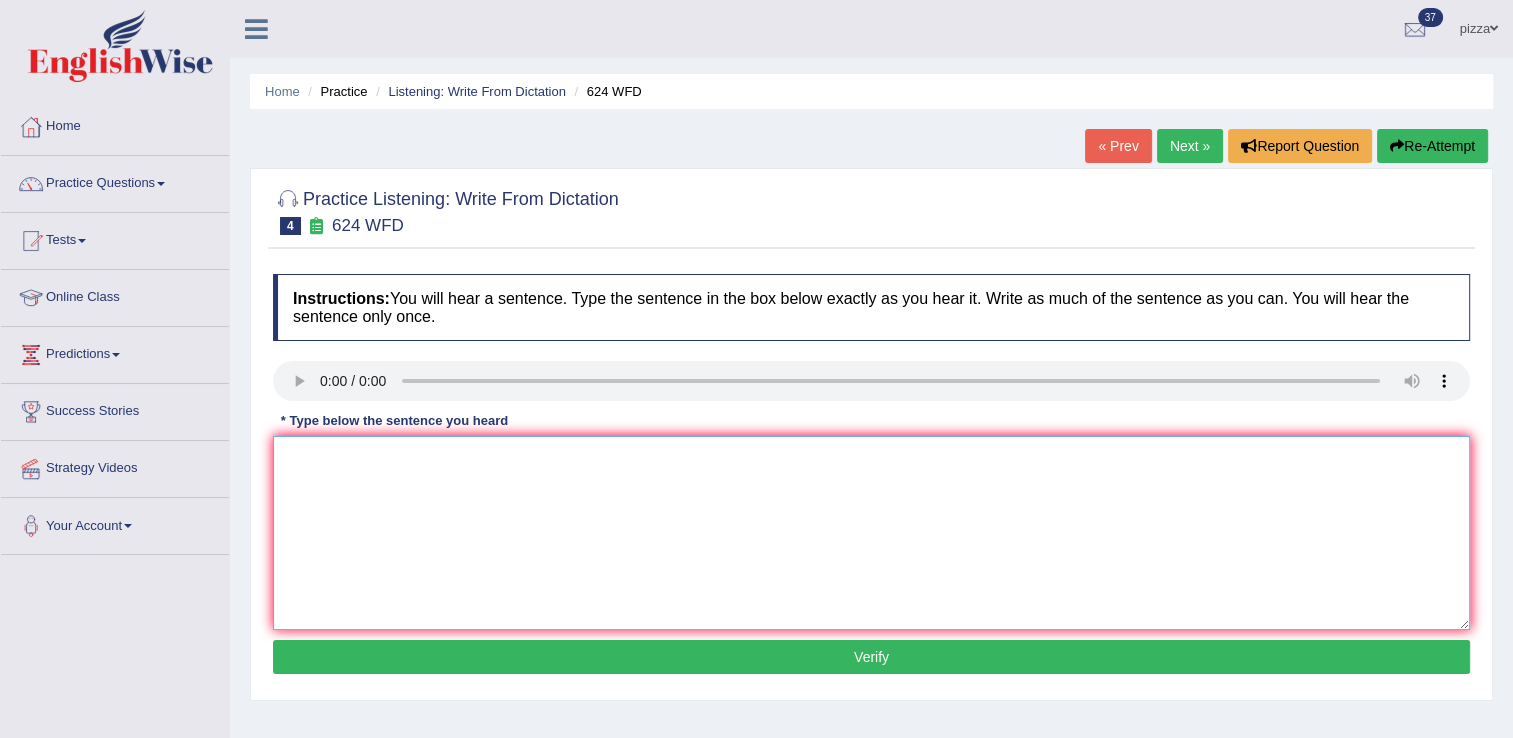 click at bounding box center [871, 533] 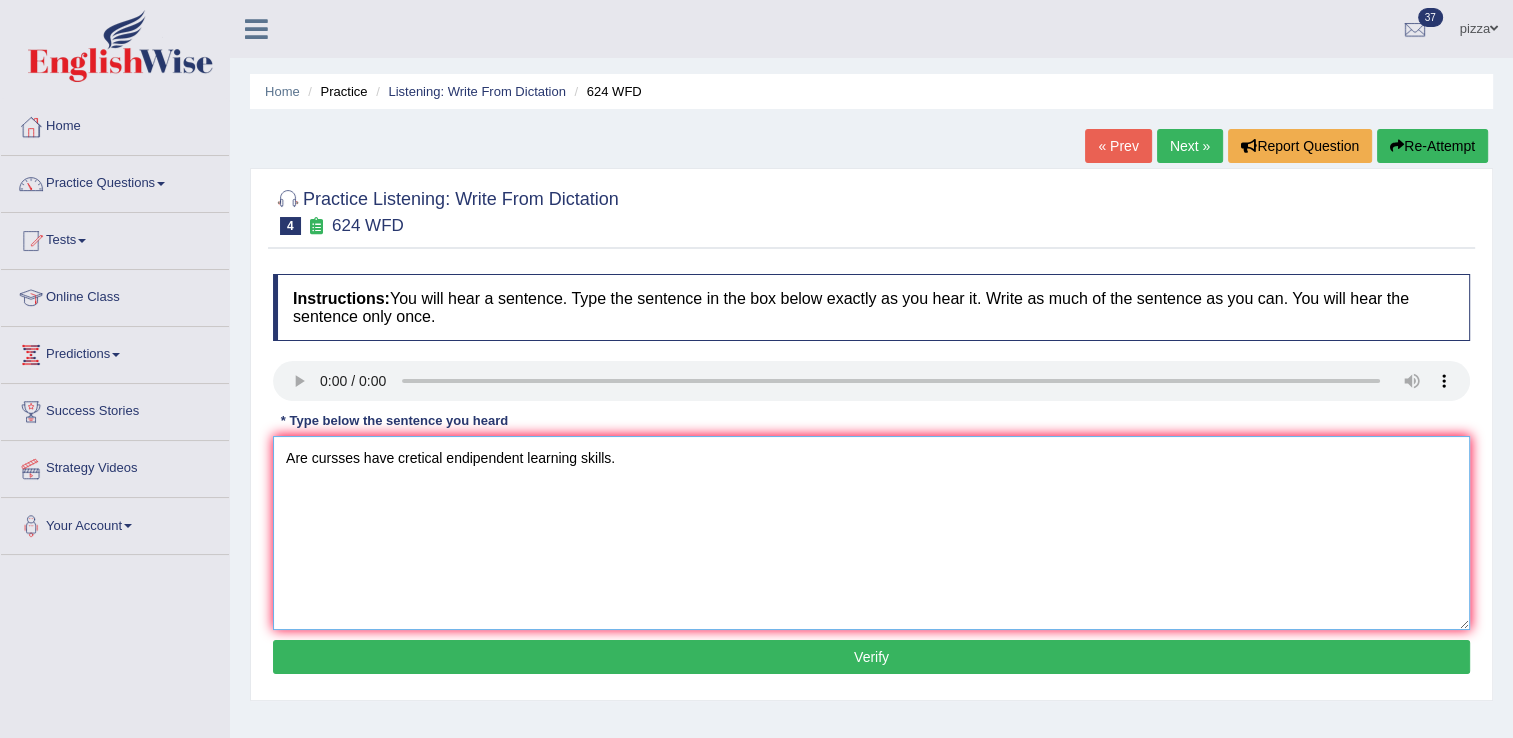 type on "Are cursses have cretical endipendent learning skills." 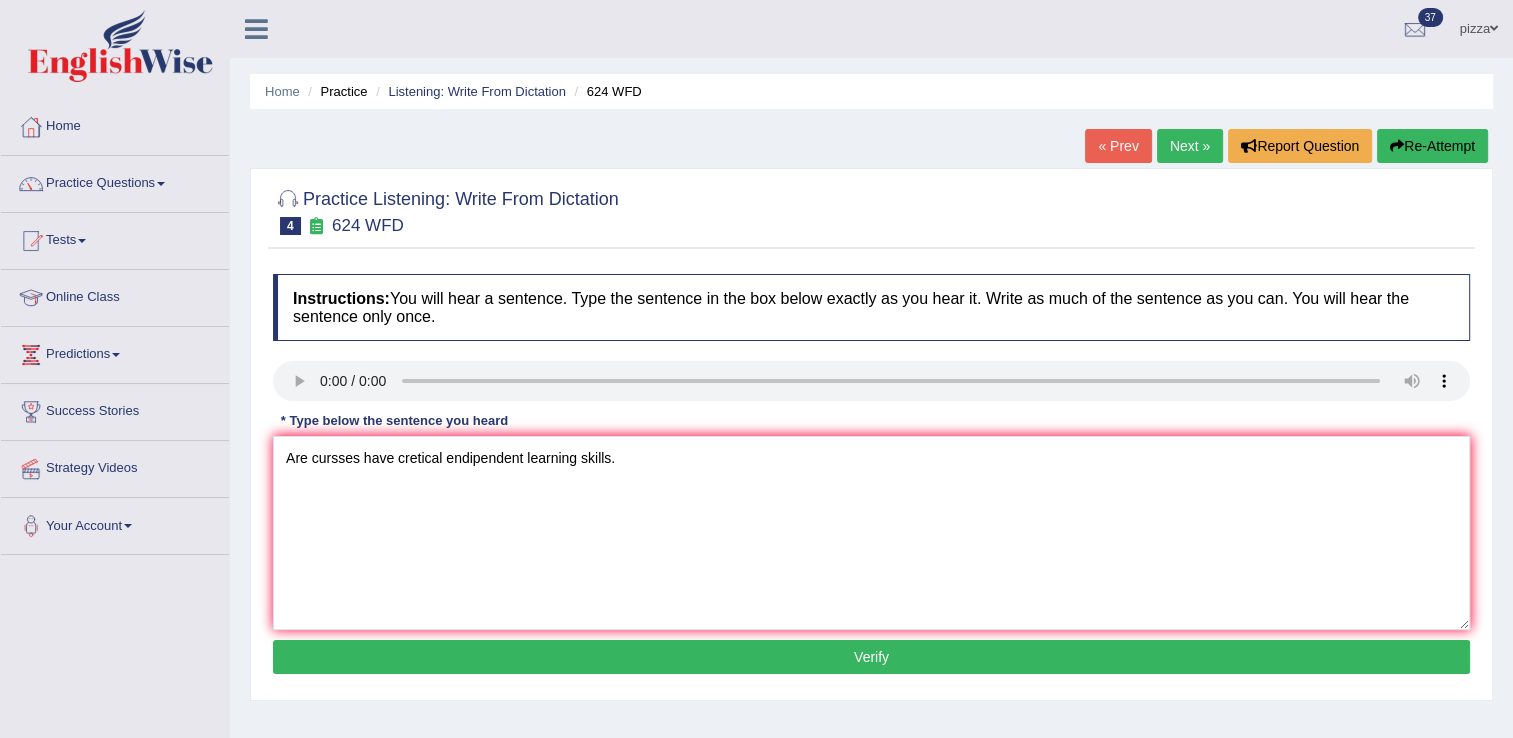 click on "Verify" at bounding box center [871, 657] 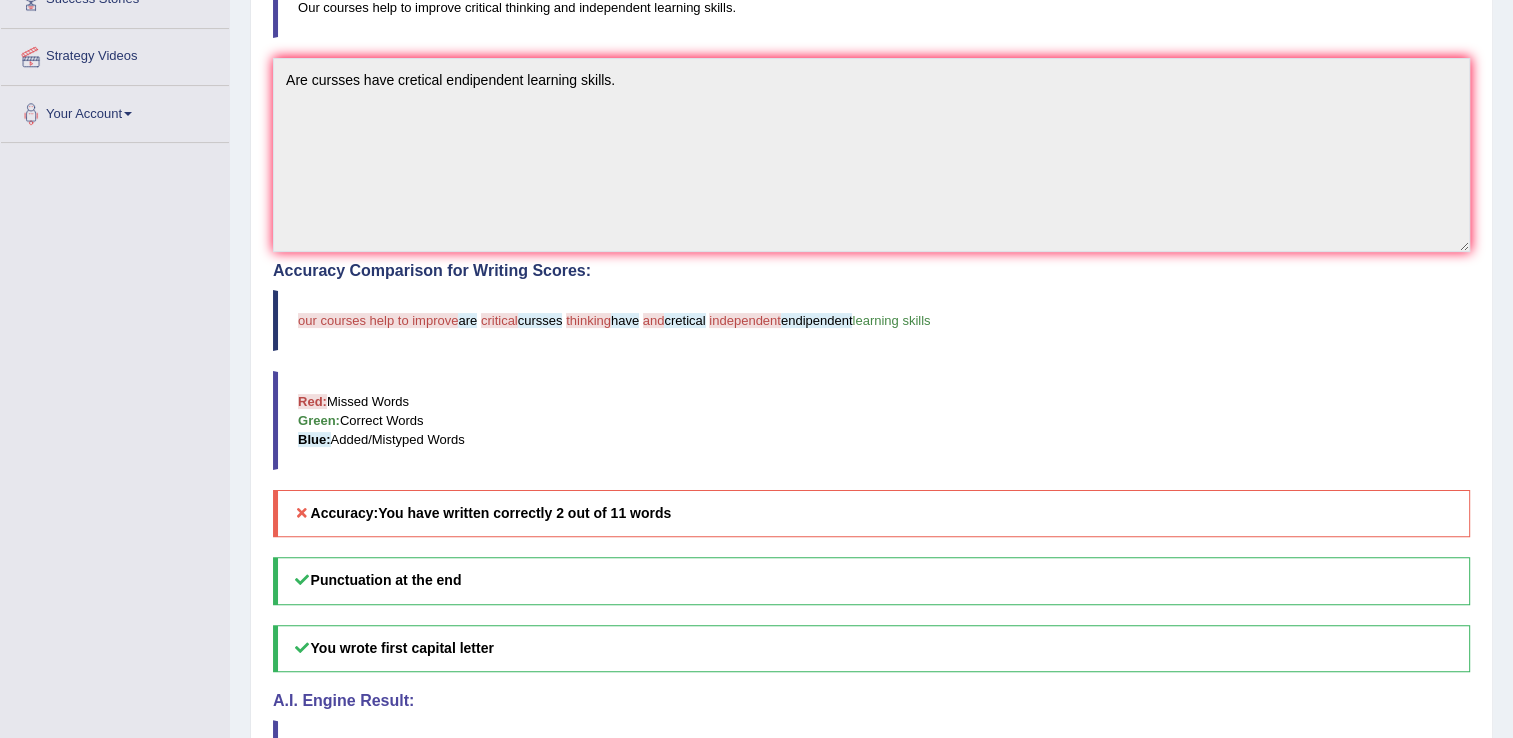 scroll, scrollTop: 466, scrollLeft: 0, axis: vertical 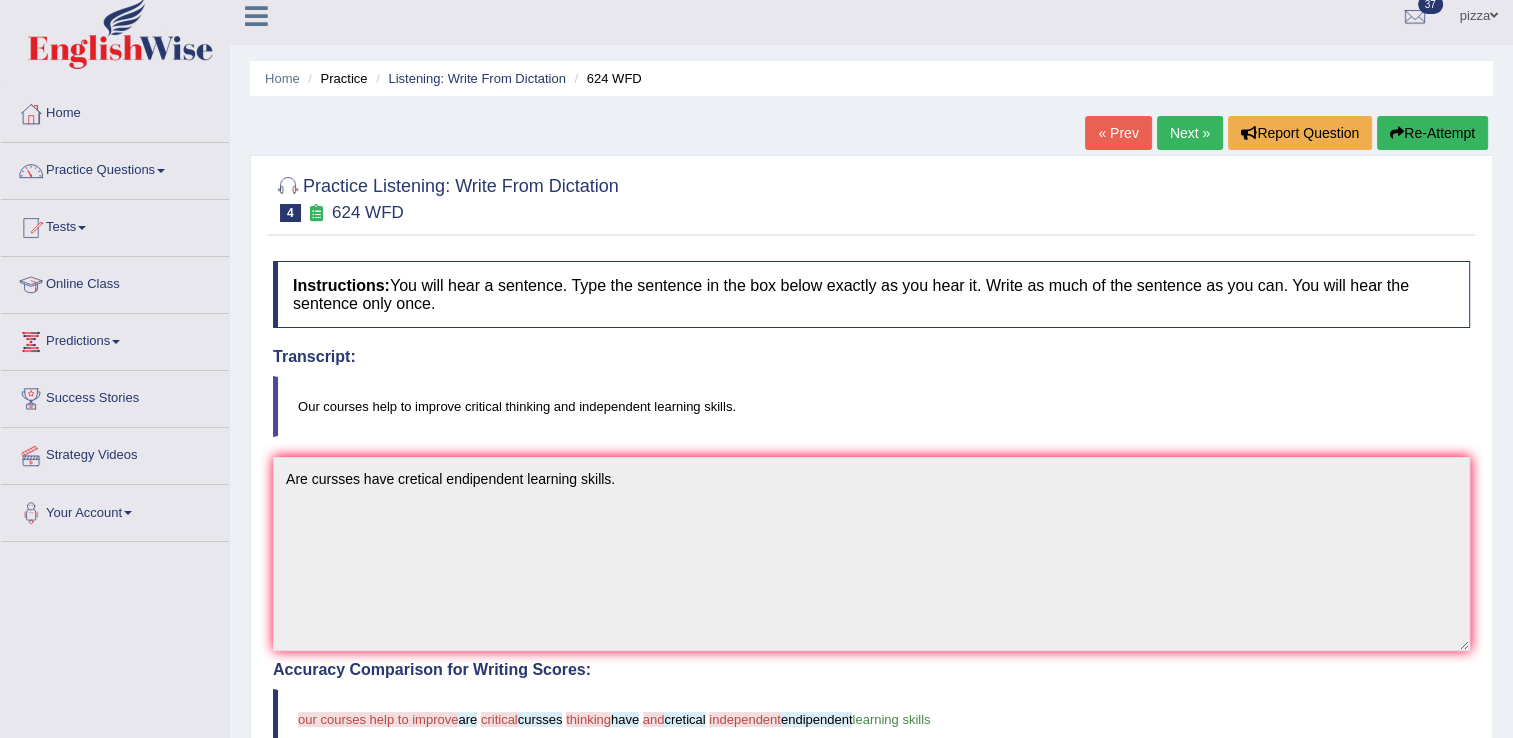 click on "Re-Attempt" at bounding box center (1432, 133) 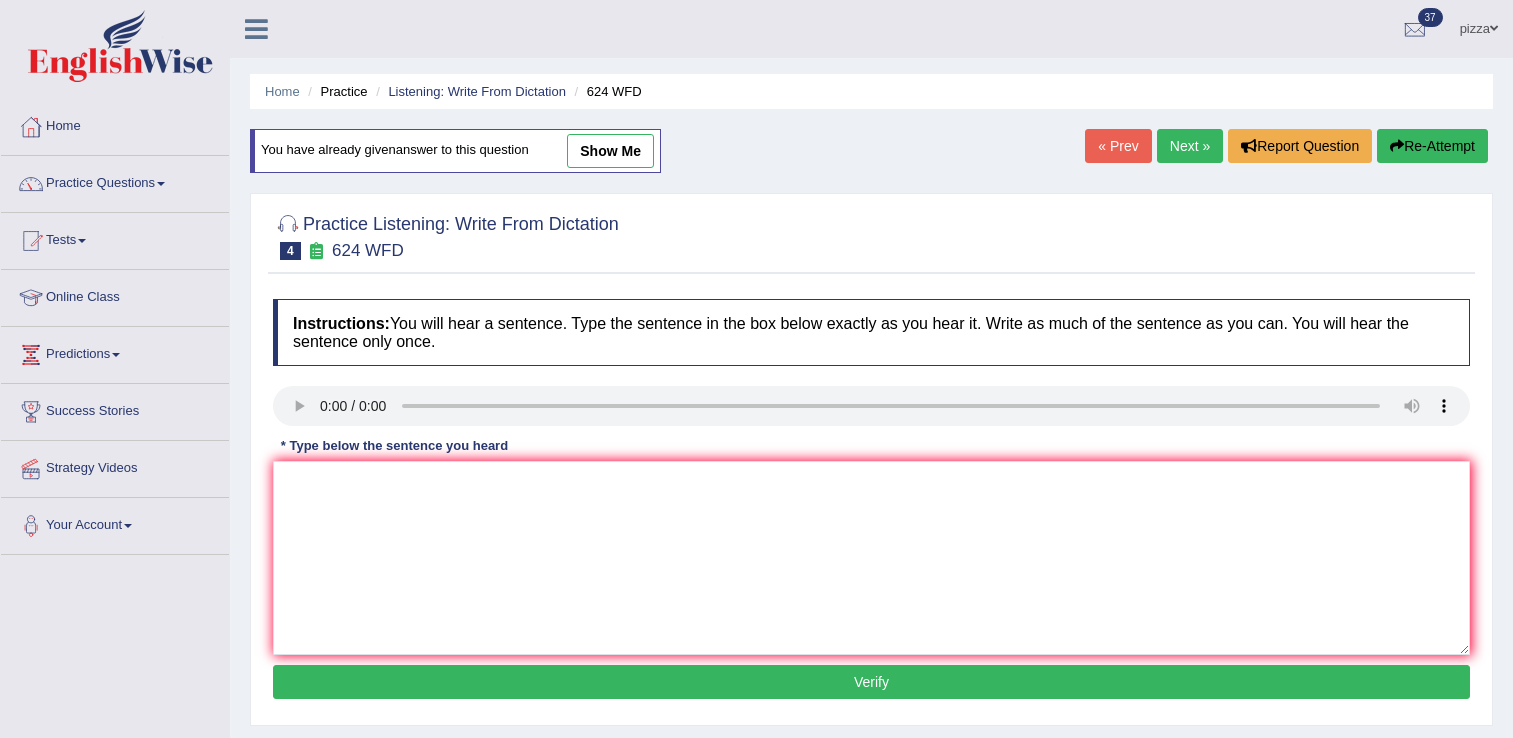 scroll, scrollTop: 13, scrollLeft: 0, axis: vertical 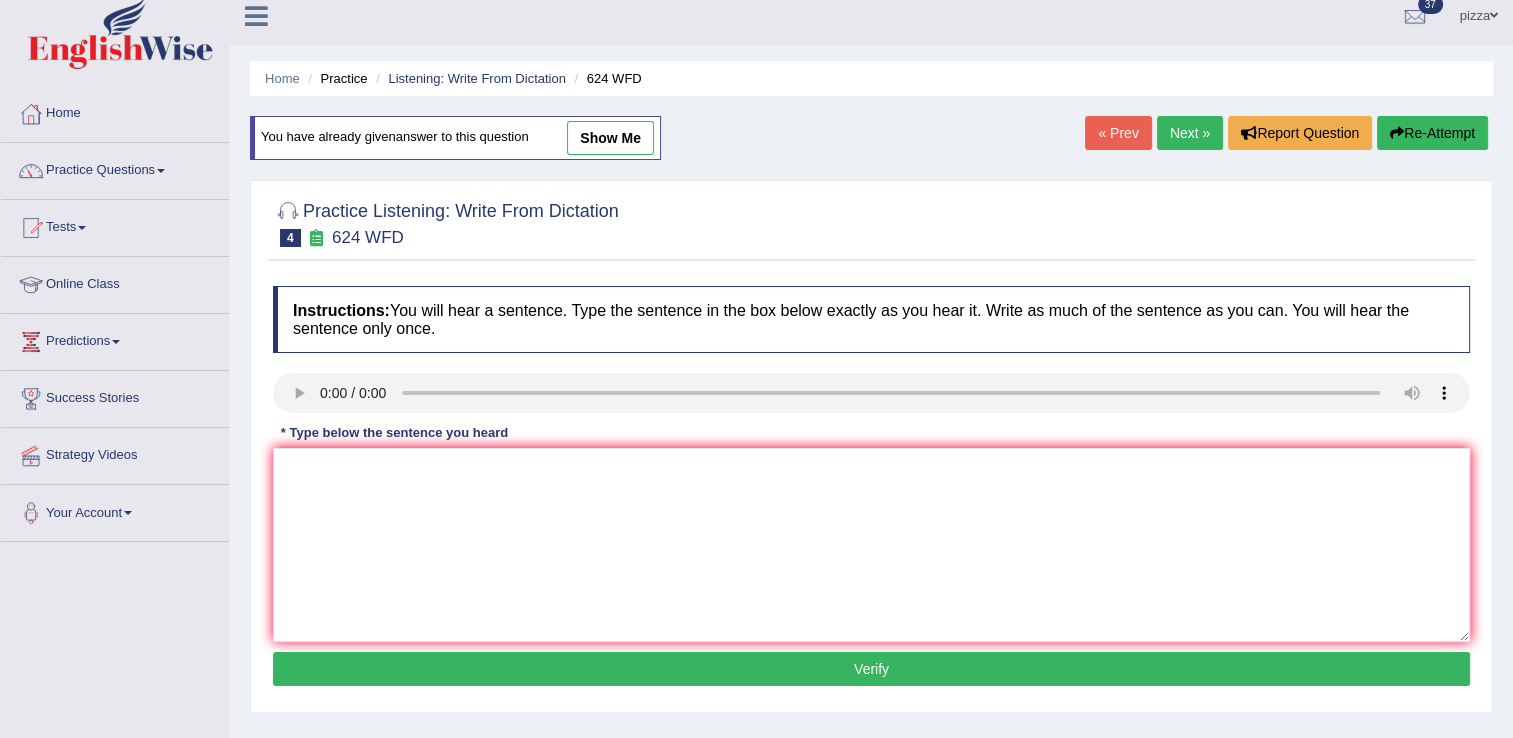 click on "Next »" at bounding box center [1190, 133] 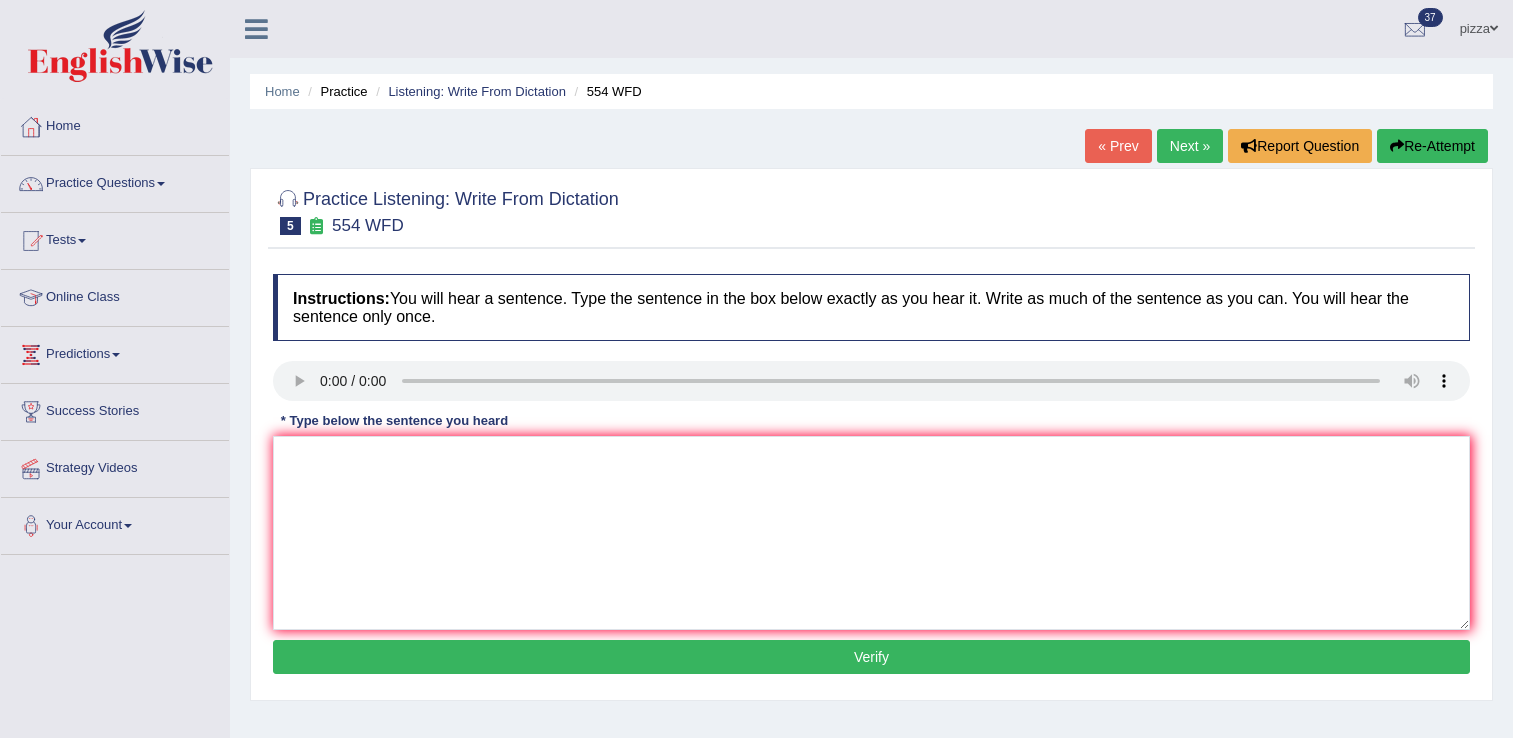 scroll, scrollTop: 0, scrollLeft: 0, axis: both 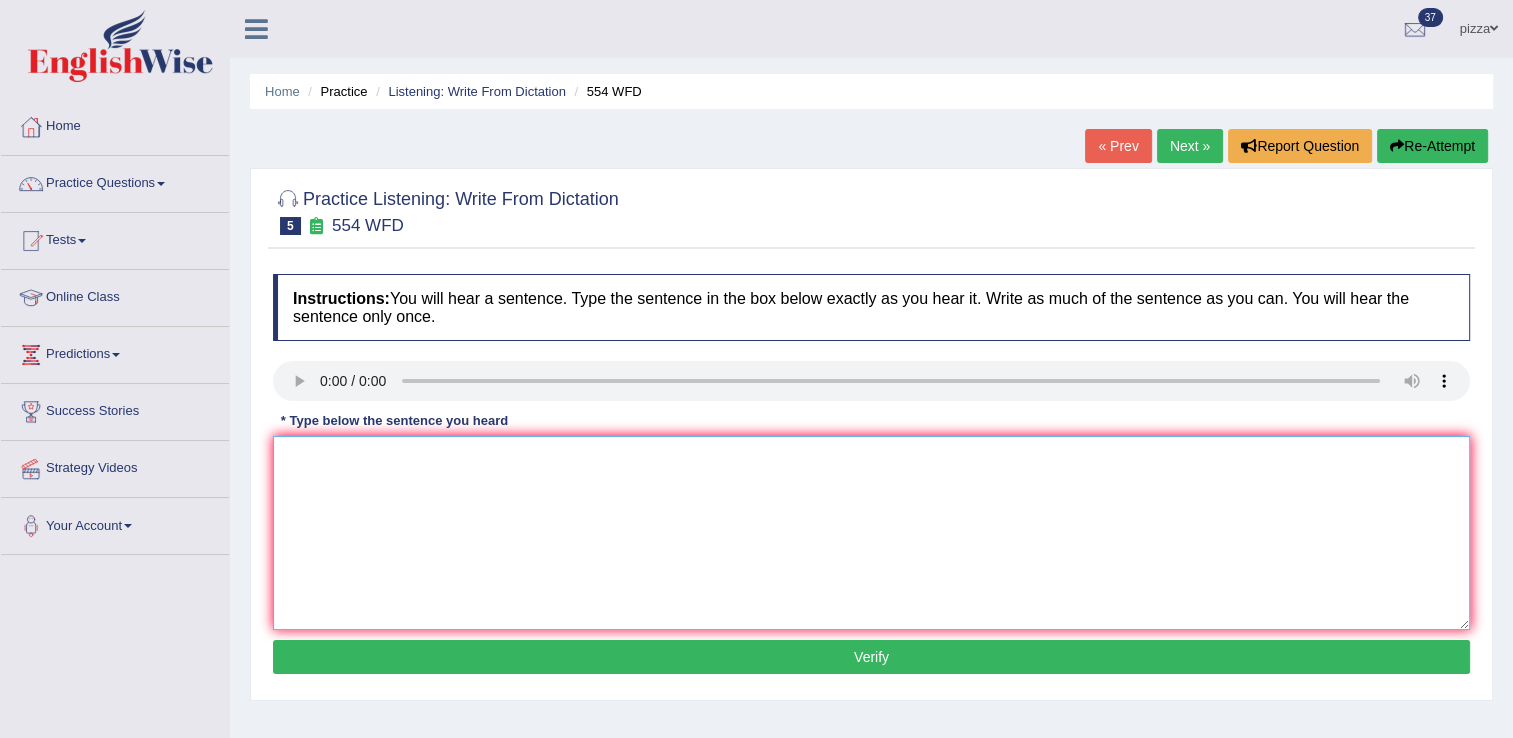 click at bounding box center [871, 533] 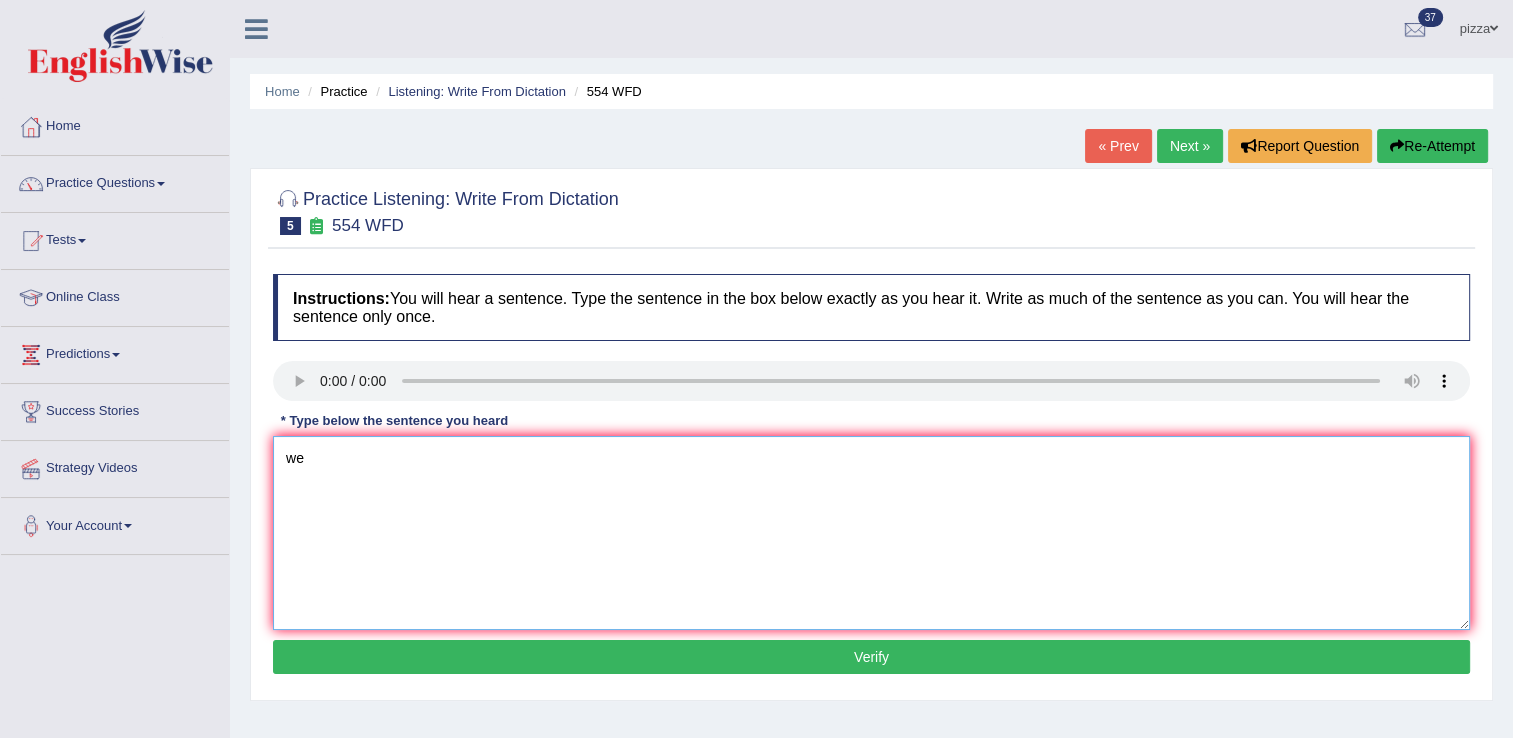 type on "w" 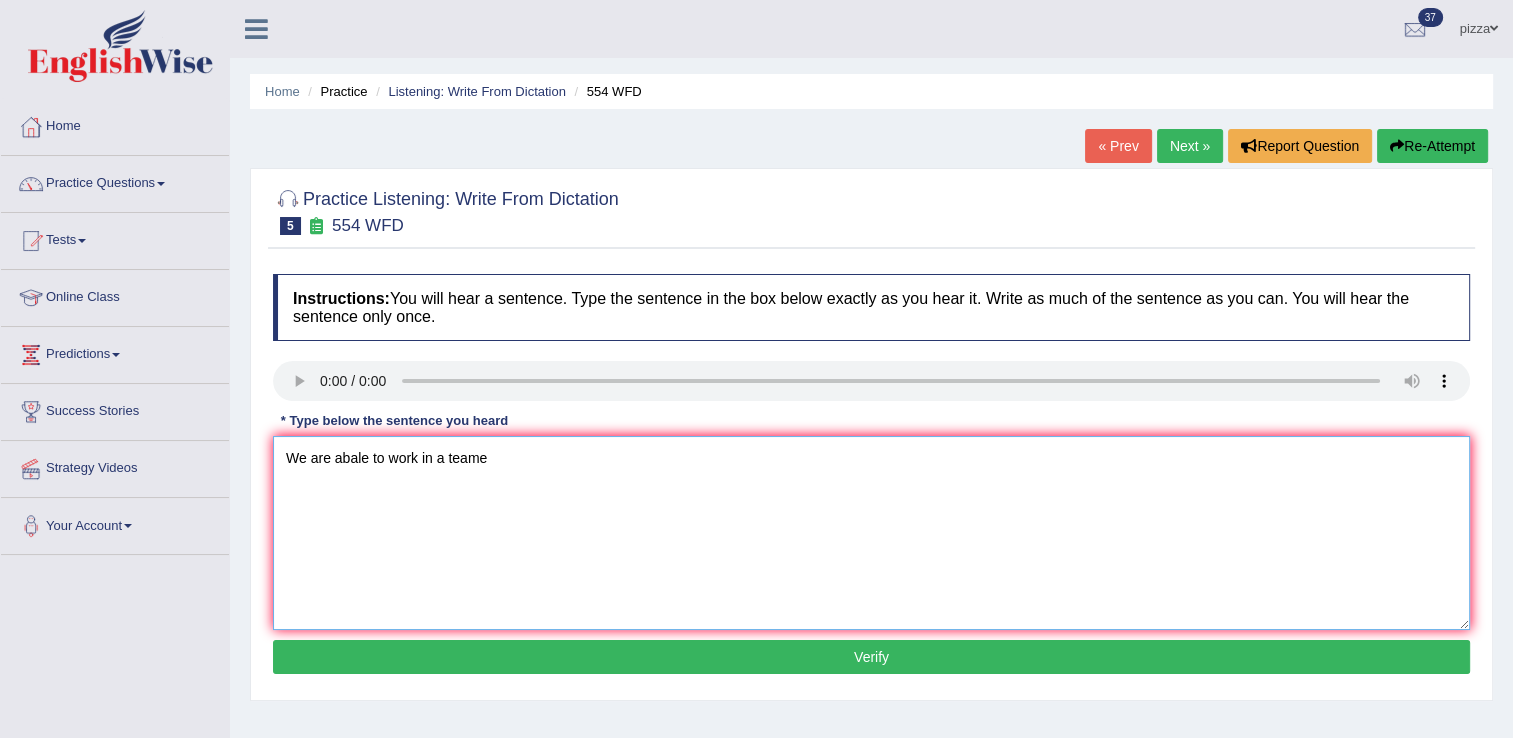 type on "We are abale to work in a teame" 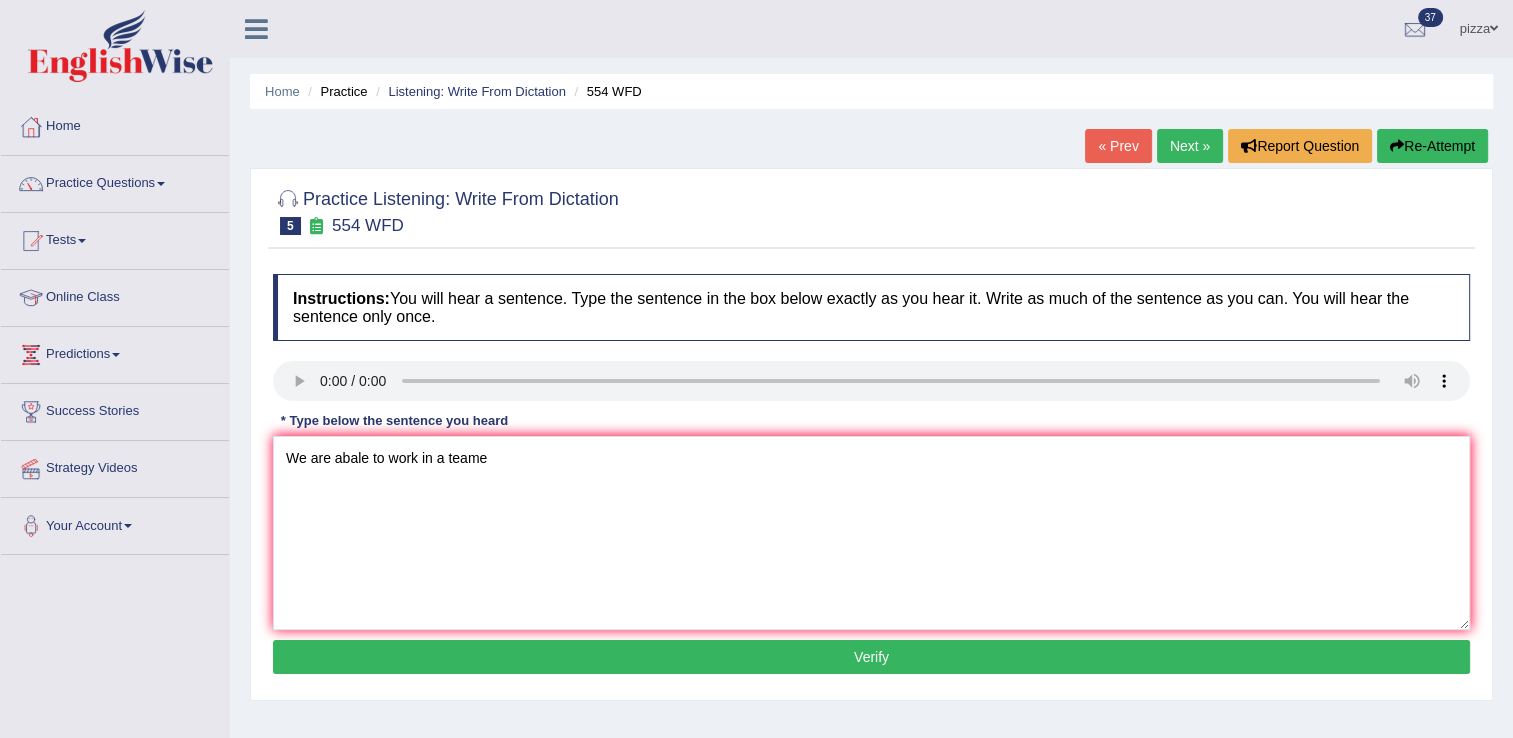 click on "Verify" at bounding box center (871, 657) 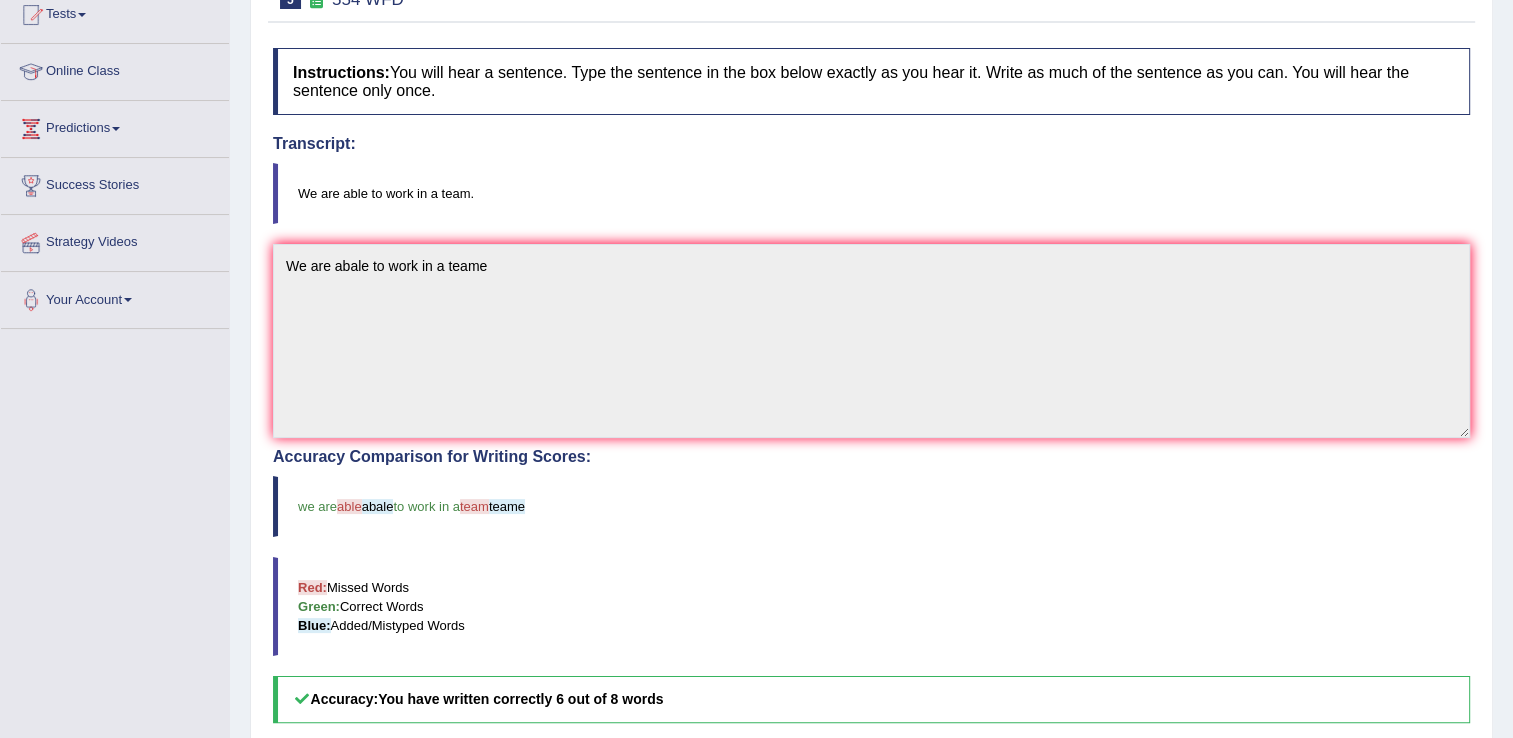 scroll, scrollTop: 280, scrollLeft: 0, axis: vertical 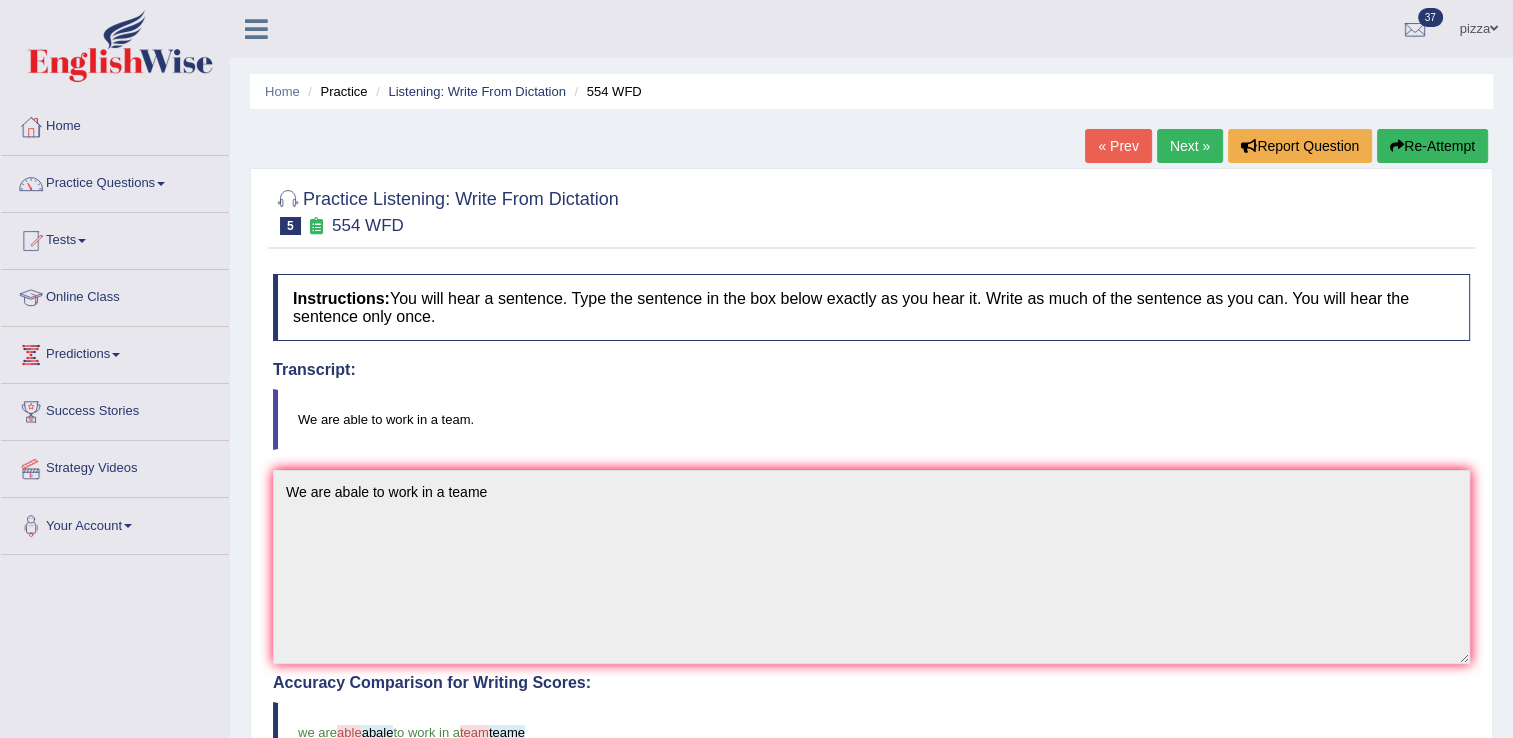 click on "Re-Attempt" at bounding box center (1432, 146) 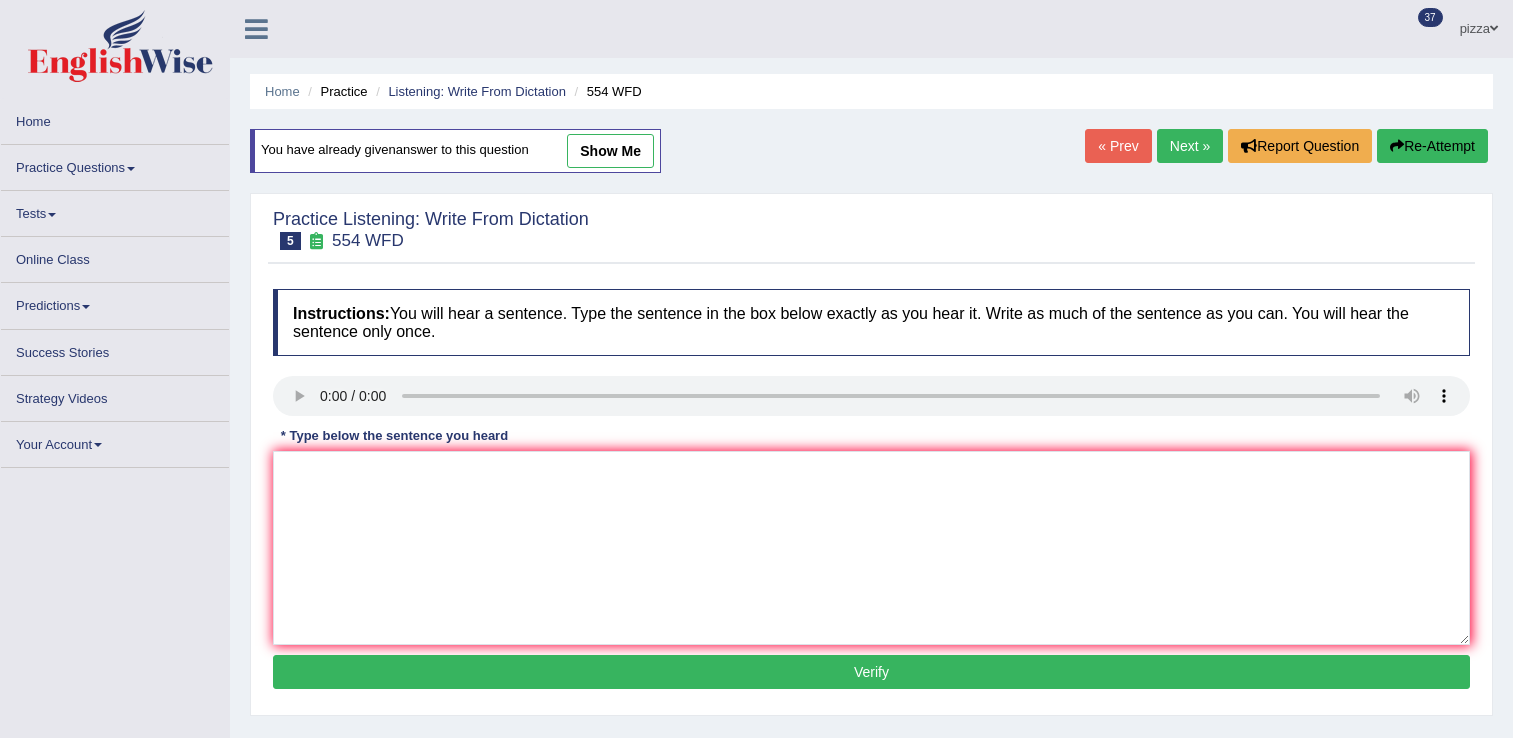 scroll, scrollTop: 0, scrollLeft: 0, axis: both 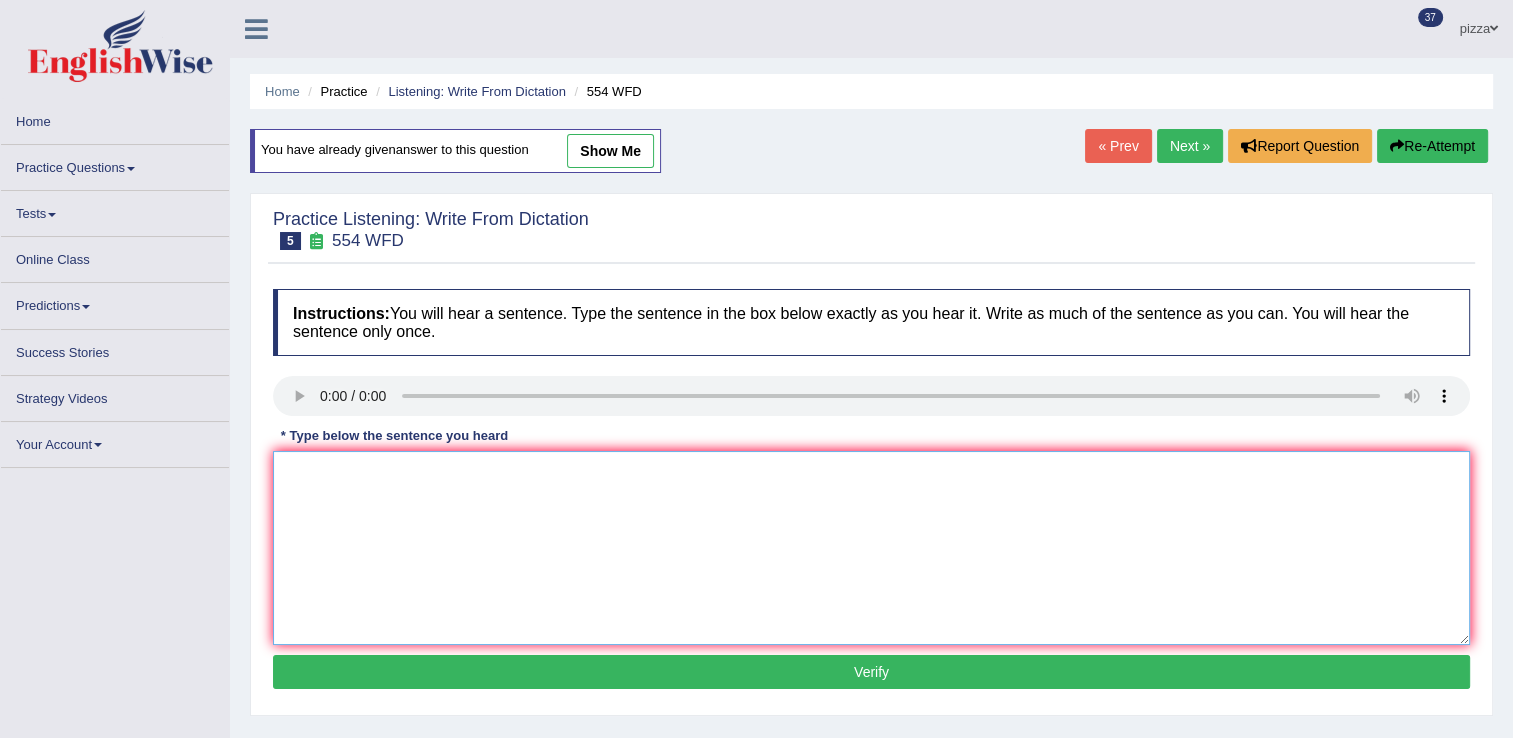 click at bounding box center (871, 548) 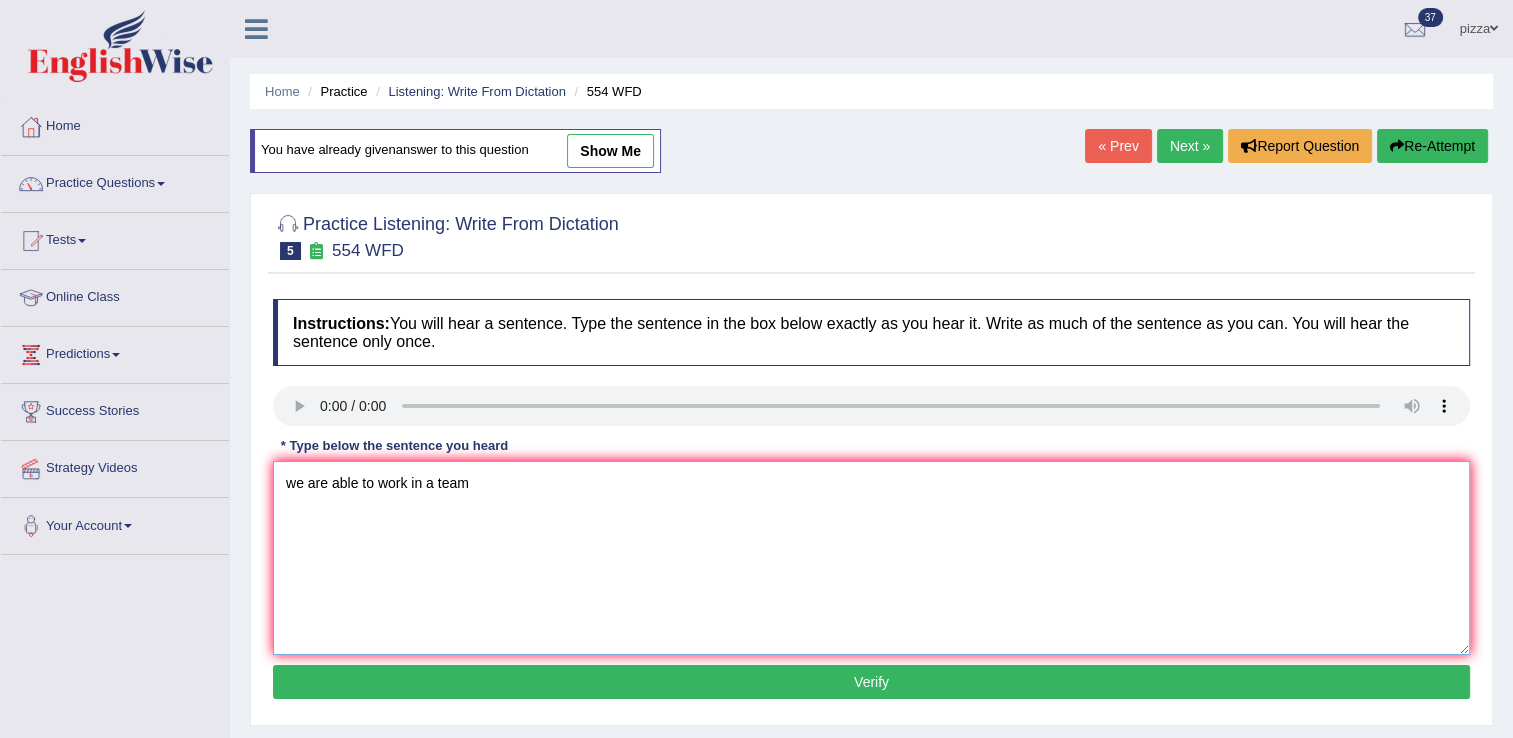 type on "we are able to work in a team" 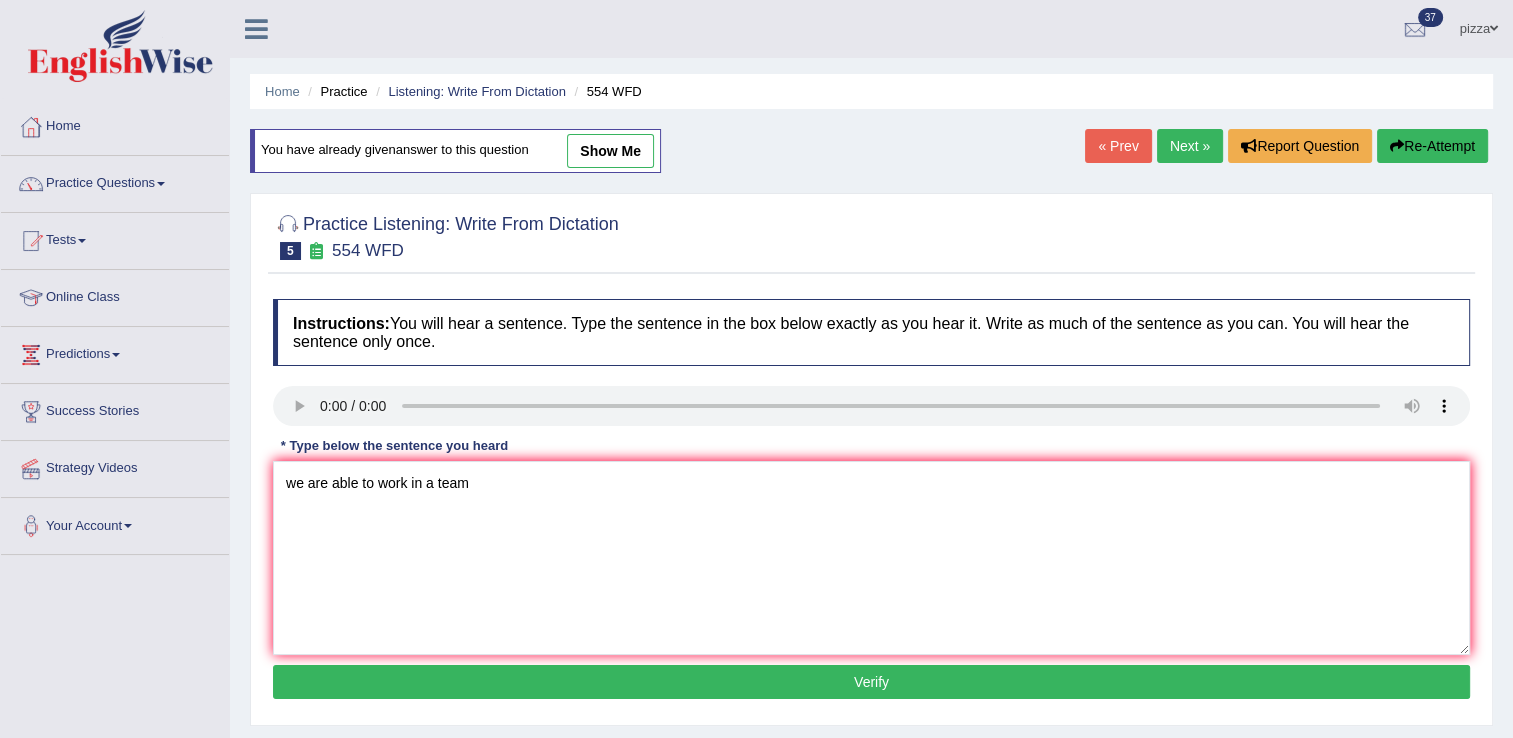 click on "Verify" at bounding box center (871, 682) 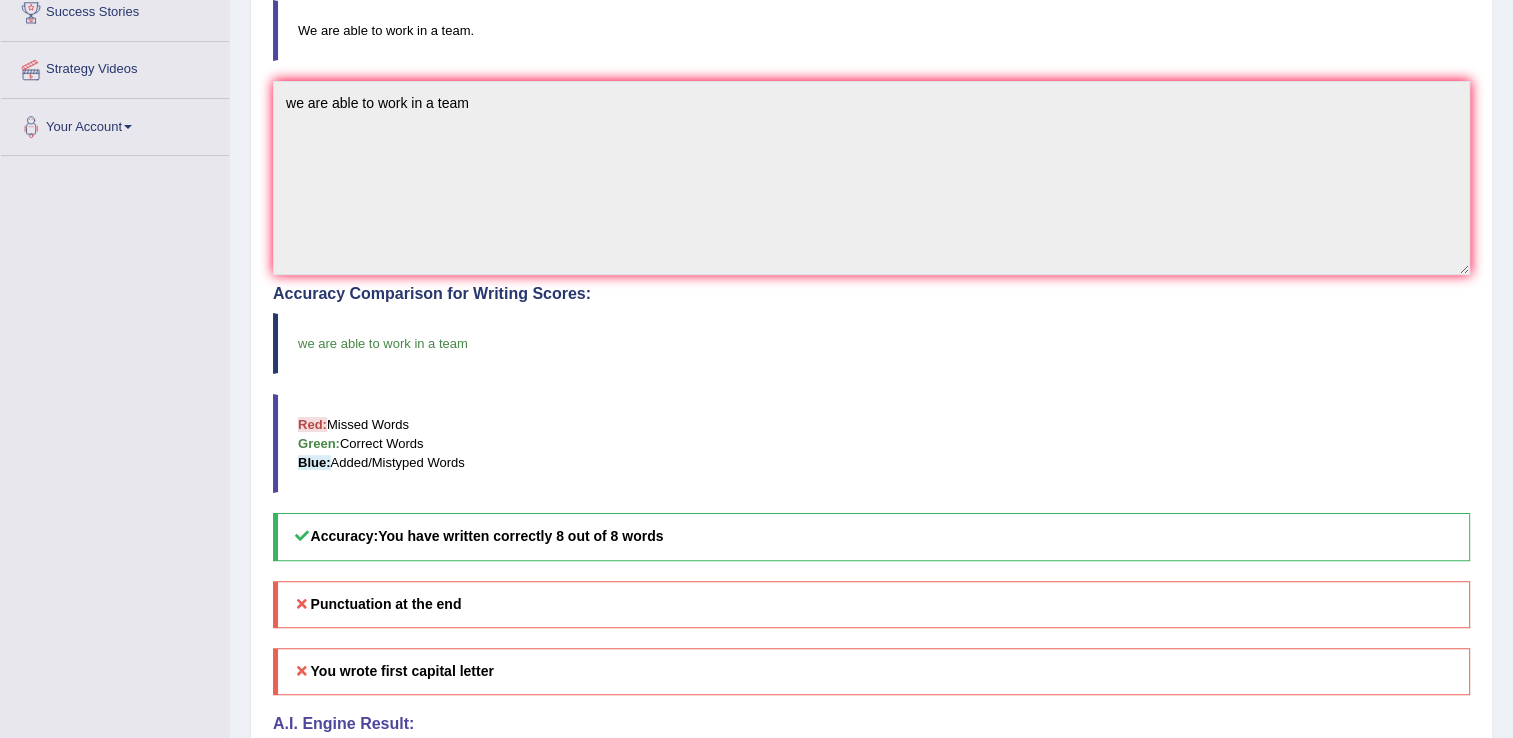scroll, scrollTop: 426, scrollLeft: 0, axis: vertical 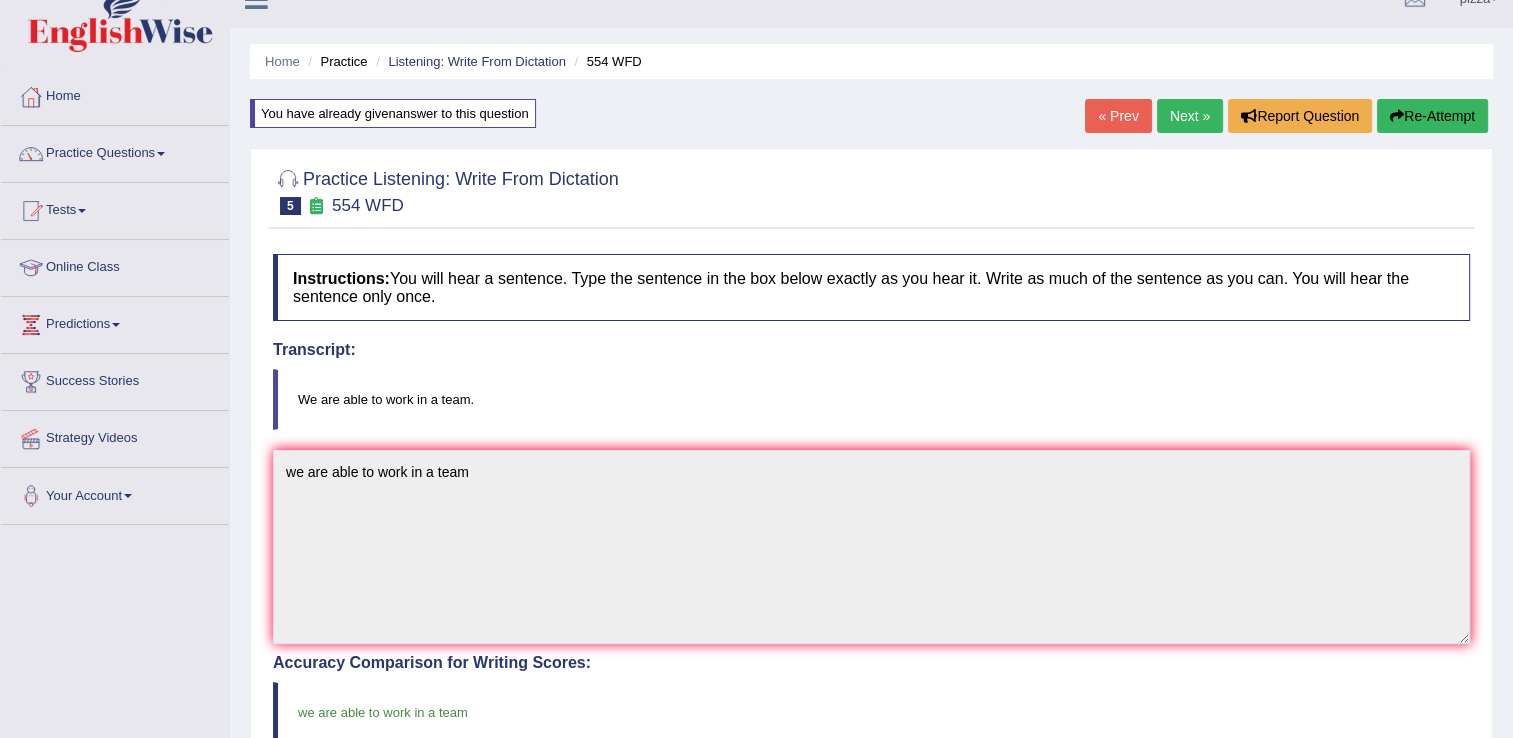 click on "Next »" at bounding box center [1190, 116] 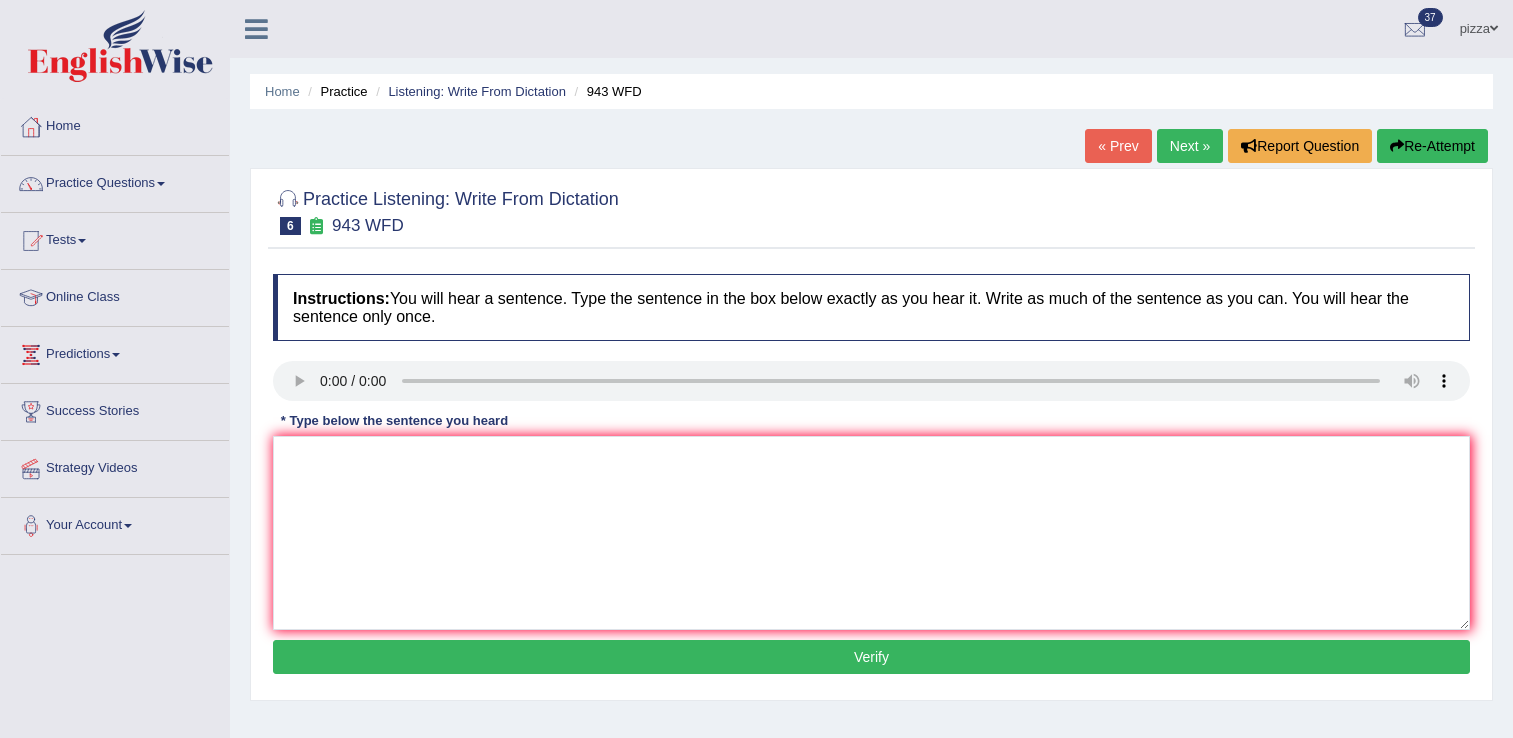 scroll, scrollTop: 0, scrollLeft: 0, axis: both 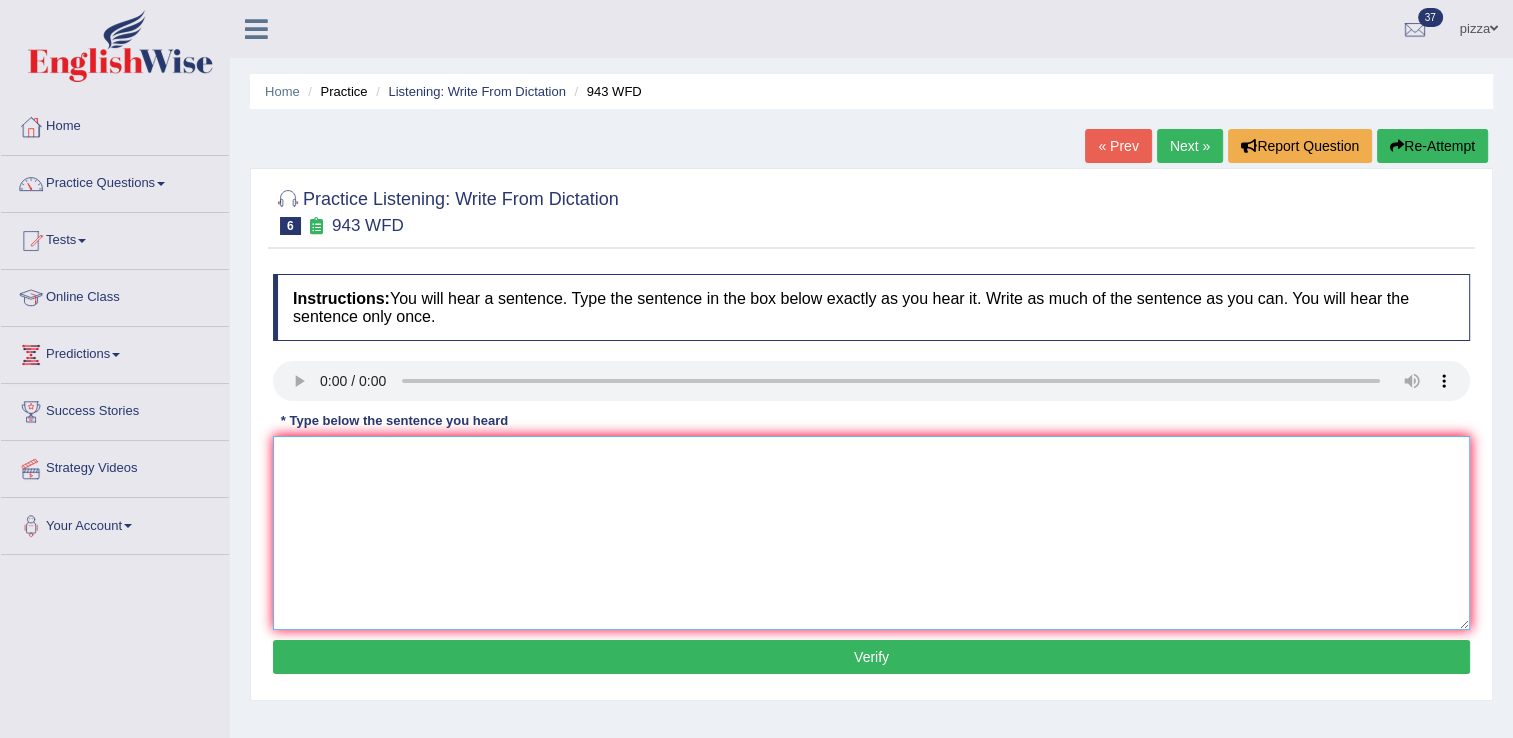 click at bounding box center (871, 533) 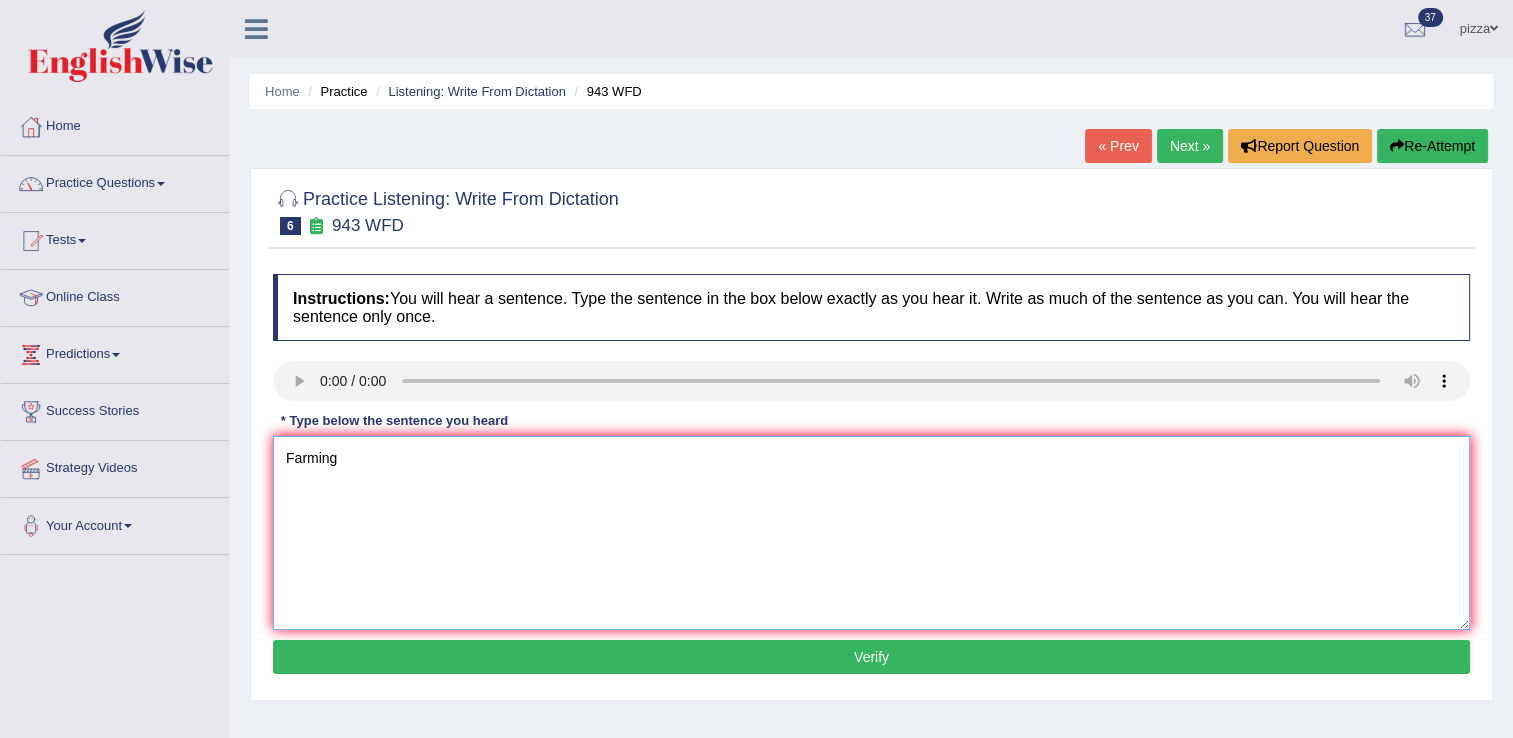 type on "Farming" 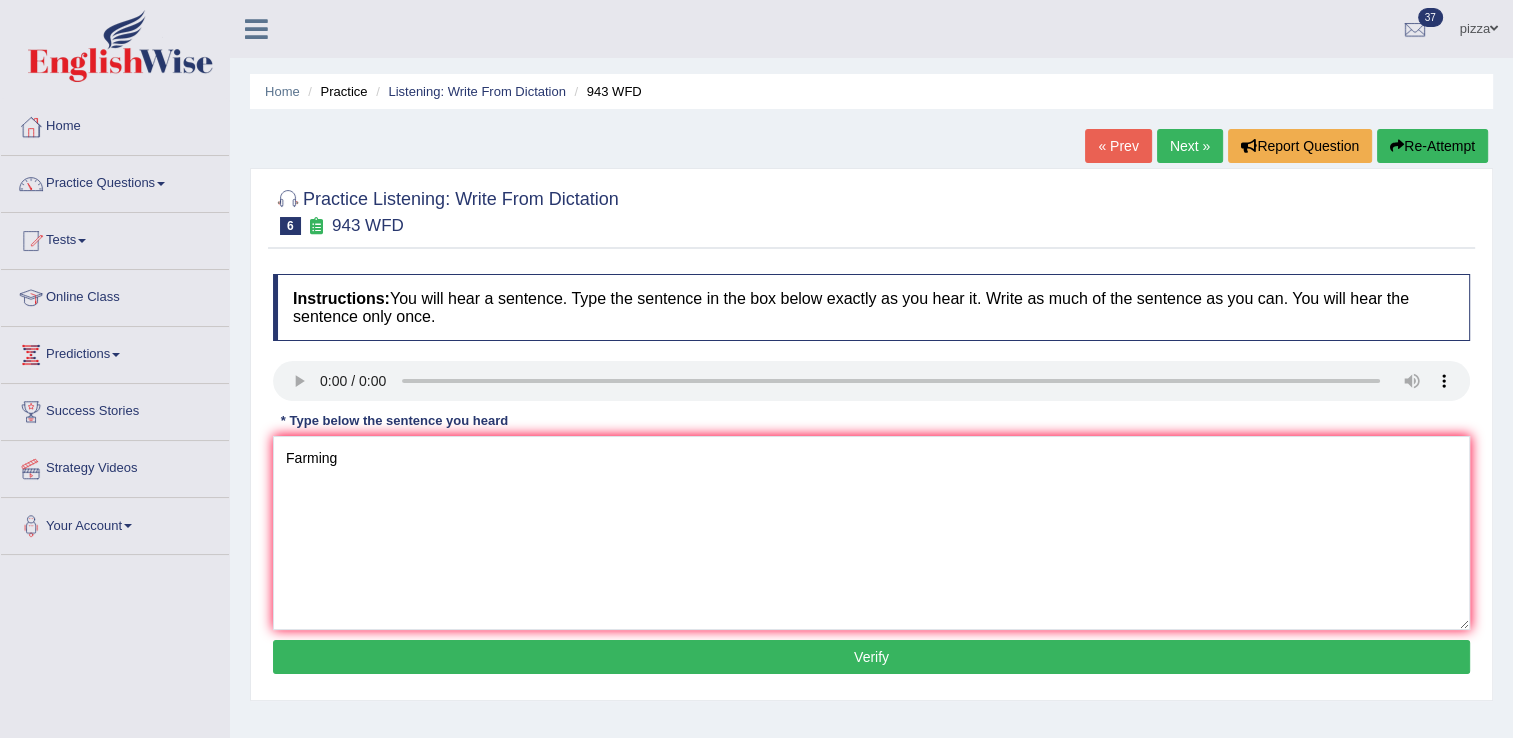 type 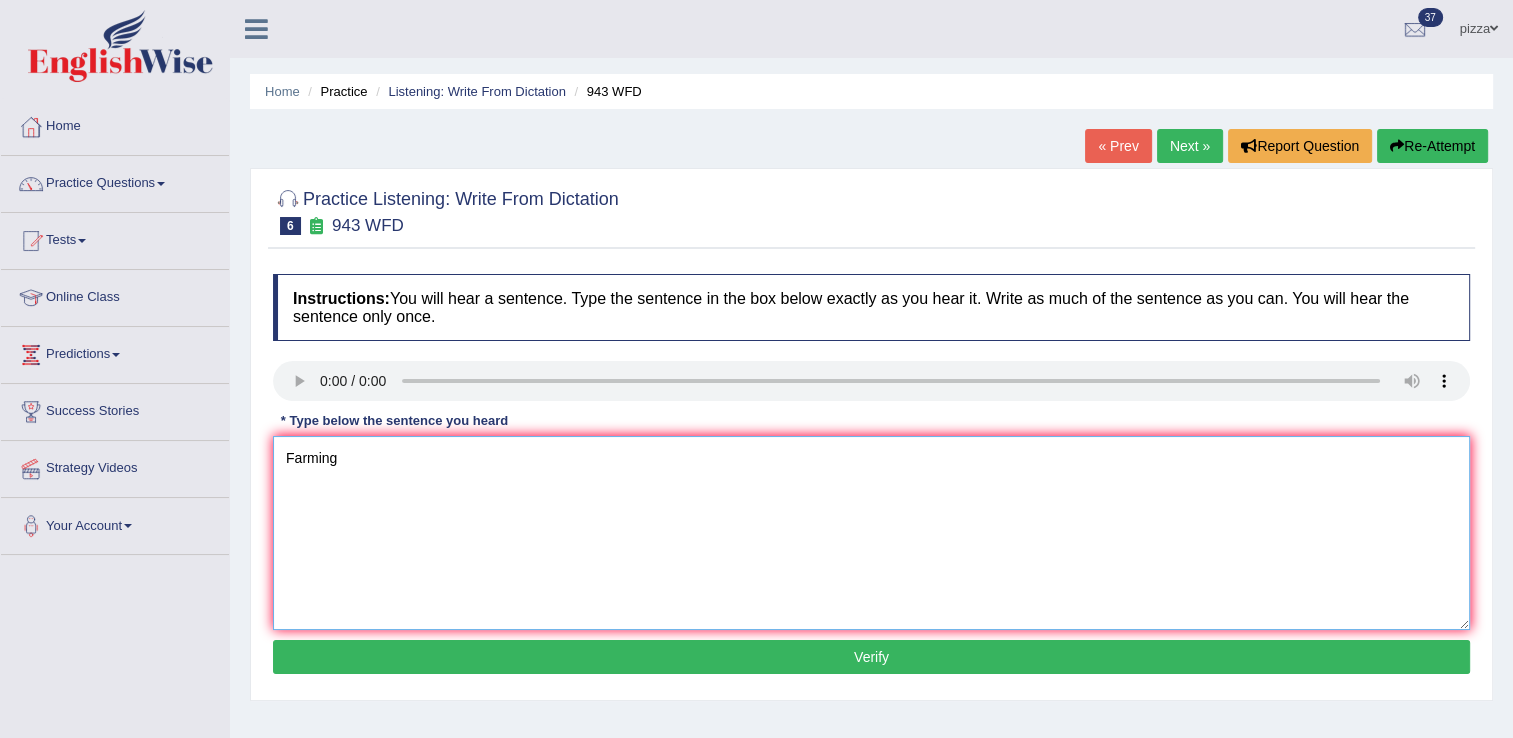 click on "Farming" at bounding box center [871, 533] 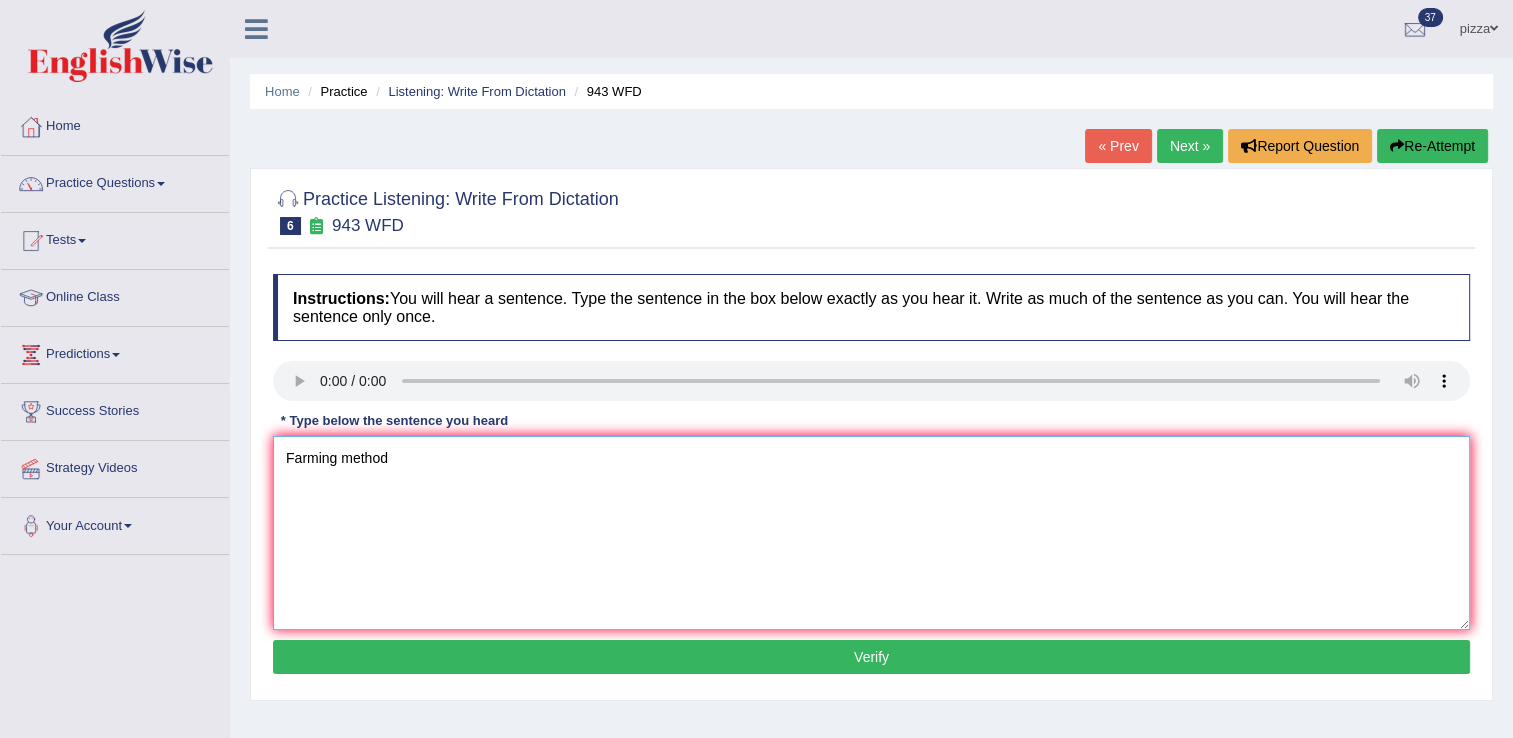 click on "Farming method" at bounding box center [871, 533] 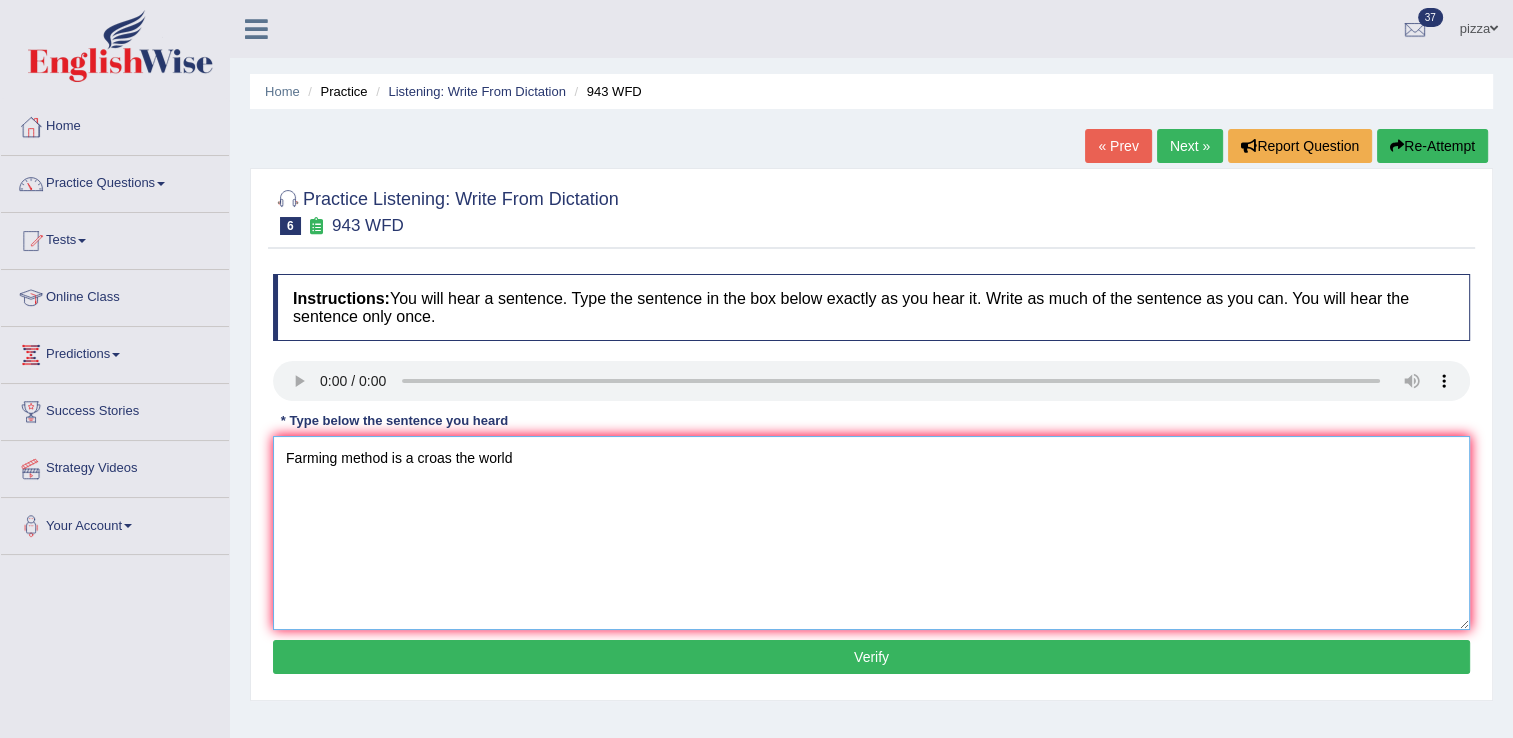 click on "Farming method is a croas the world" at bounding box center (871, 533) 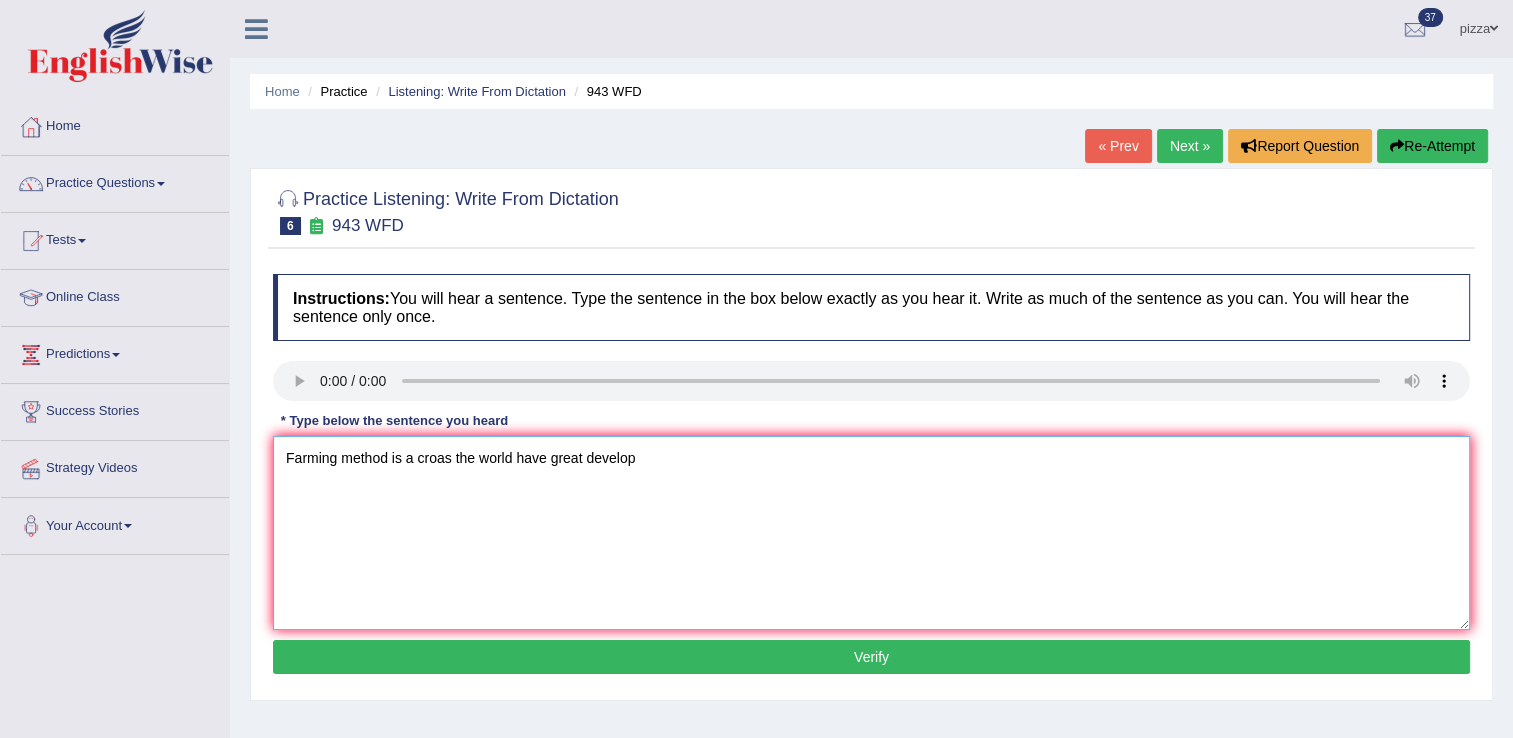 click on "Farming method is a croas the world have great develop" at bounding box center (871, 533) 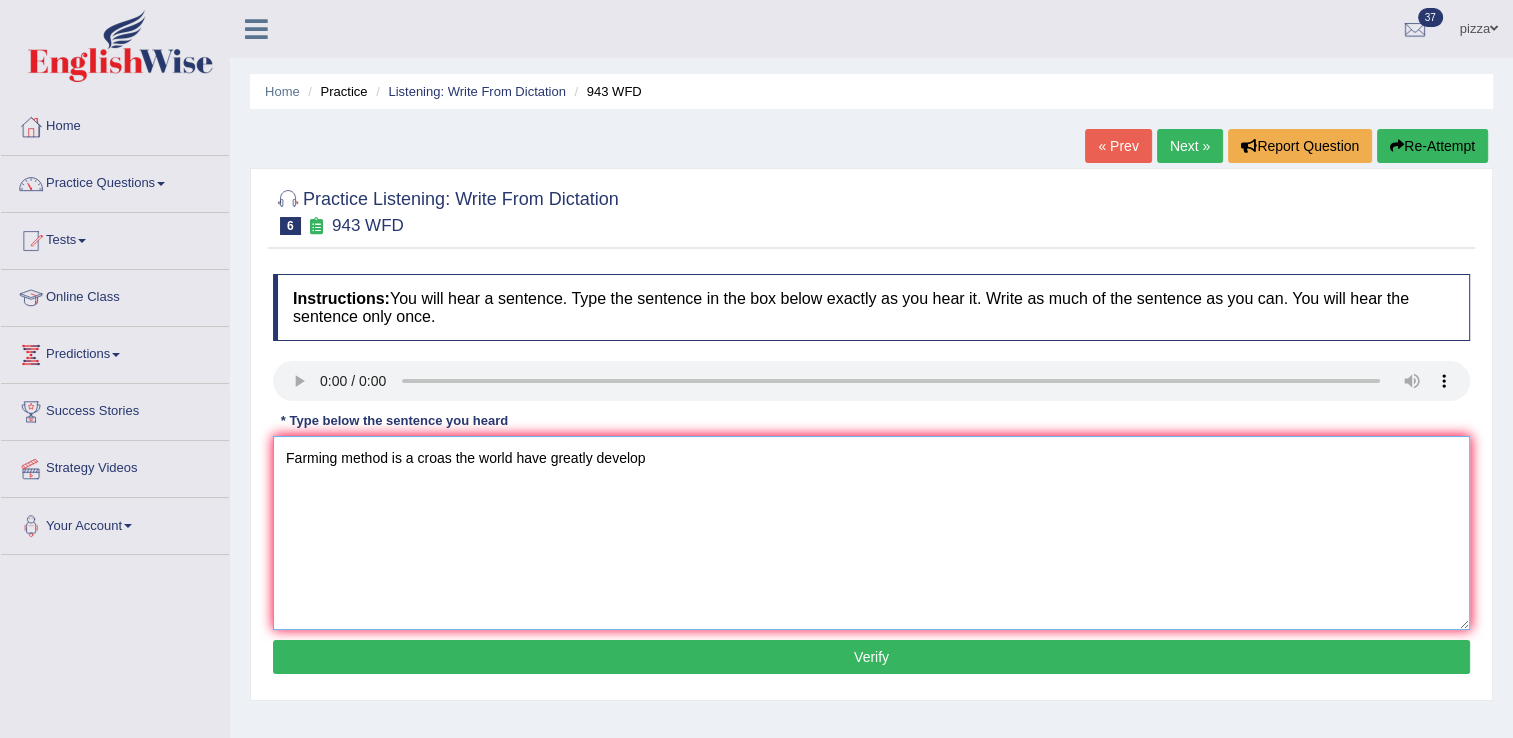 click on "Farming method is a croas the world have greatly develop" at bounding box center (871, 533) 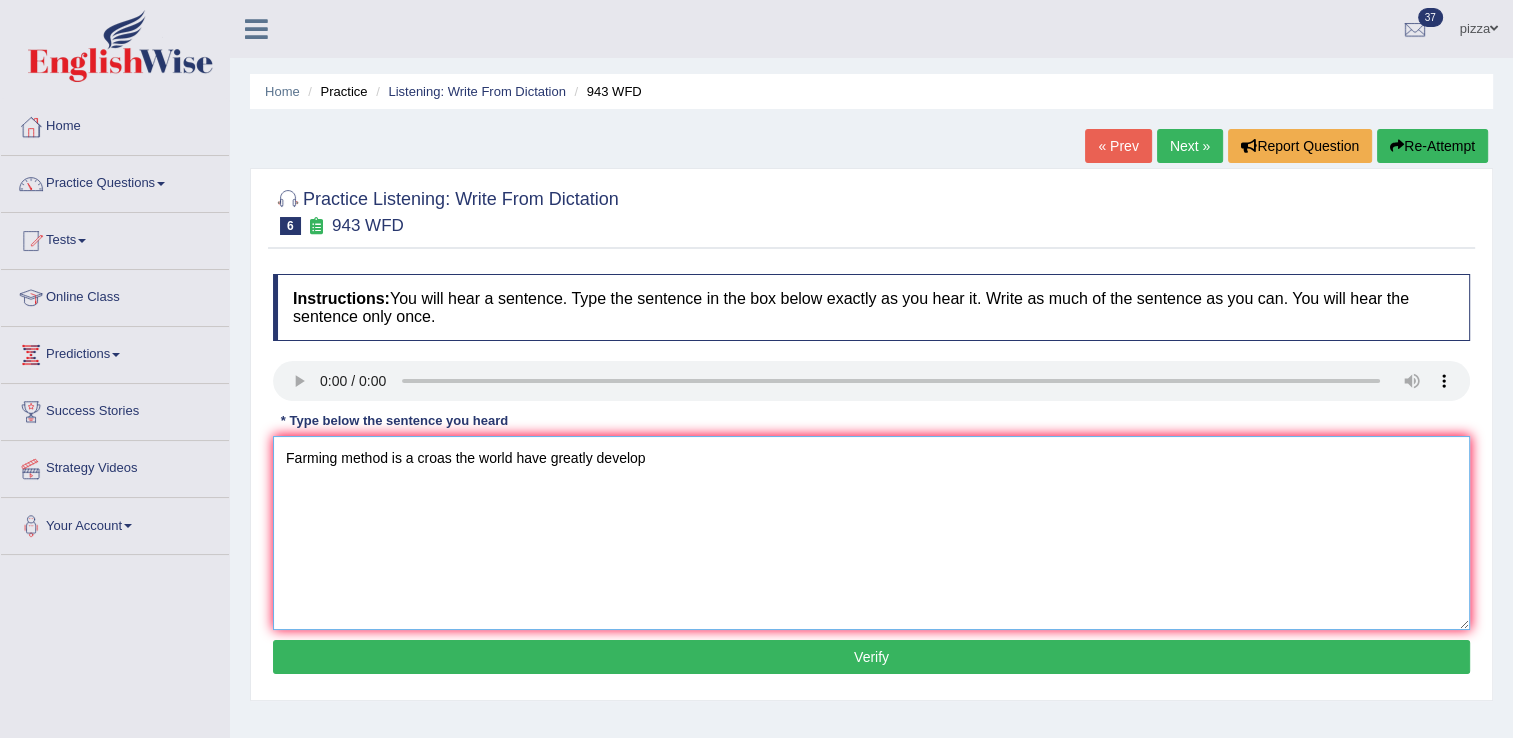 click on "Farming method is a croas the world have greatly develop" at bounding box center [871, 533] 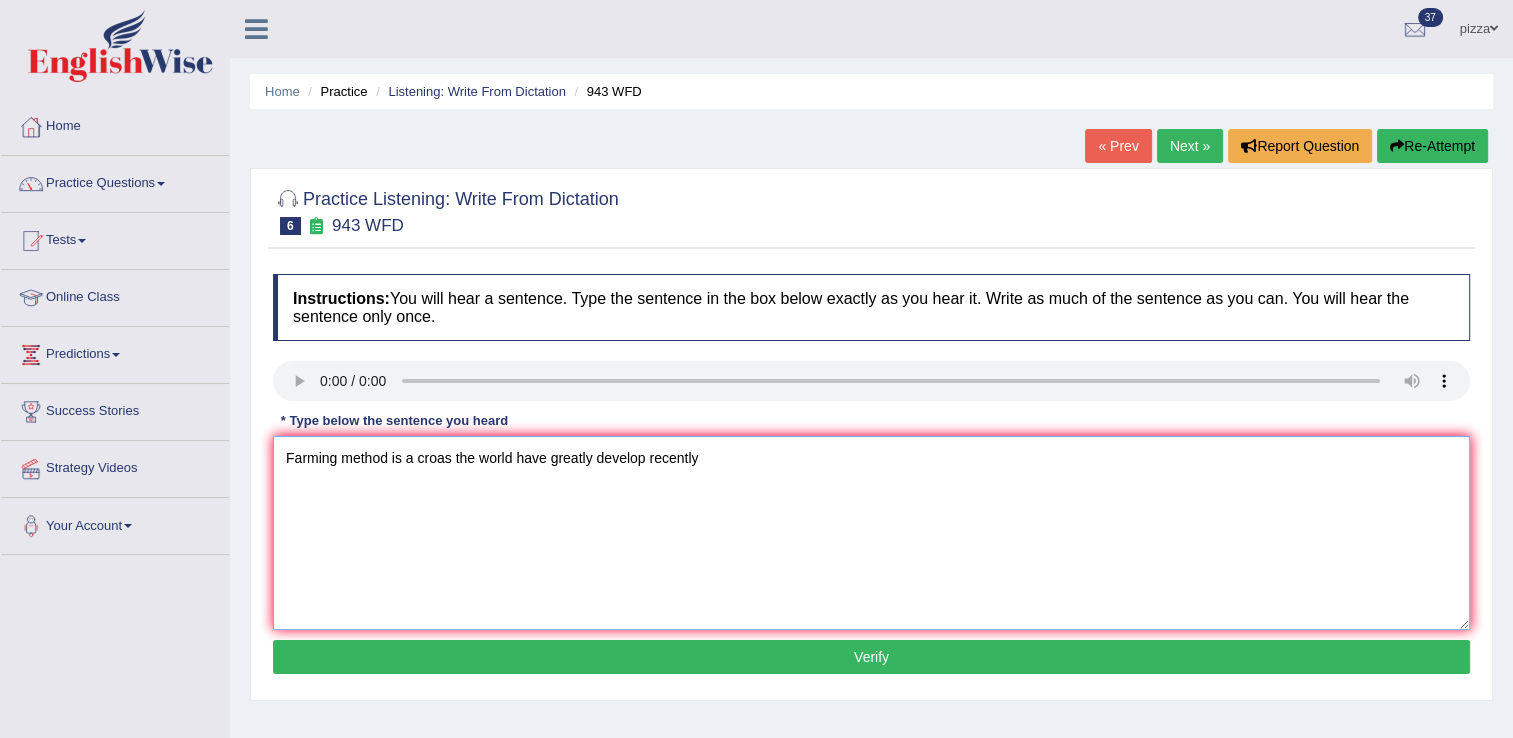 type on "Farming method is a croas the world have greatly develop recently" 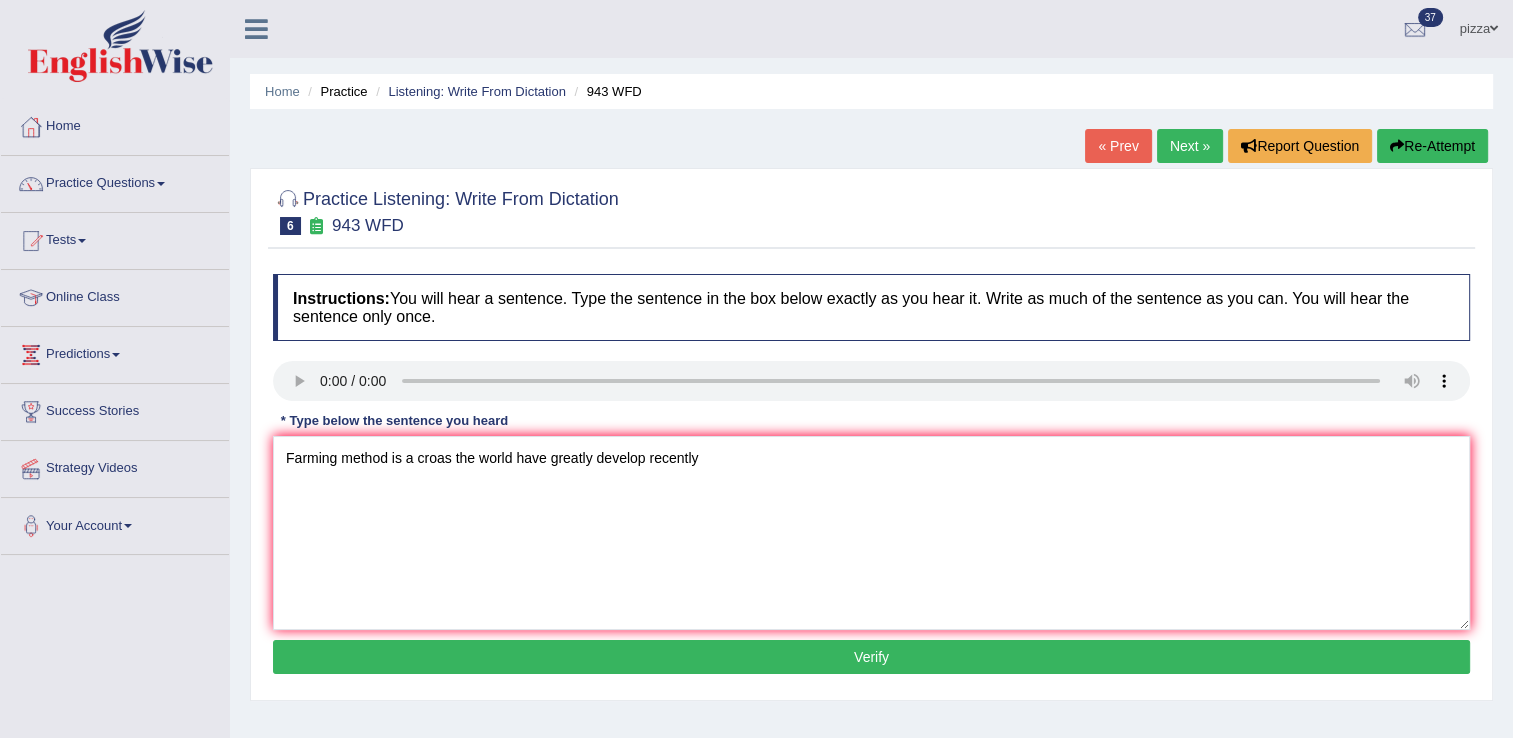 click on "Verify" at bounding box center (871, 657) 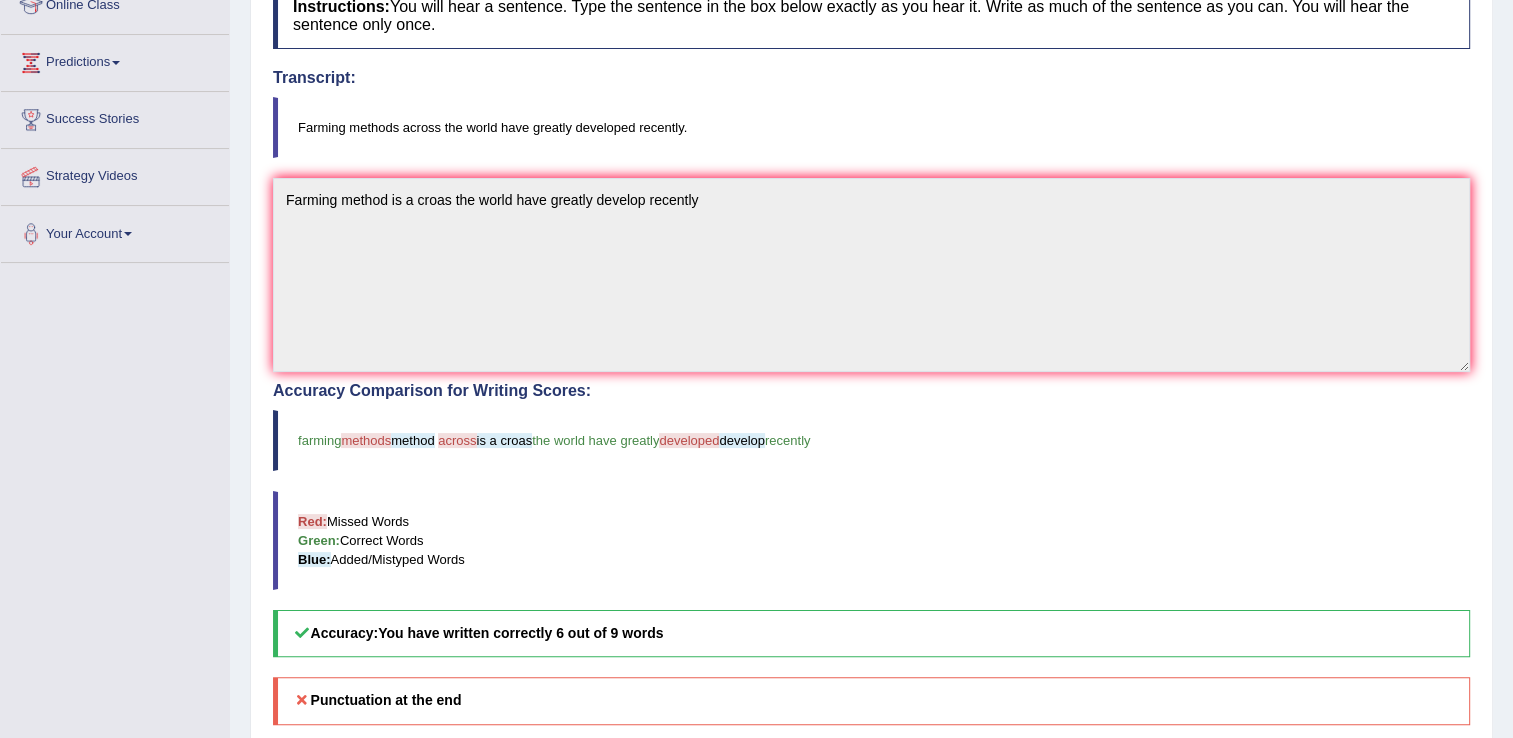 scroll, scrollTop: 386, scrollLeft: 0, axis: vertical 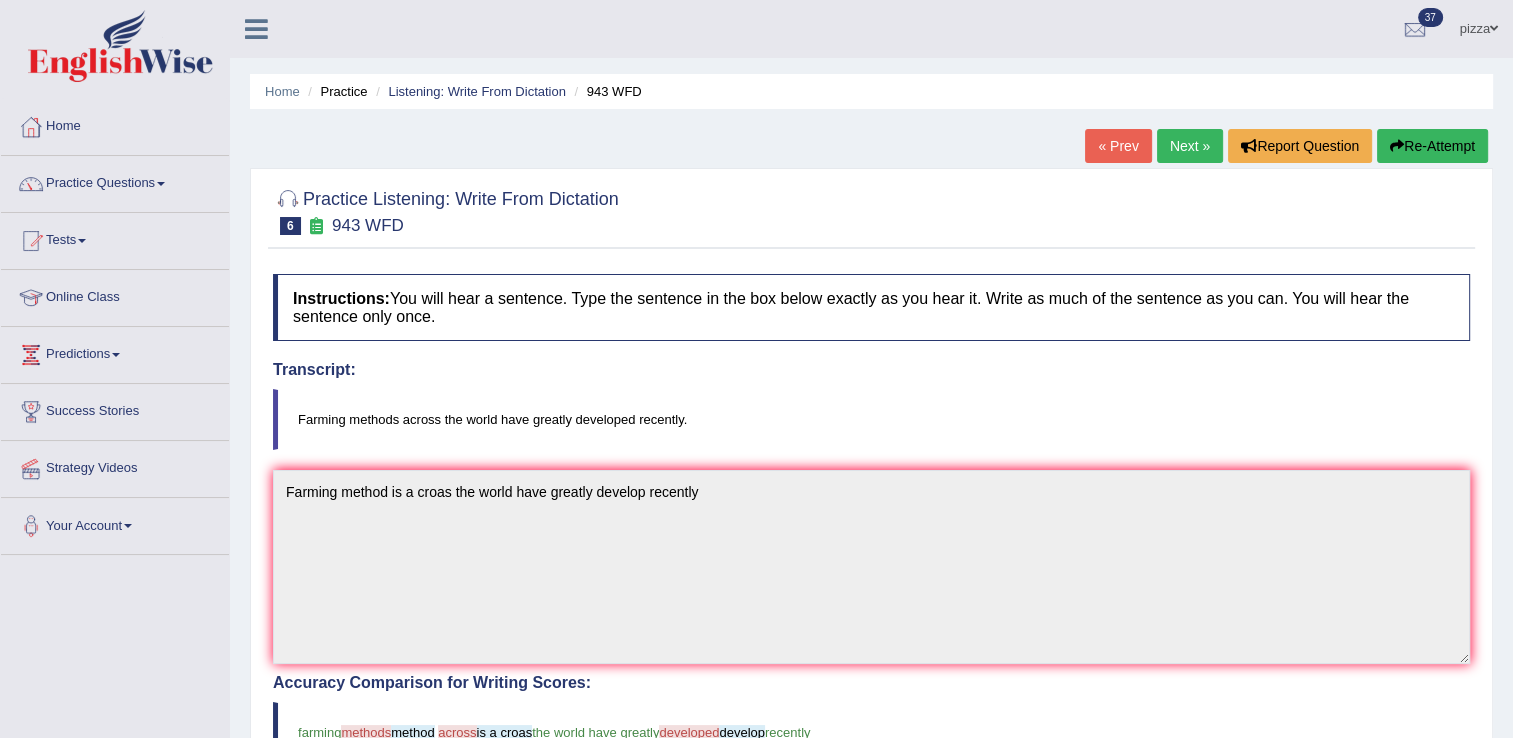 click on "Re-Attempt" at bounding box center (1432, 146) 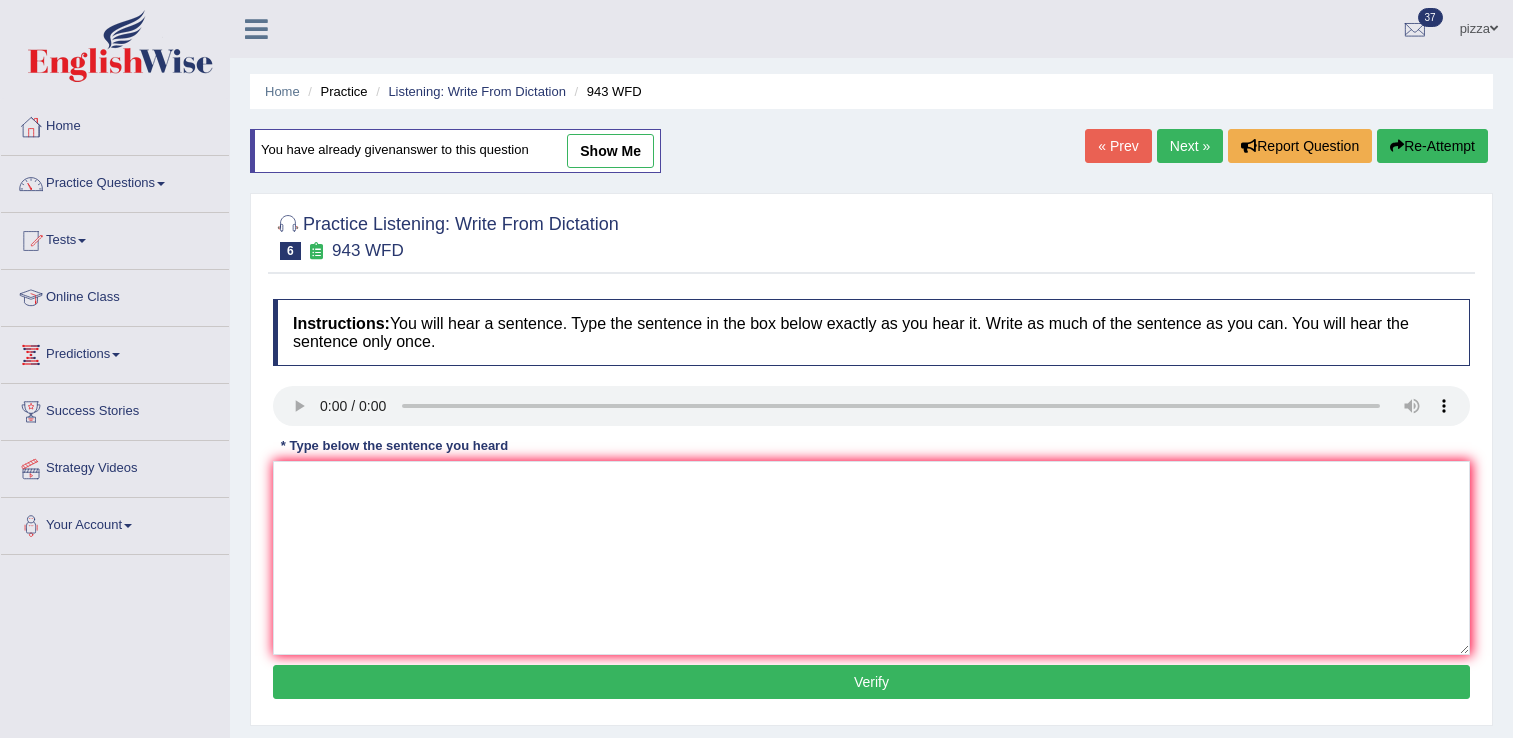 scroll, scrollTop: 0, scrollLeft: 0, axis: both 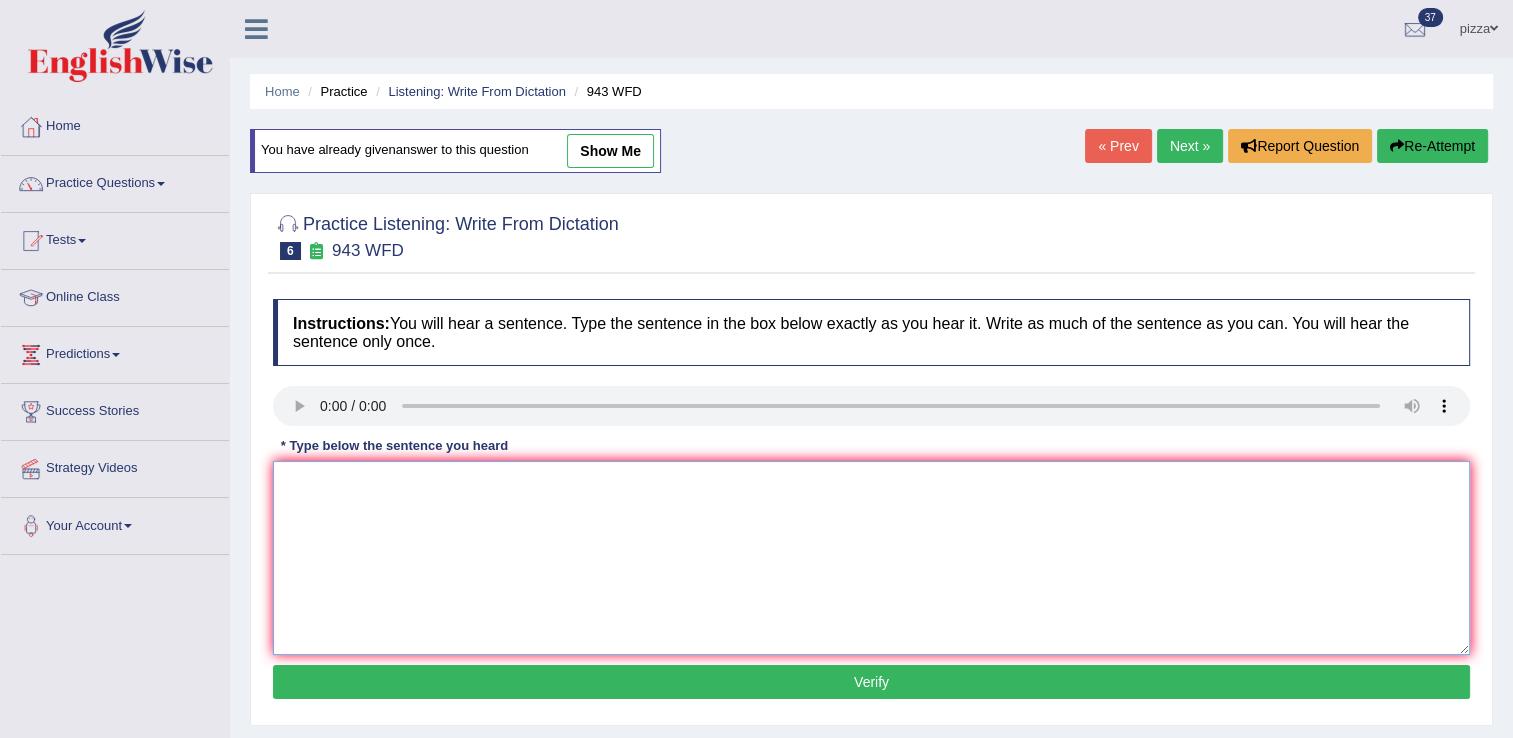 click at bounding box center [871, 558] 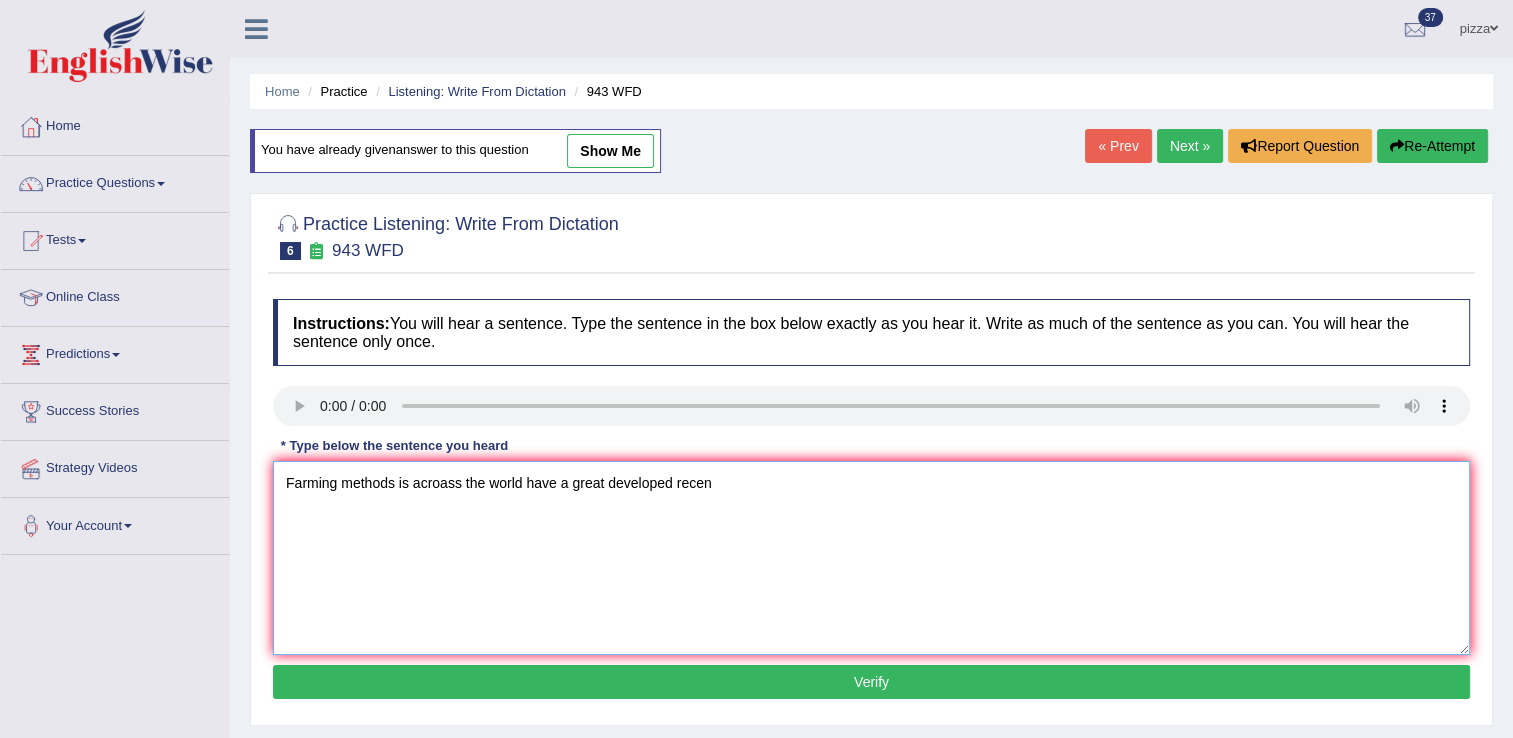 click on "Farming methods is acroass the world have a great developed recen" at bounding box center (871, 558) 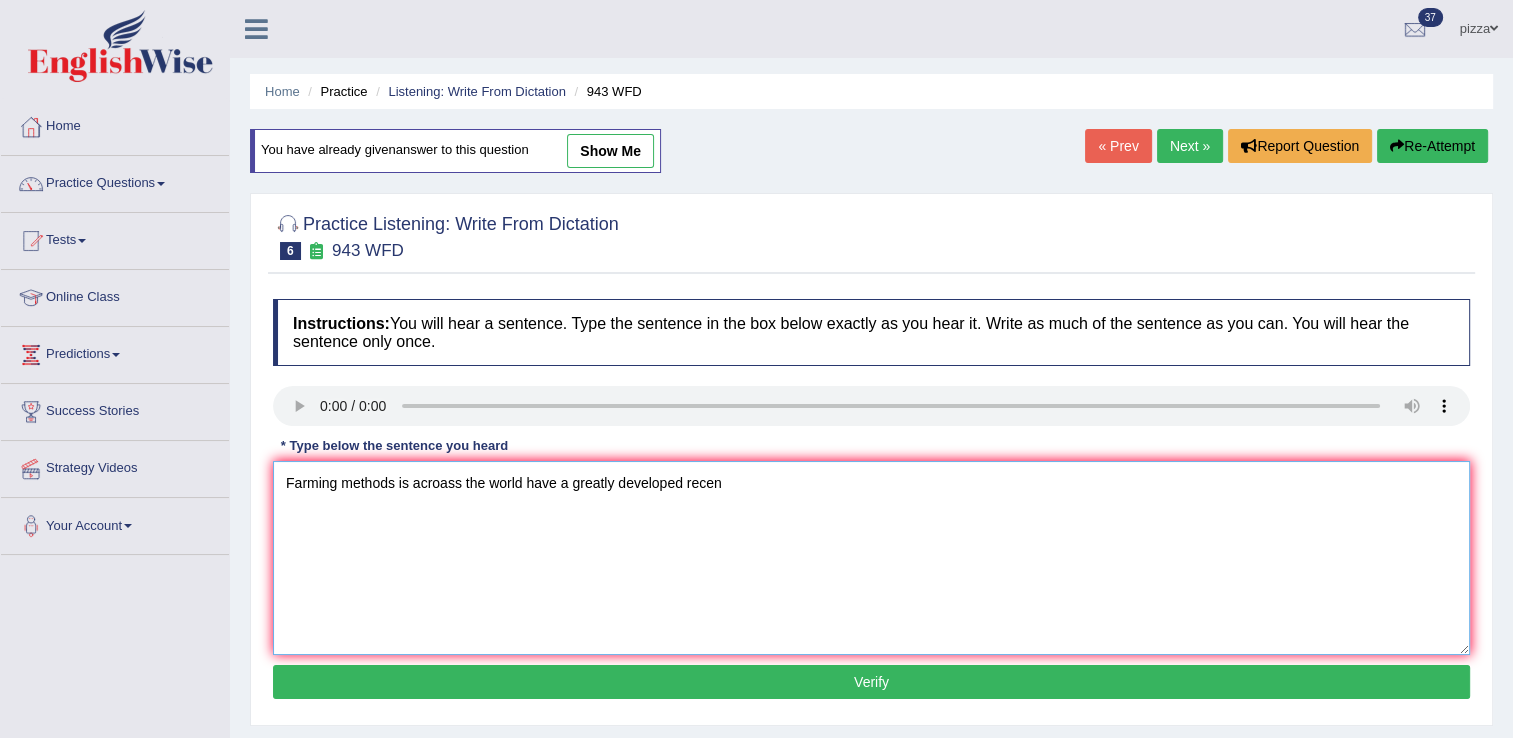 click on "Farming methods is acroass the world have a greatly developed recen" at bounding box center [871, 558] 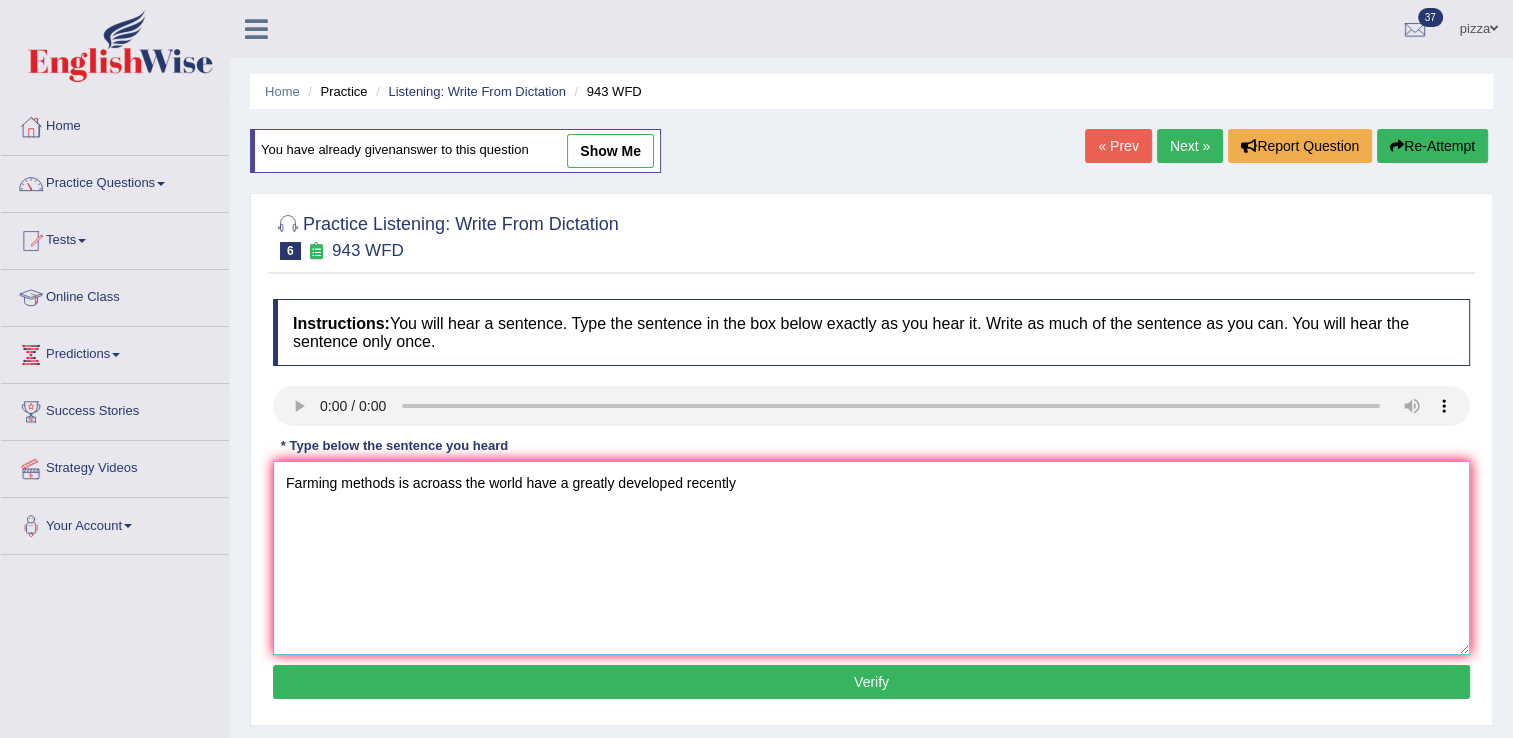 click on "Farming methods is acroass the world have a greatly developed recently" at bounding box center [871, 558] 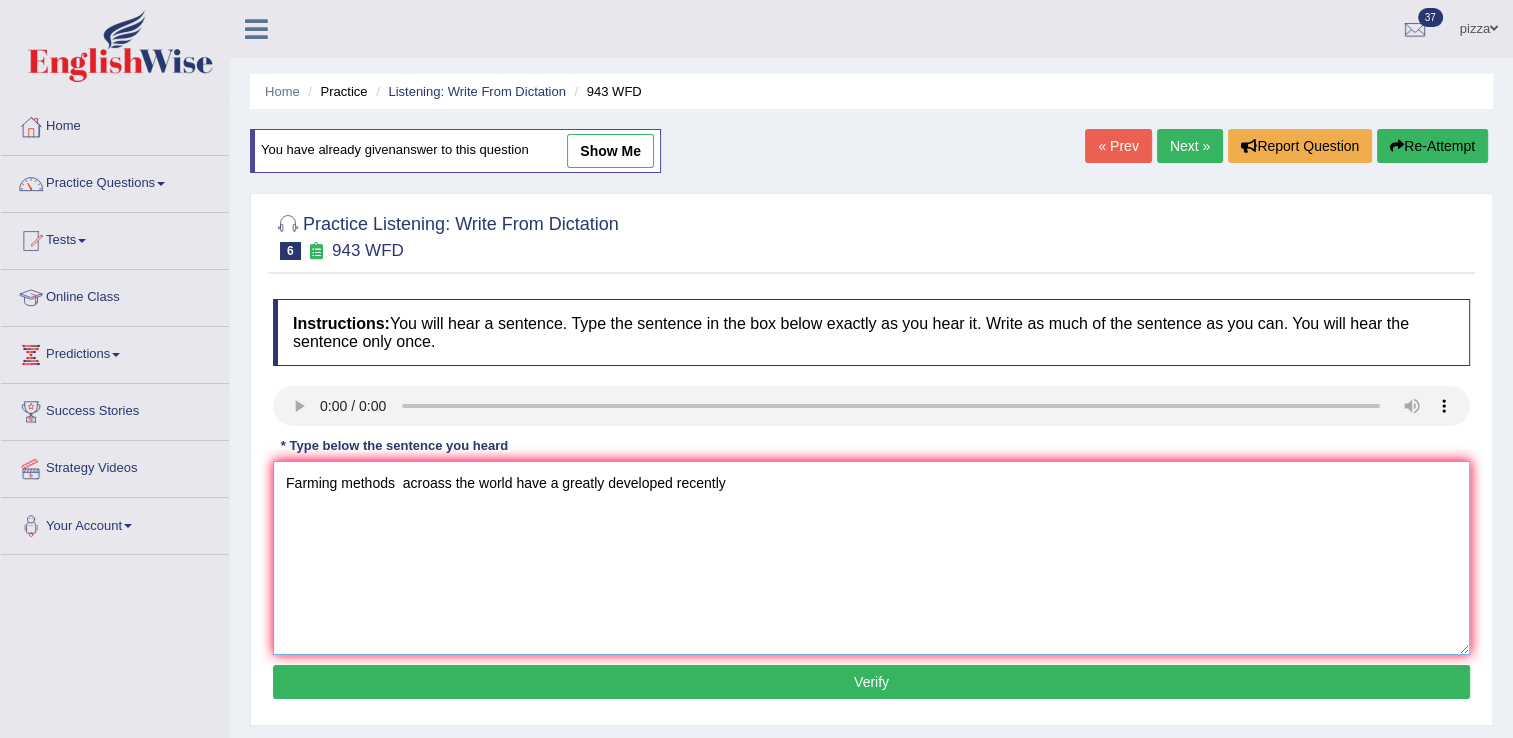type on "Farming methods  acroass the world have a greatly developed recently" 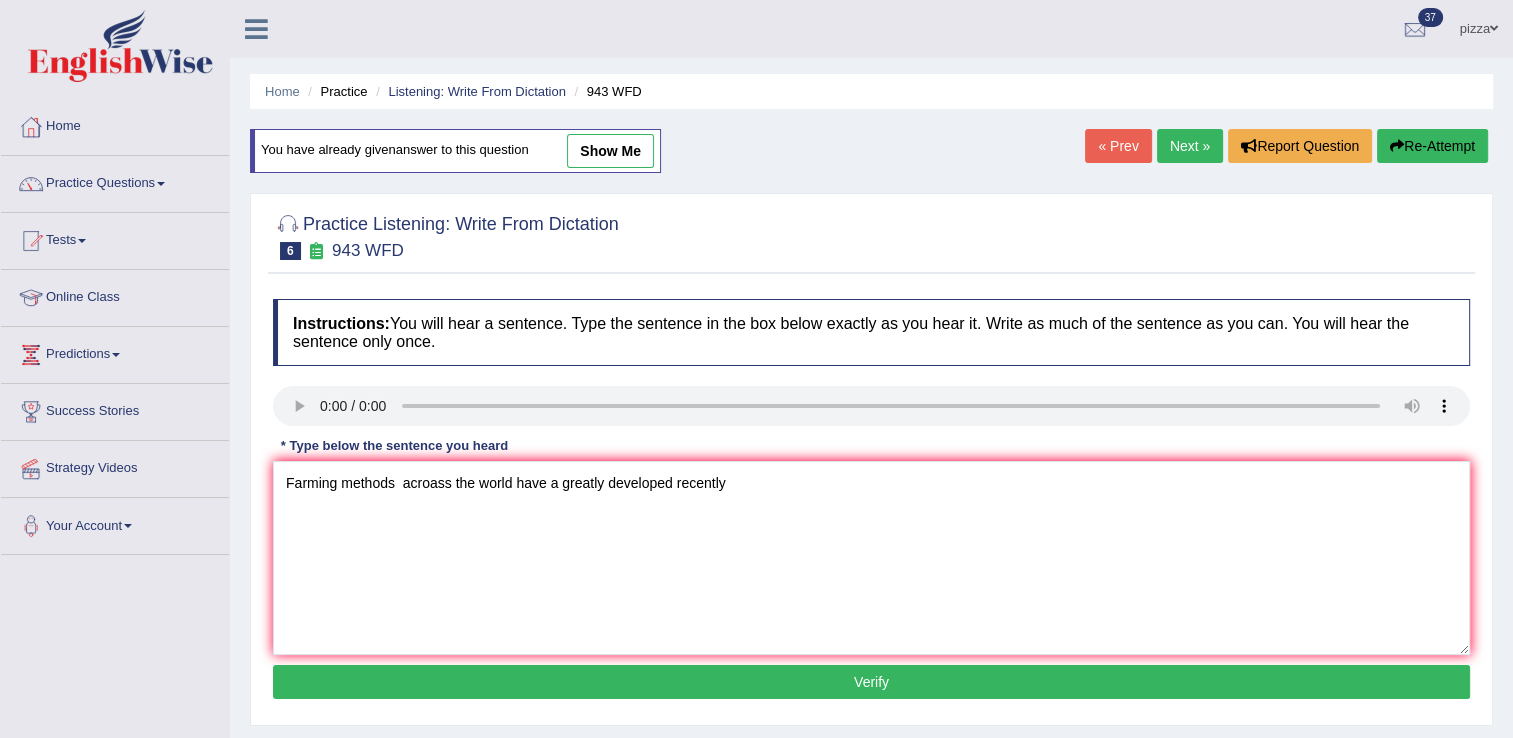click on "Verify" at bounding box center [871, 682] 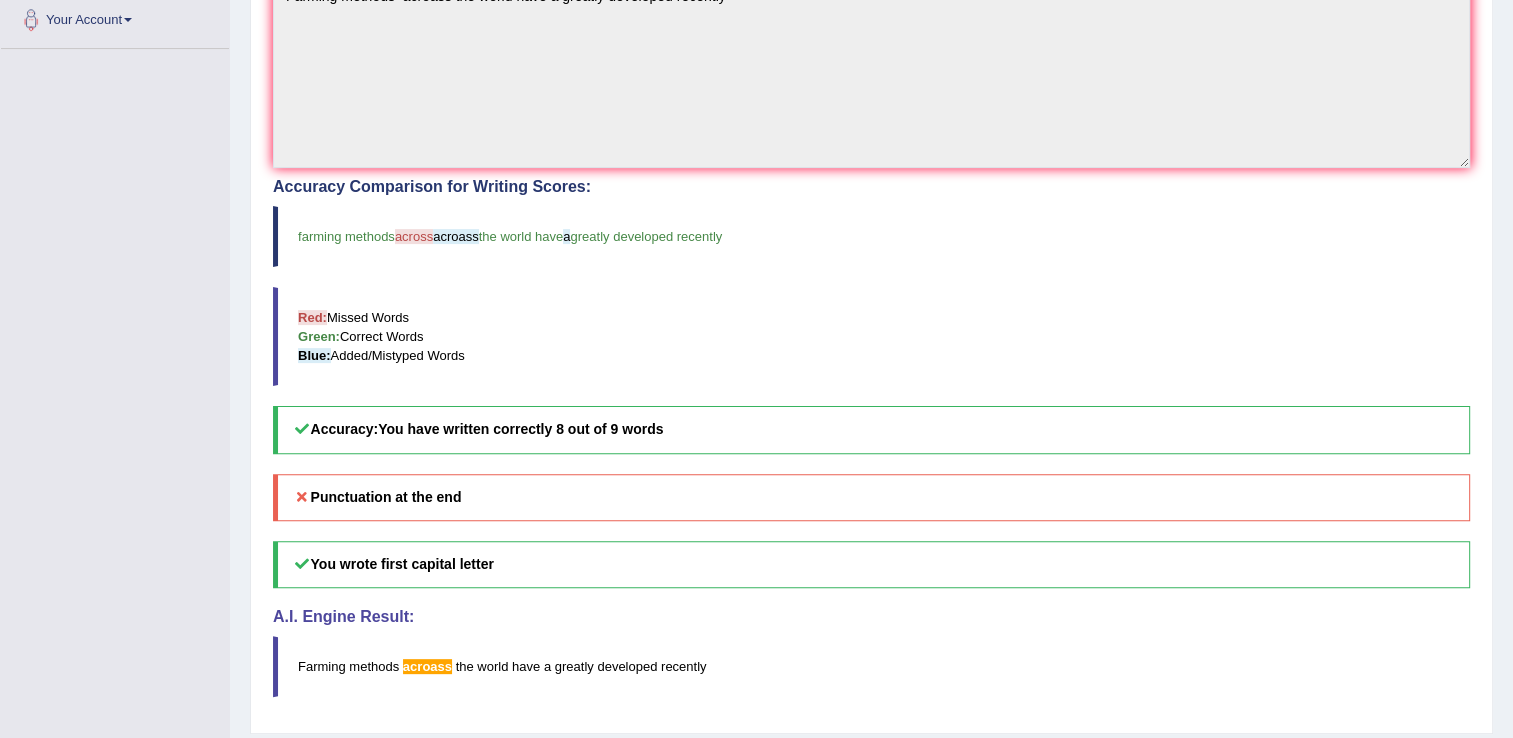 scroll, scrollTop: 563, scrollLeft: 0, axis: vertical 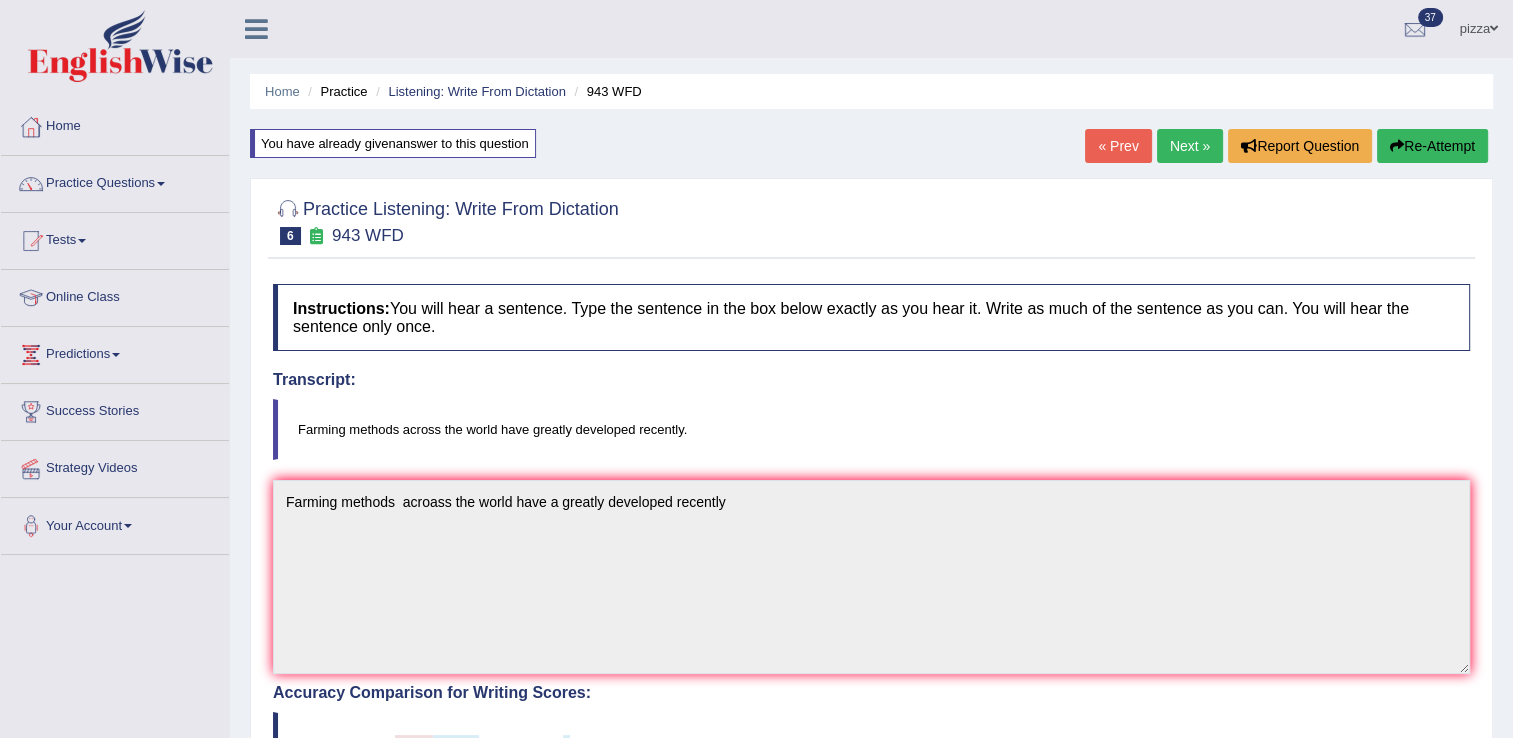click on "Next »" at bounding box center (1190, 146) 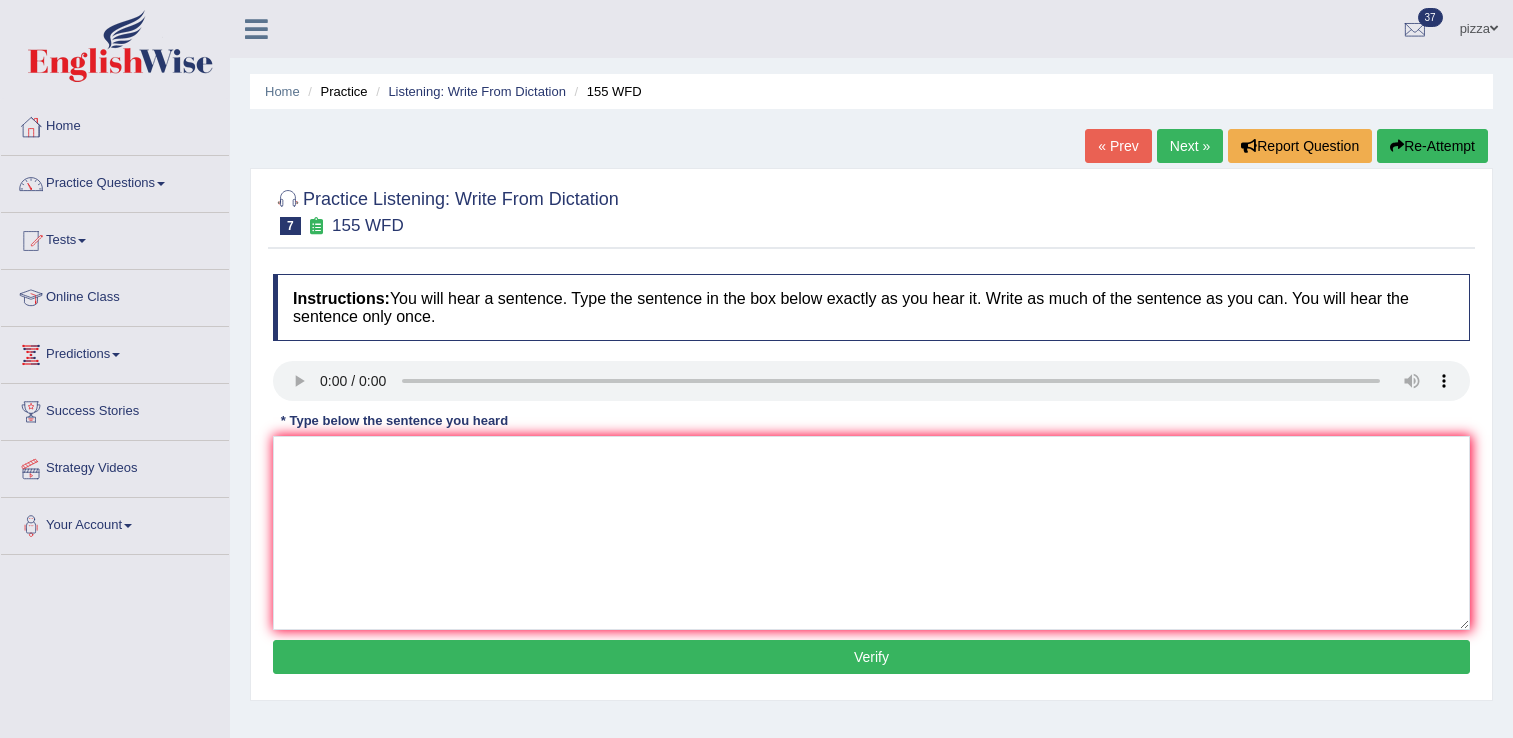 scroll, scrollTop: 0, scrollLeft: 0, axis: both 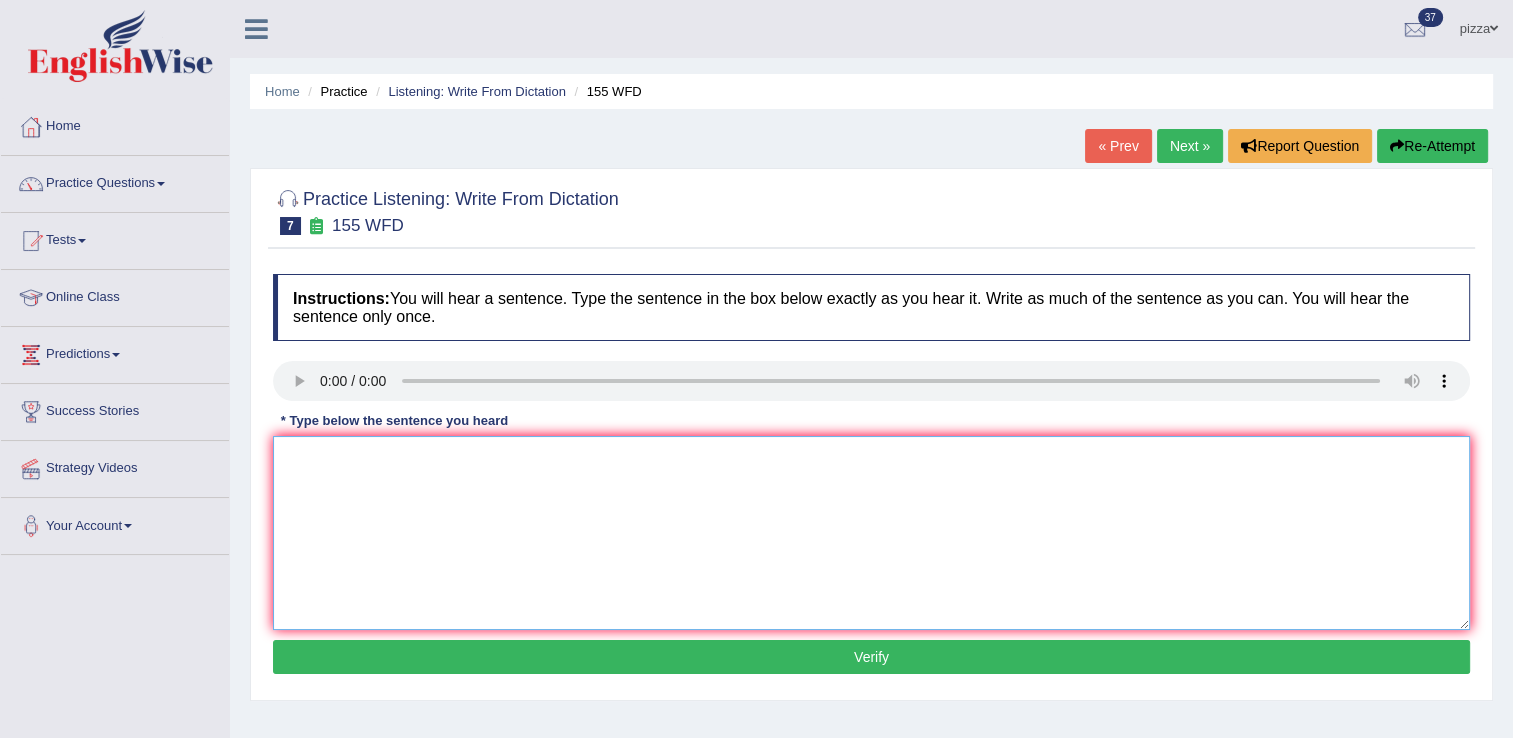 click at bounding box center (871, 533) 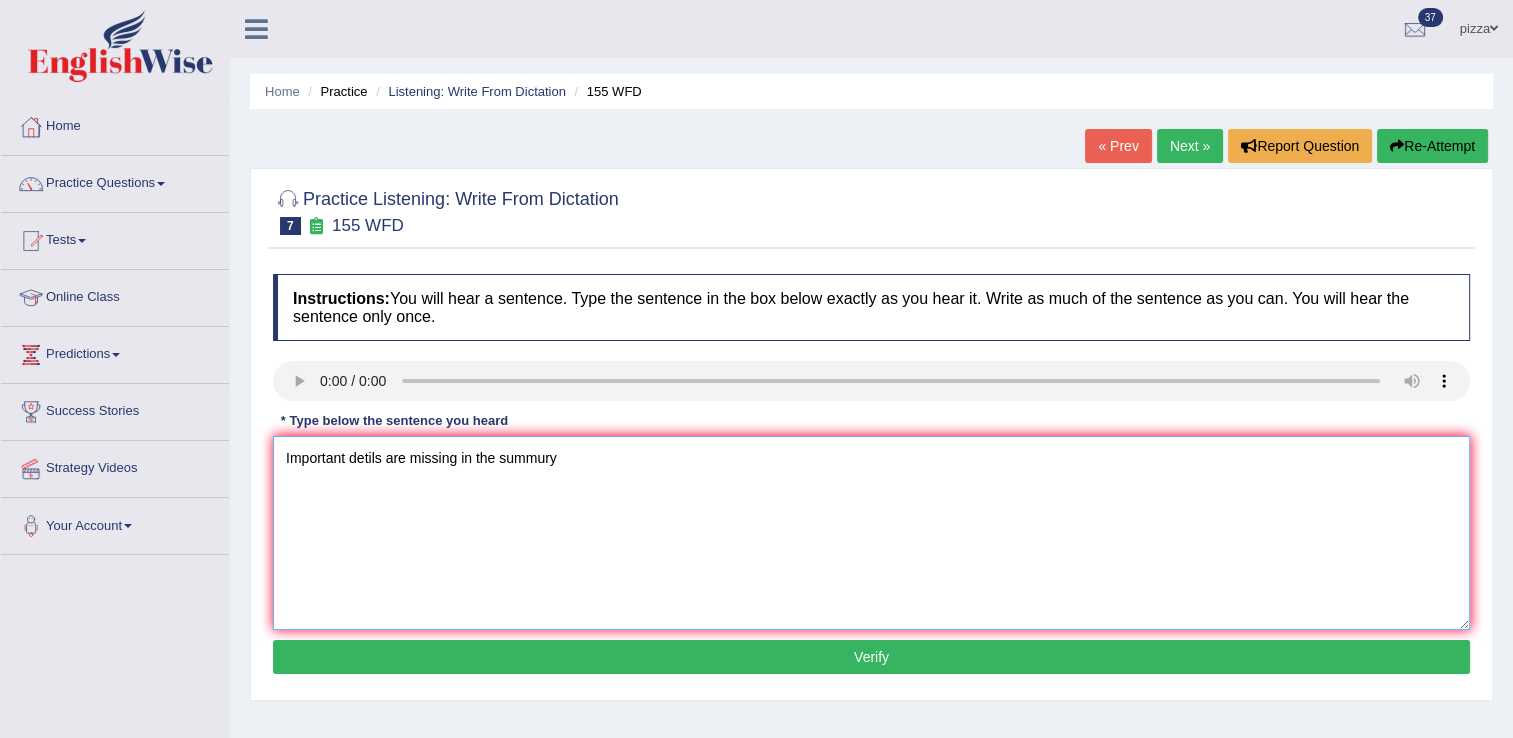 click on "Important detils are missing in the summury" at bounding box center [871, 533] 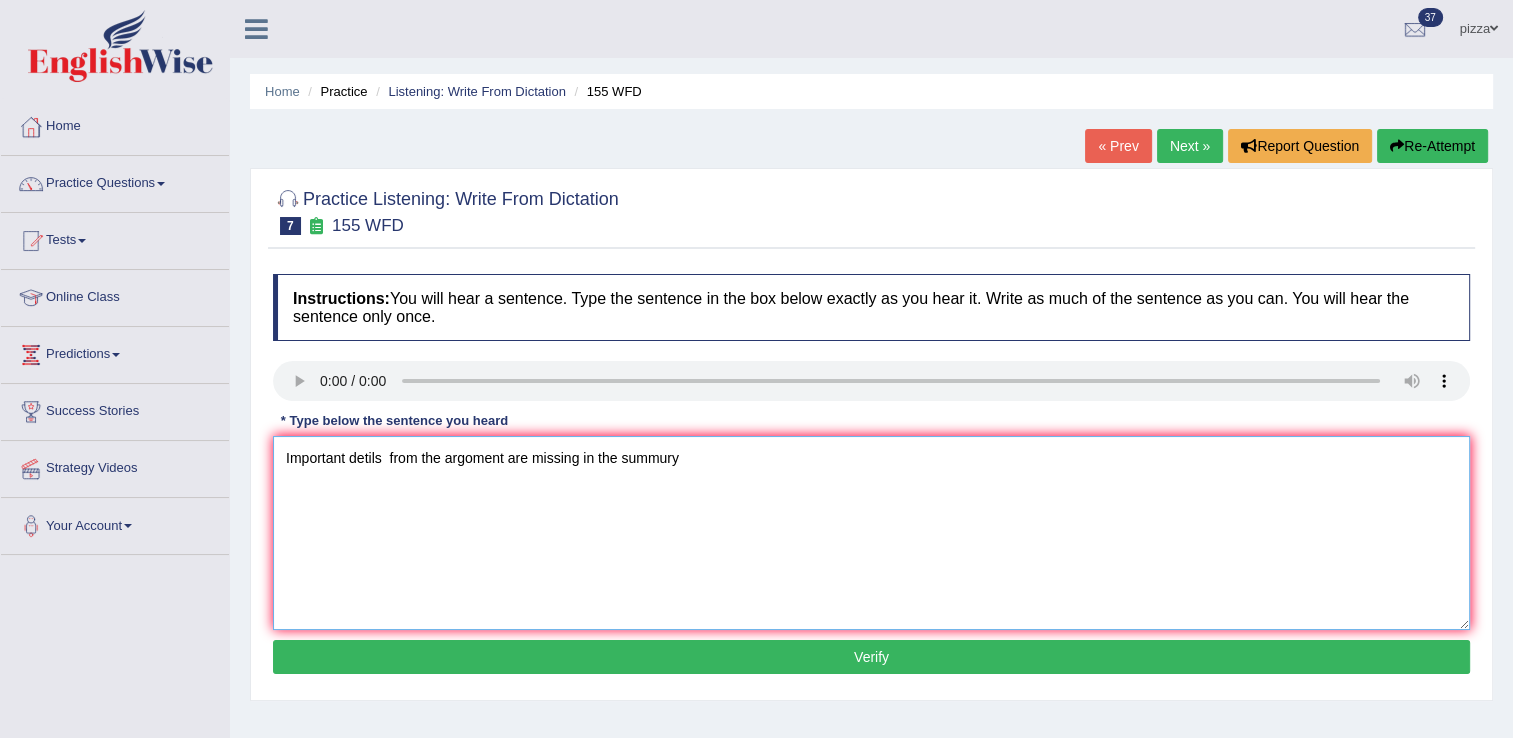 type on "Important detils  from the argoment are missing in the summury" 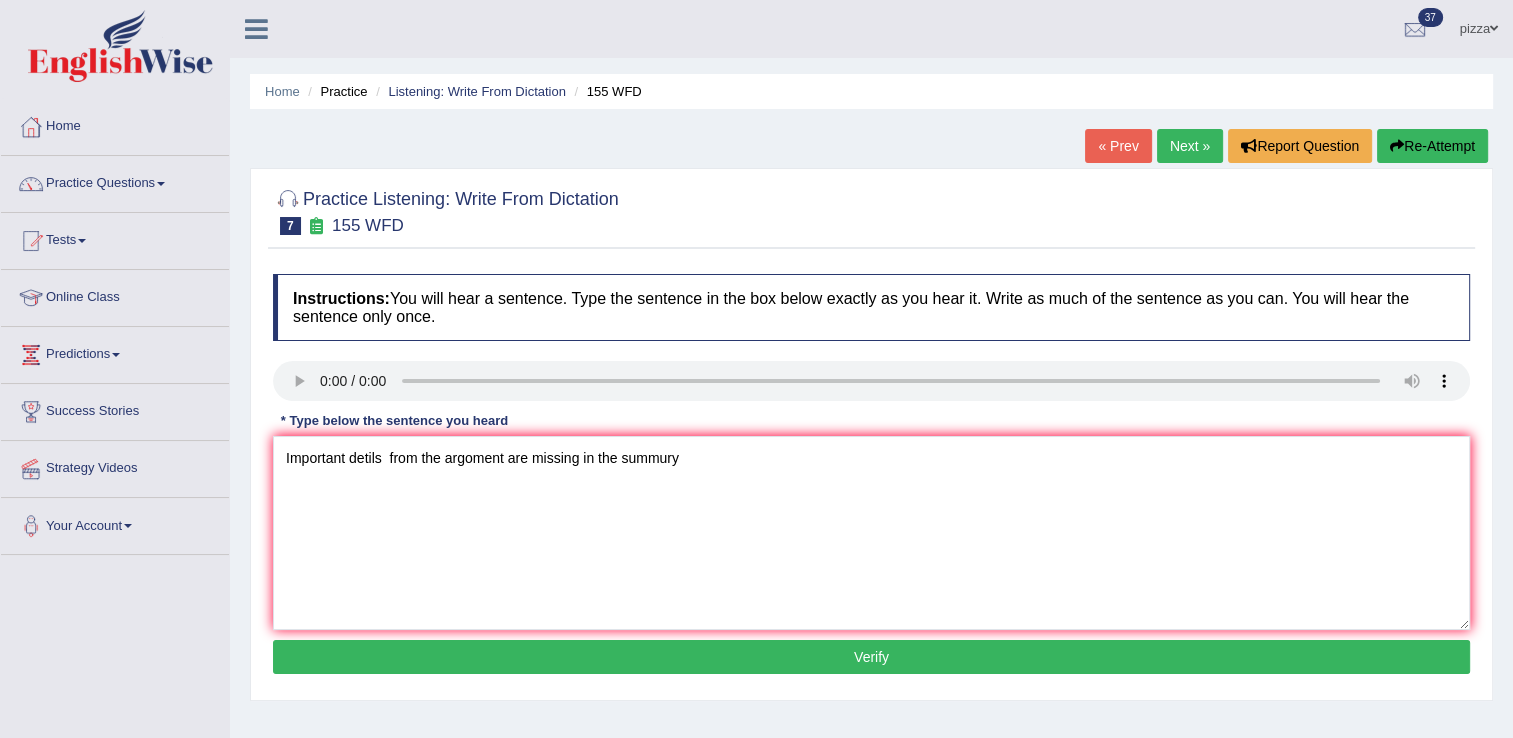 click on "Verify" at bounding box center (871, 657) 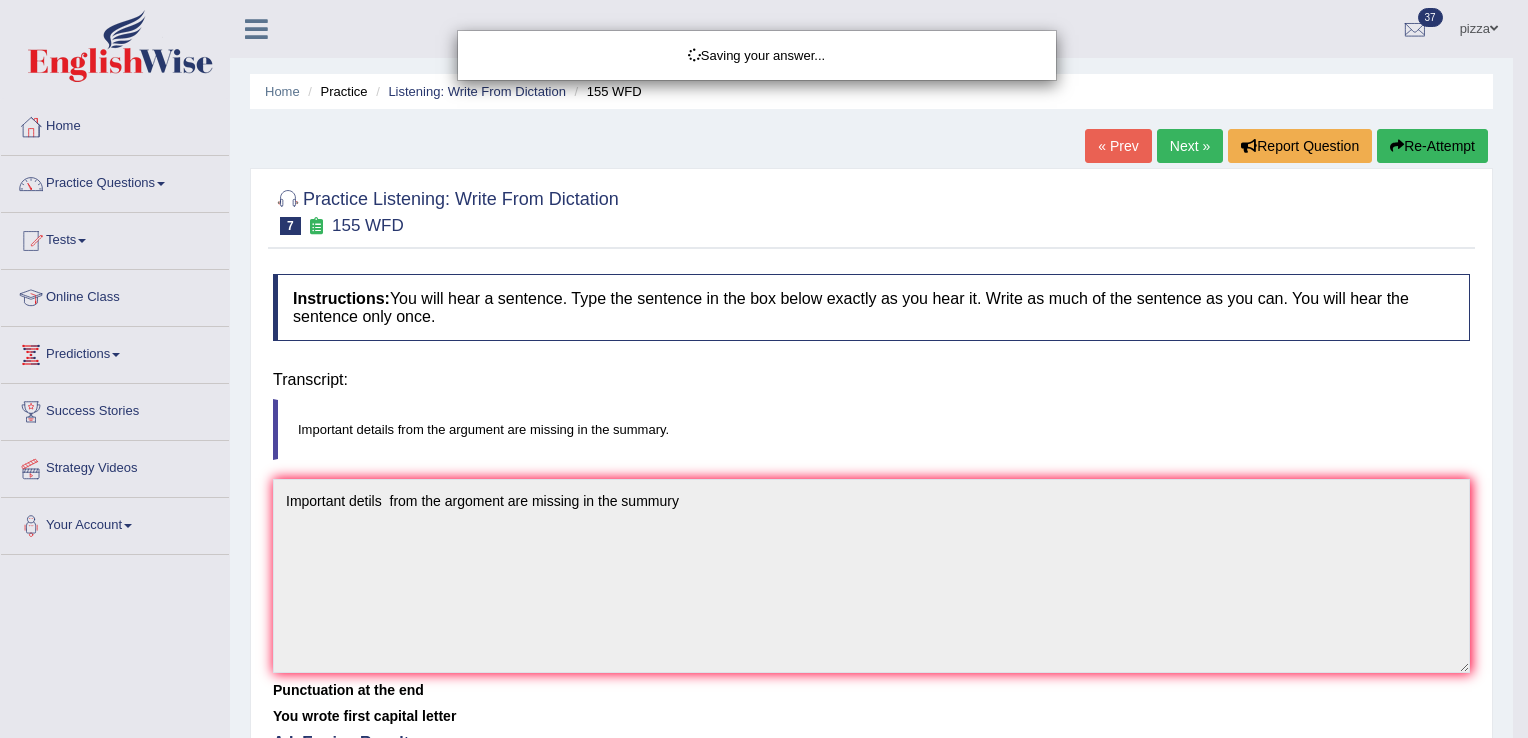 click on "Saving your answer..." at bounding box center (764, 369) 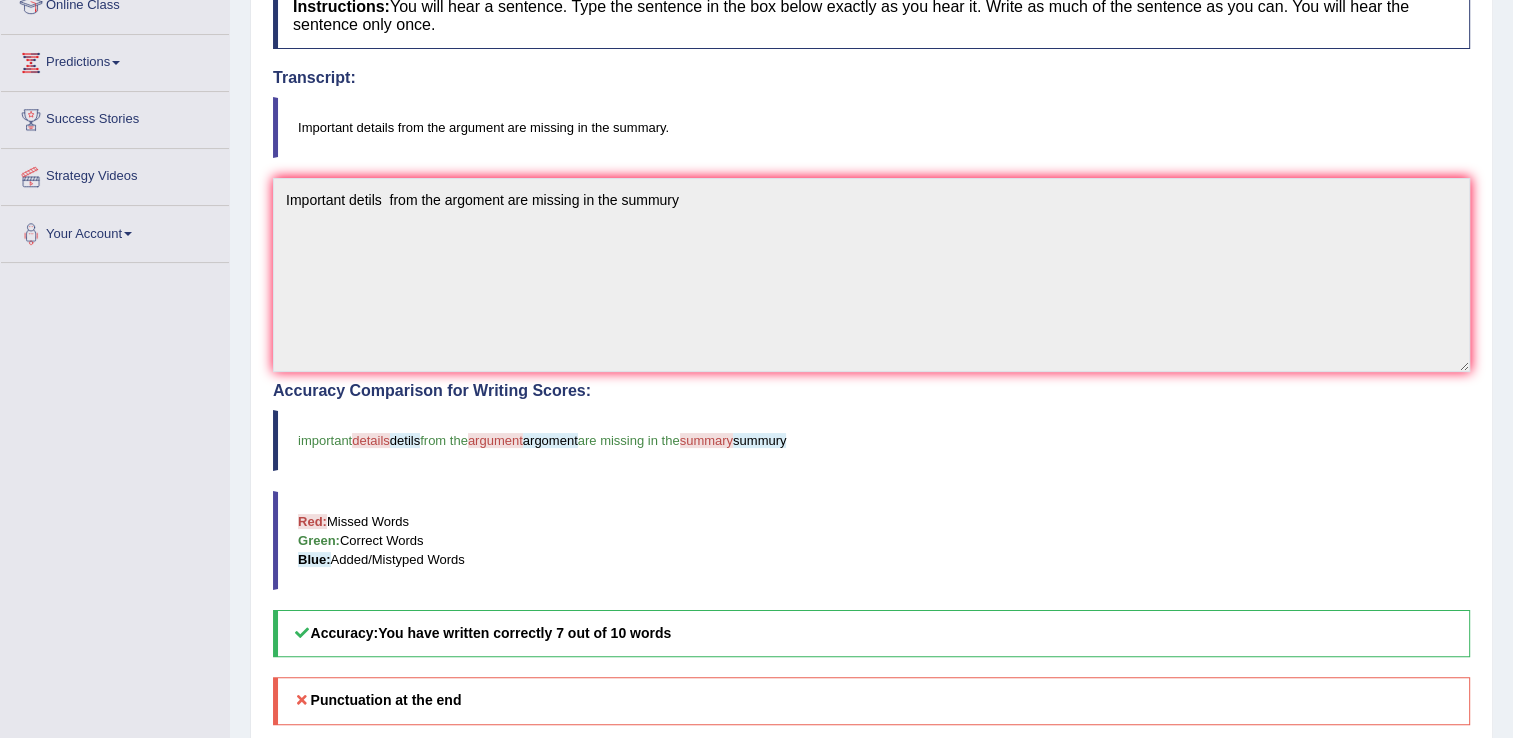 scroll, scrollTop: 386, scrollLeft: 0, axis: vertical 